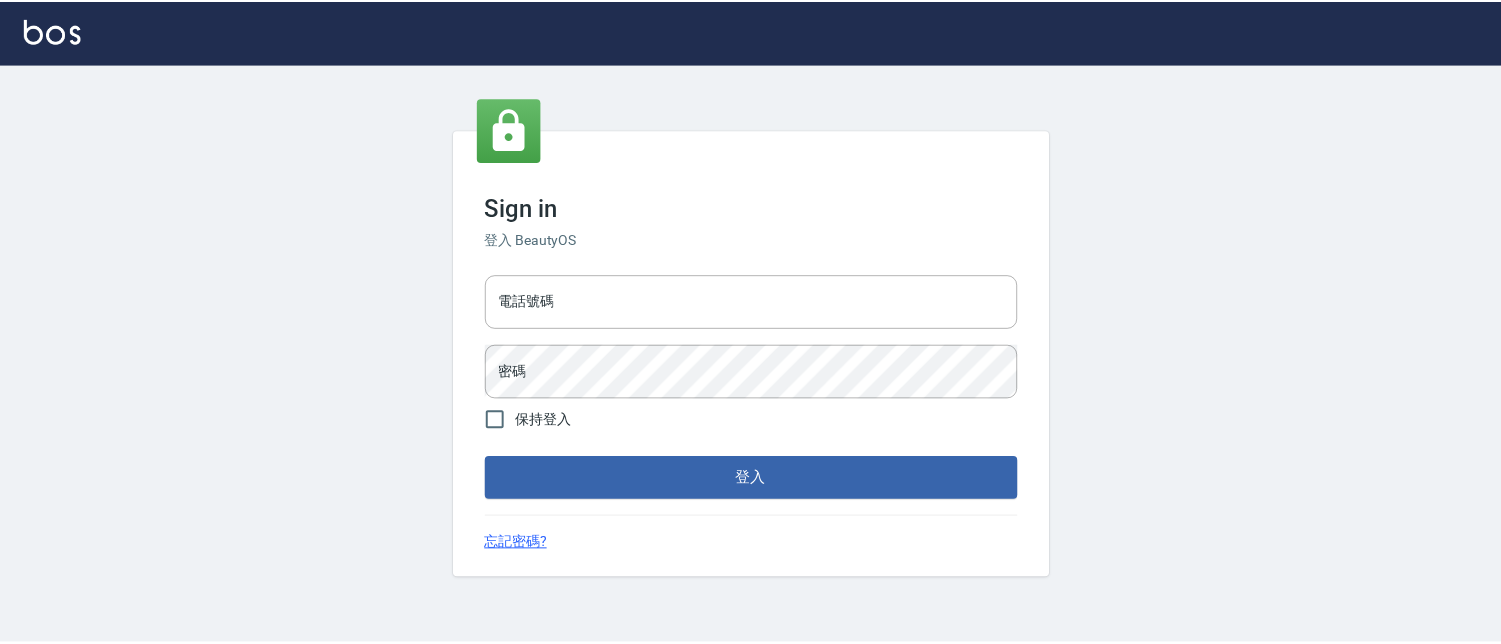scroll, scrollTop: 0, scrollLeft: 0, axis: both 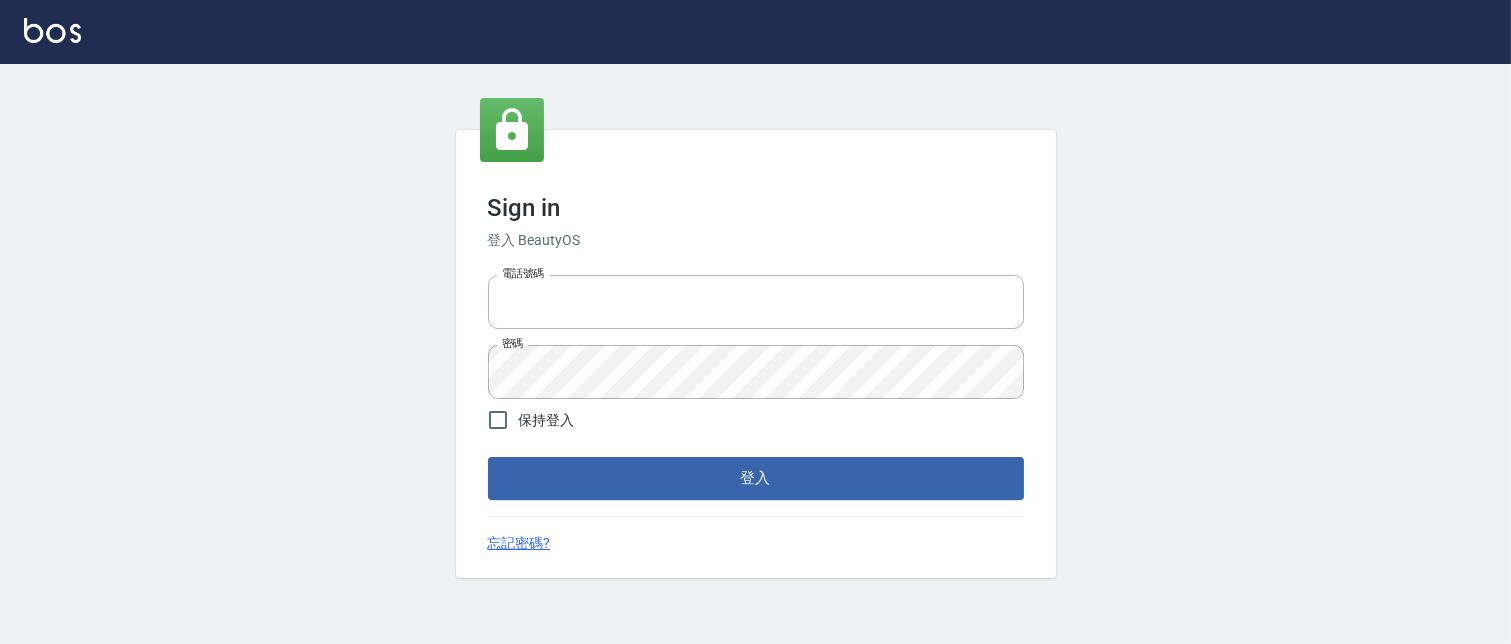 type on "[NUMBER]" 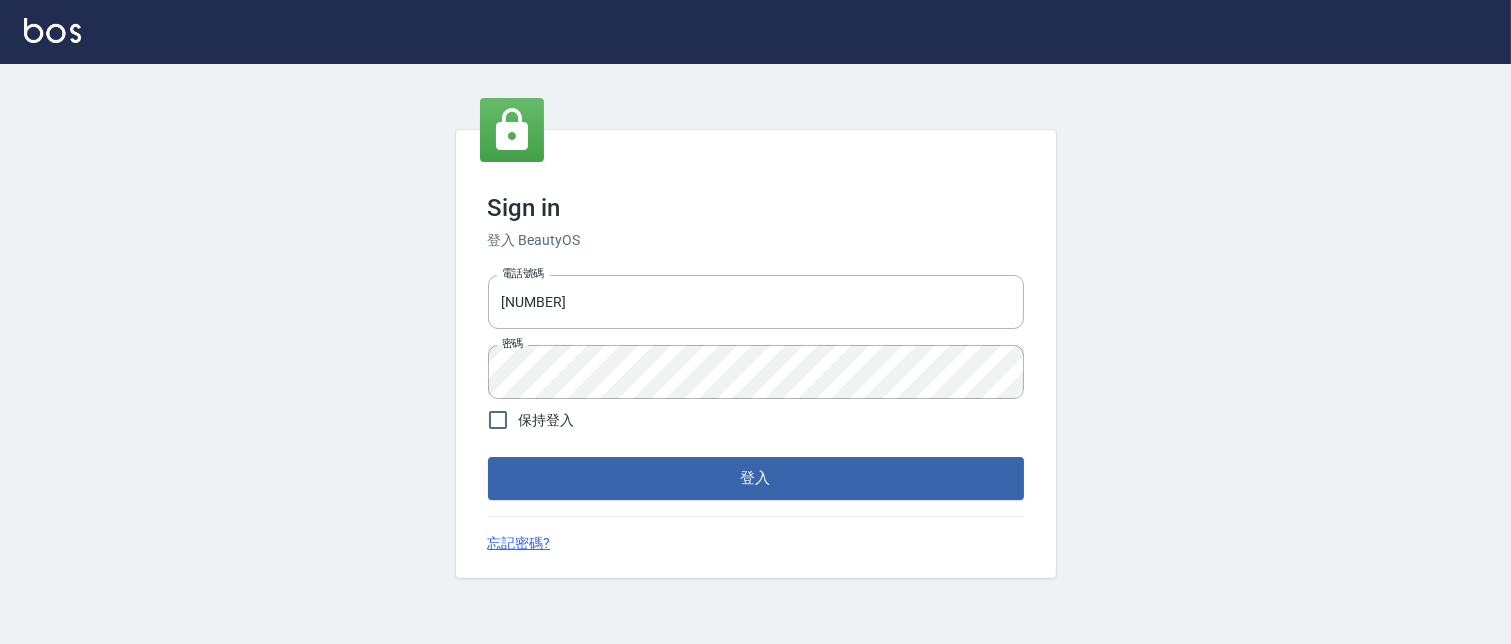 click on "登入" at bounding box center [756, 478] 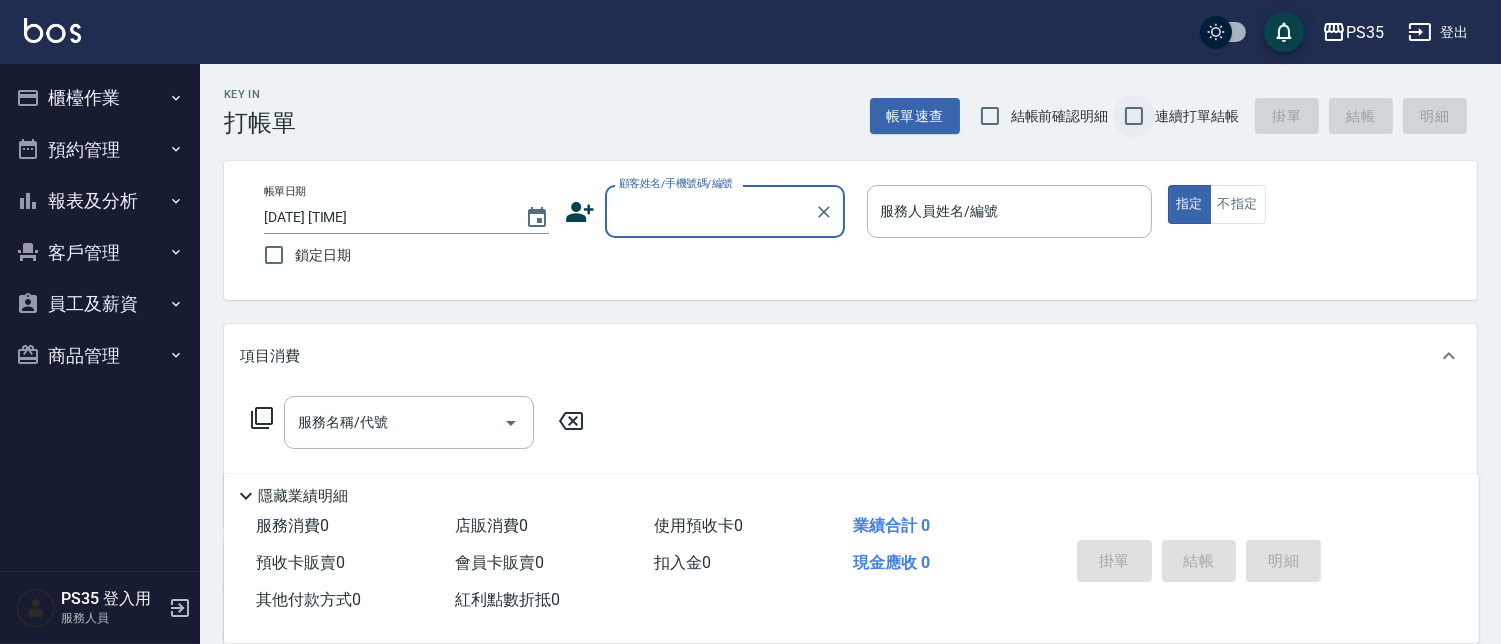 click on "連續打單結帳" at bounding box center [1134, 116] 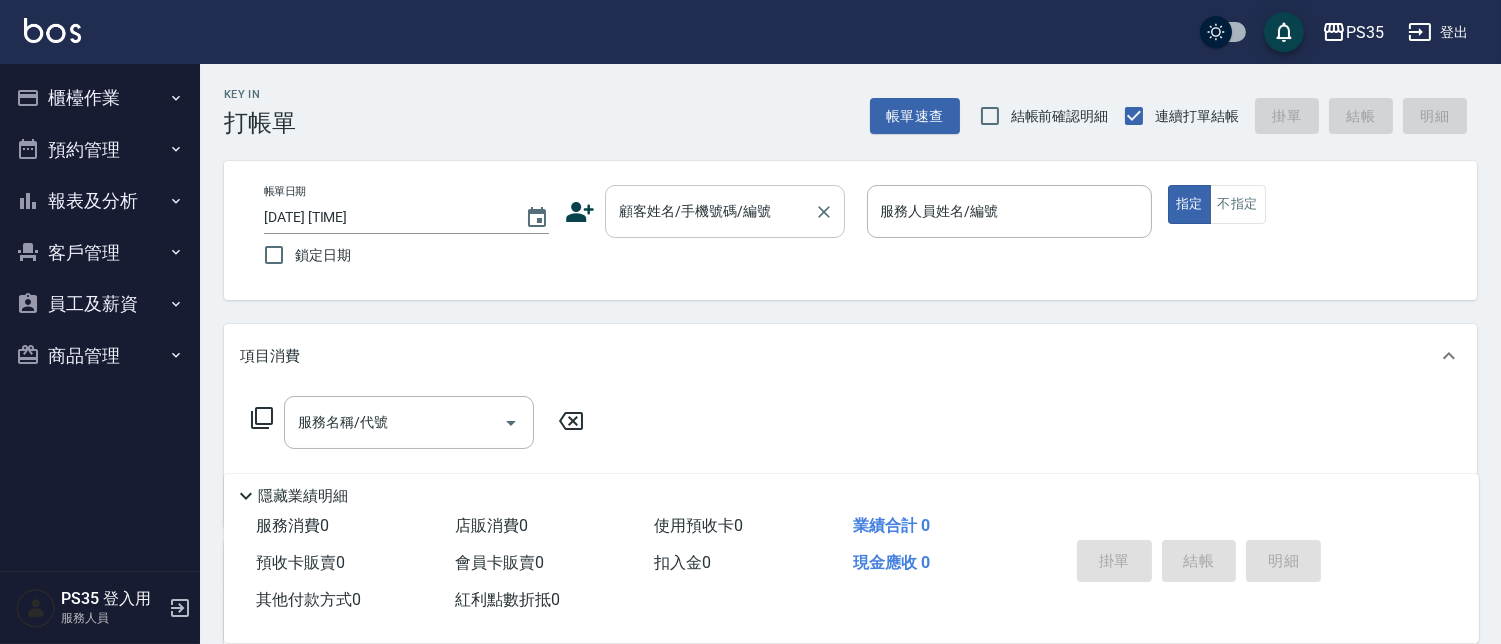 click on "顧客姓名/手機號碼/編號" at bounding box center [710, 211] 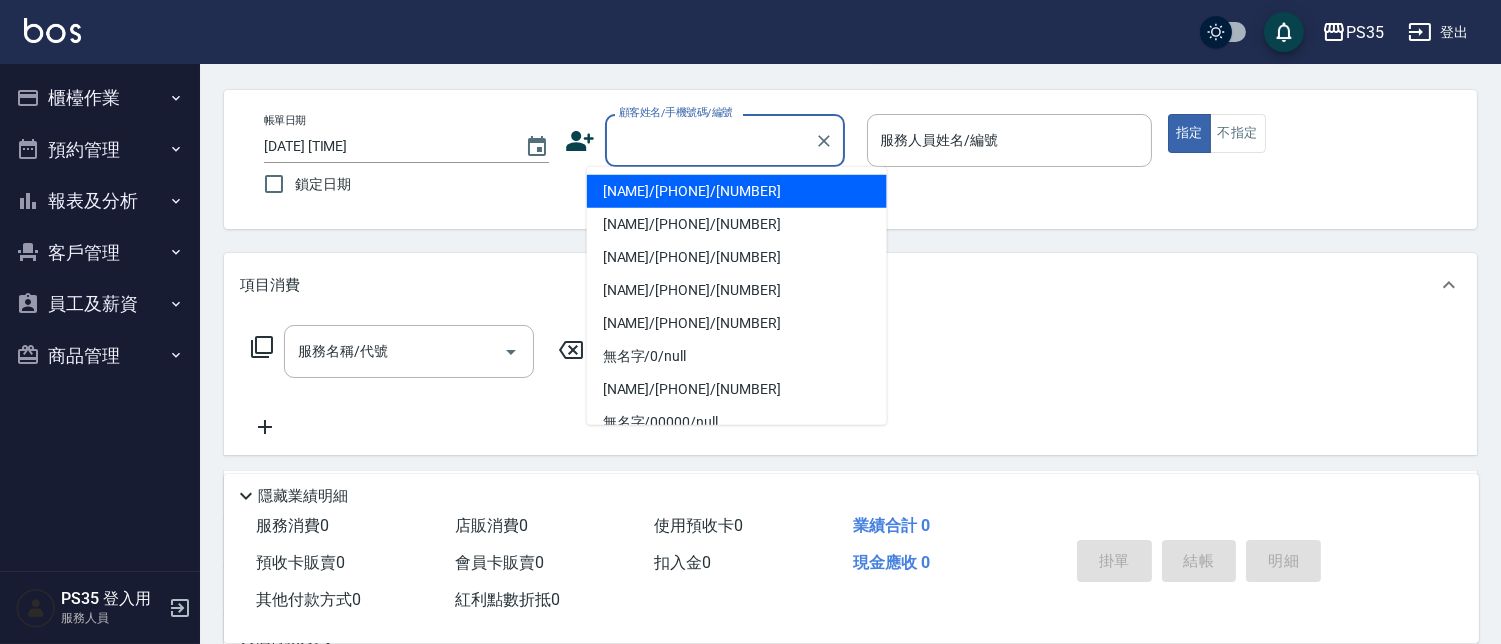 scroll, scrollTop: 111, scrollLeft: 0, axis: vertical 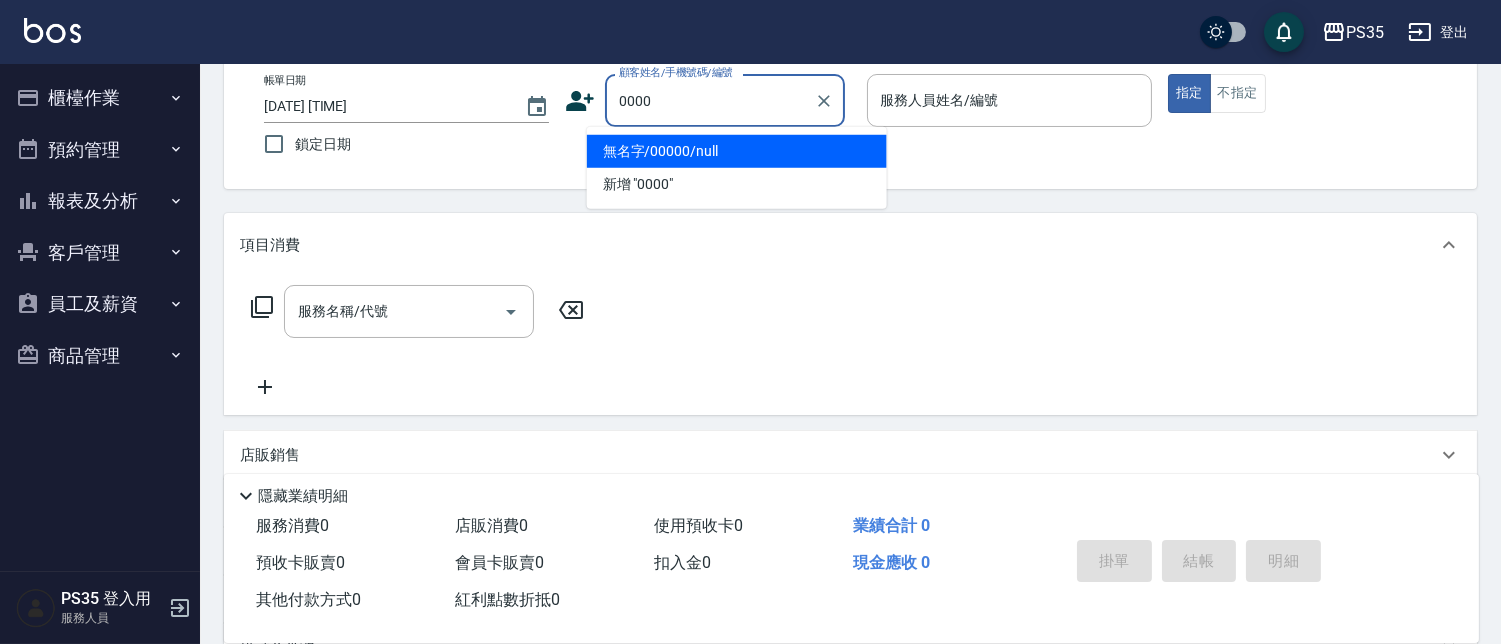 type on "0000" 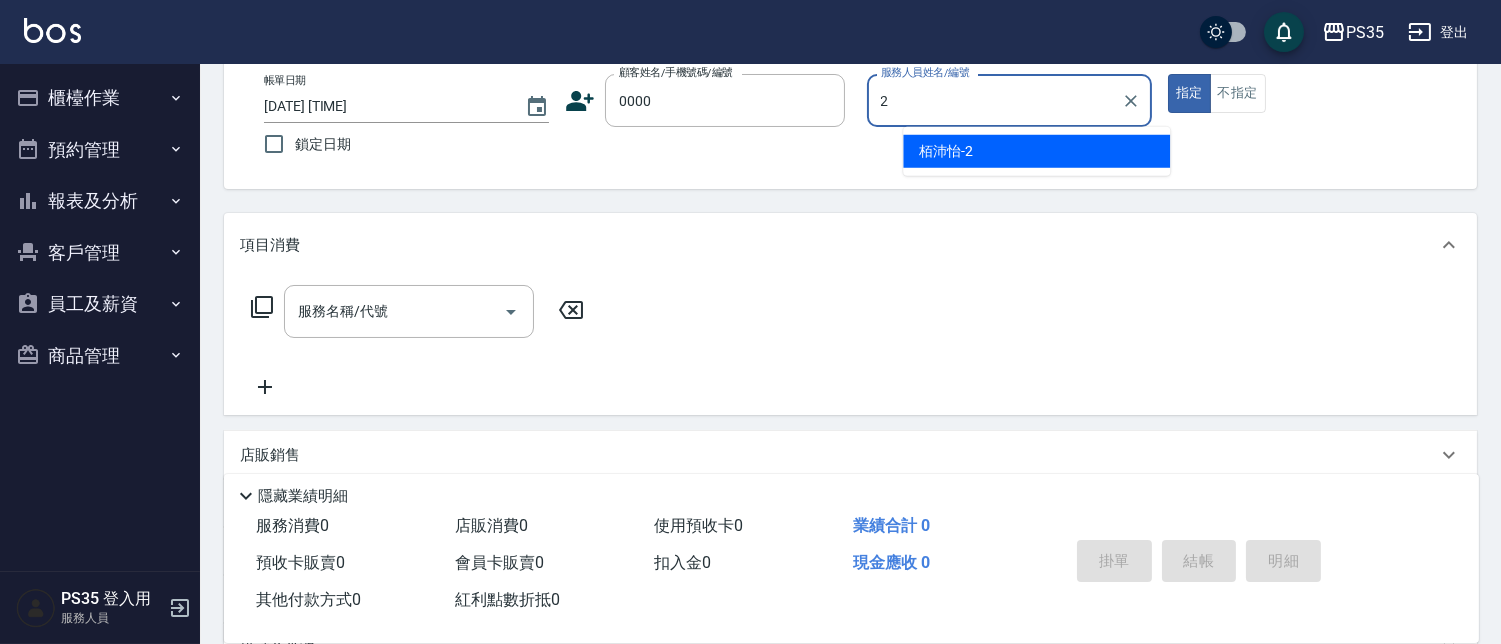 type on "[NAME]-2" 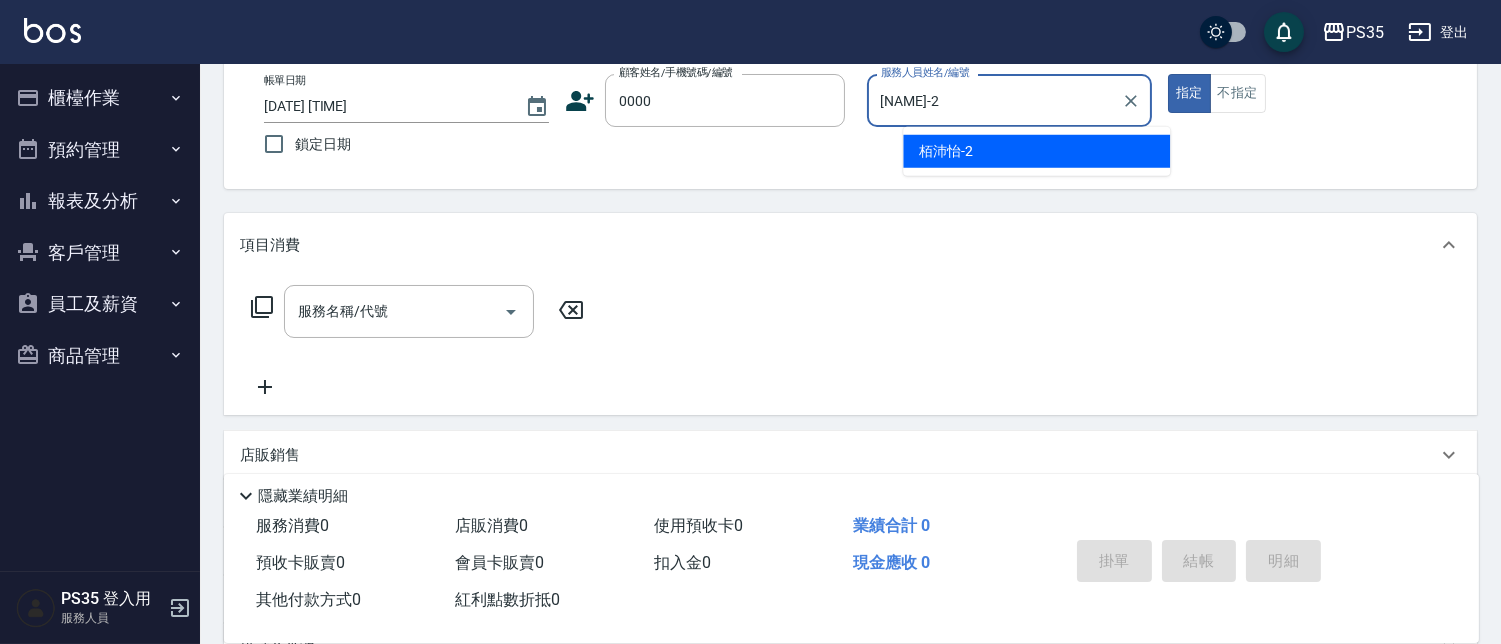 type on "true" 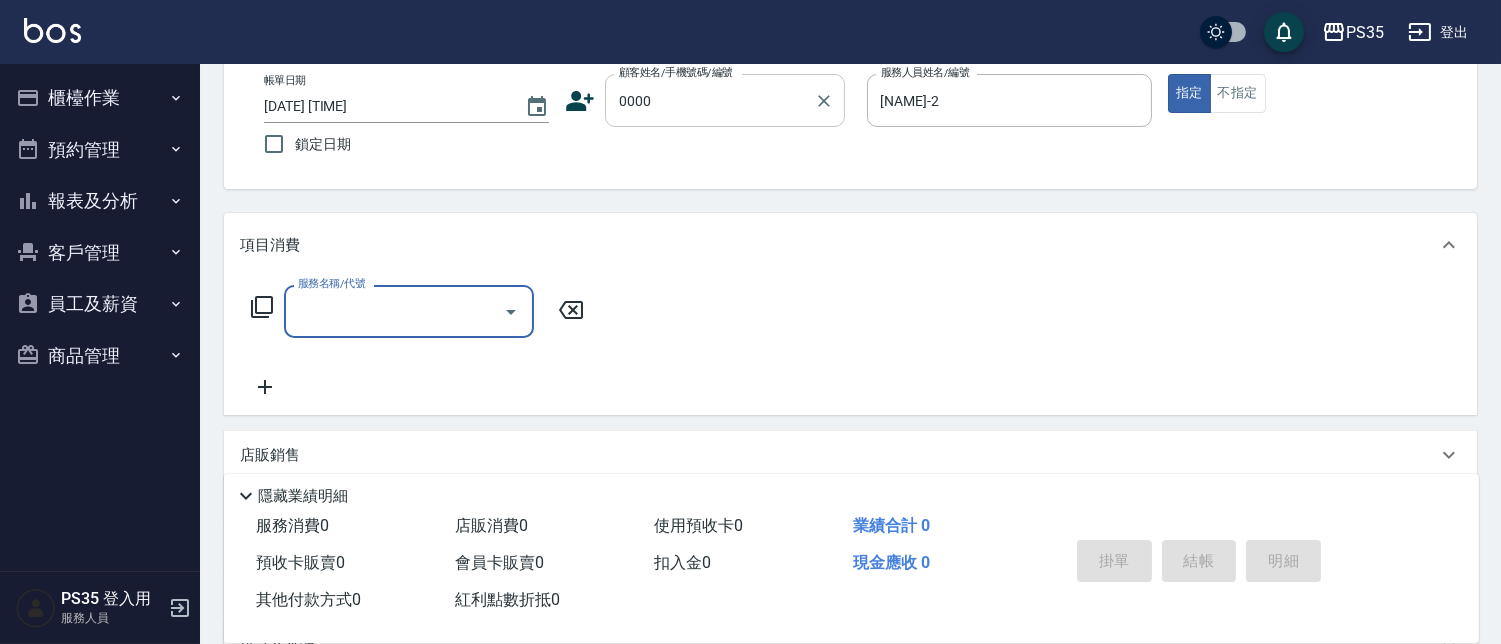 click on "0000" at bounding box center [710, 100] 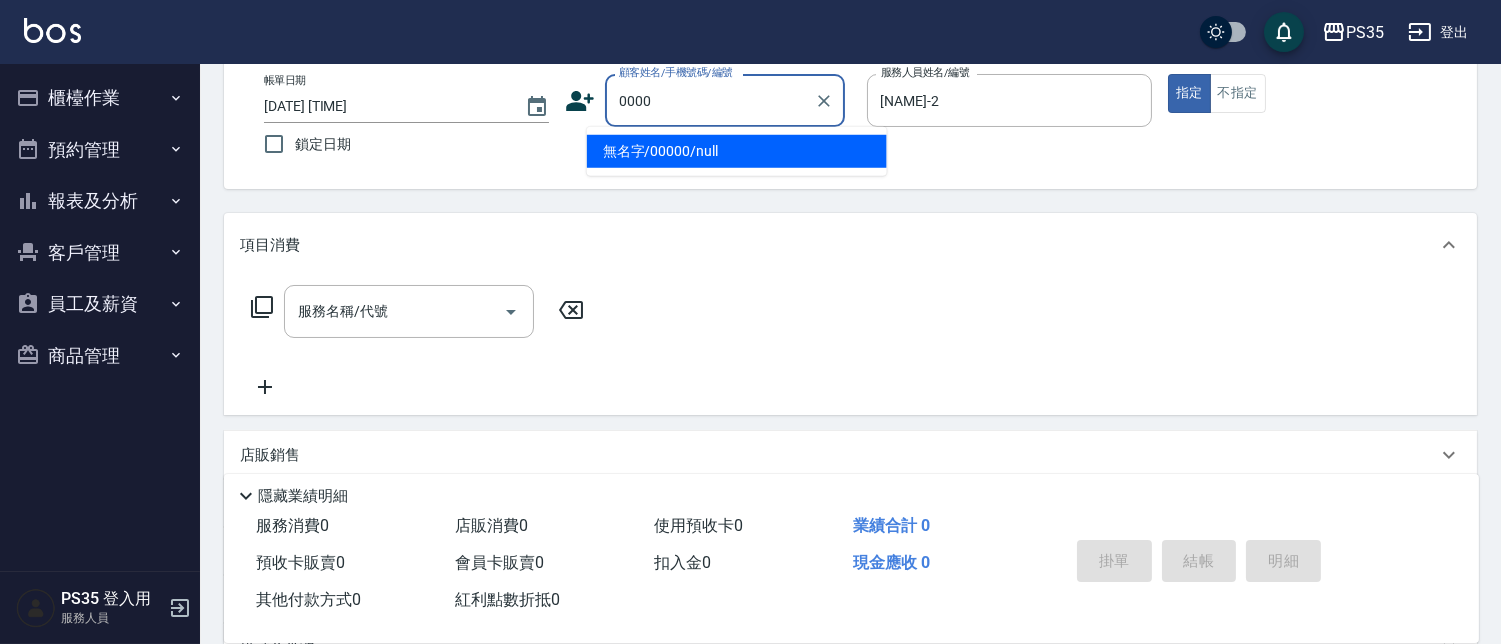 click on "無名字/00000/null" at bounding box center (737, 151) 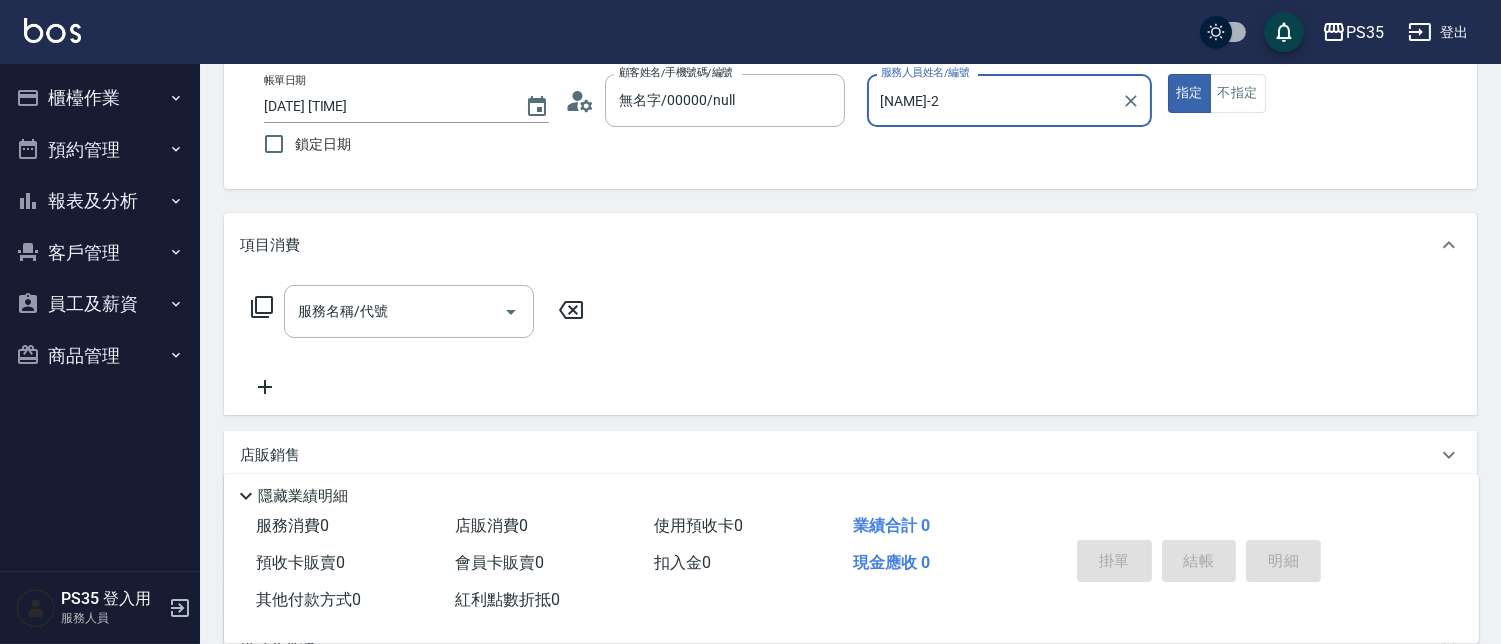 click on "服務名稱/代號" at bounding box center (394, 311) 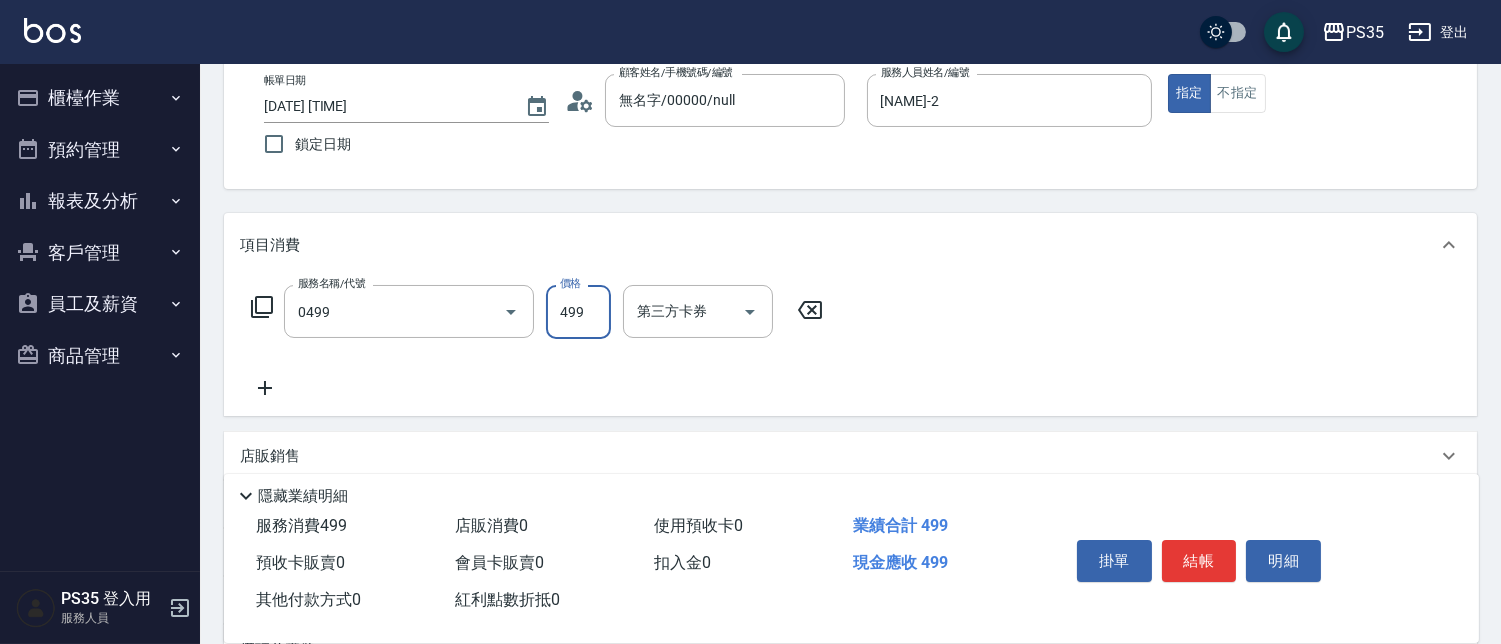 type on "伊黛莉499(0499)" 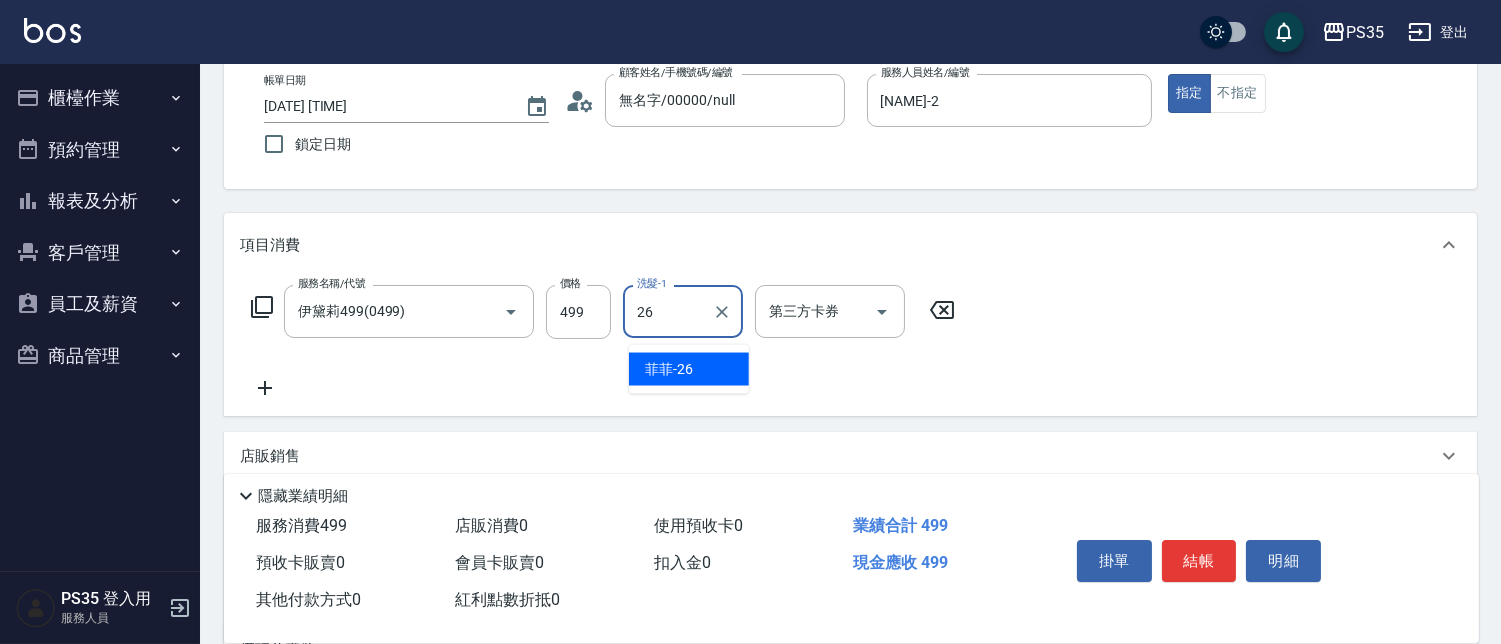 type on "[NAME]-26" 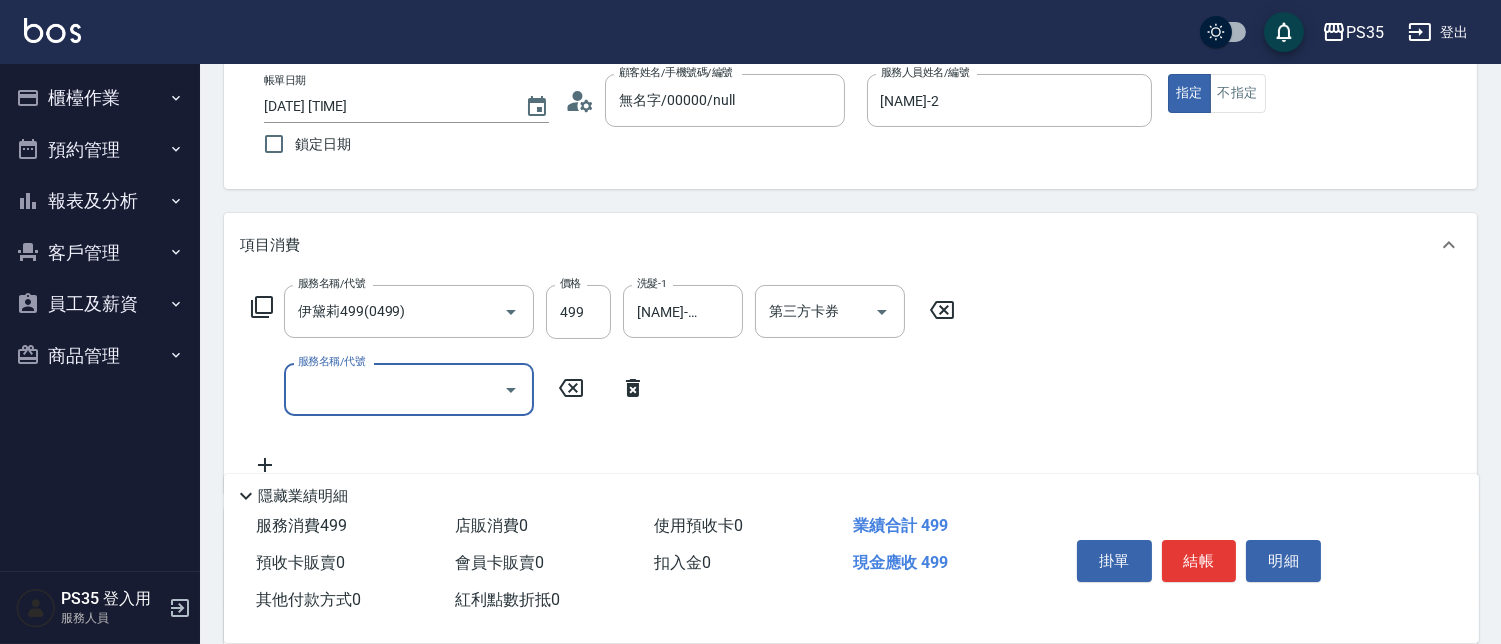 click on "結帳" at bounding box center [1199, 561] 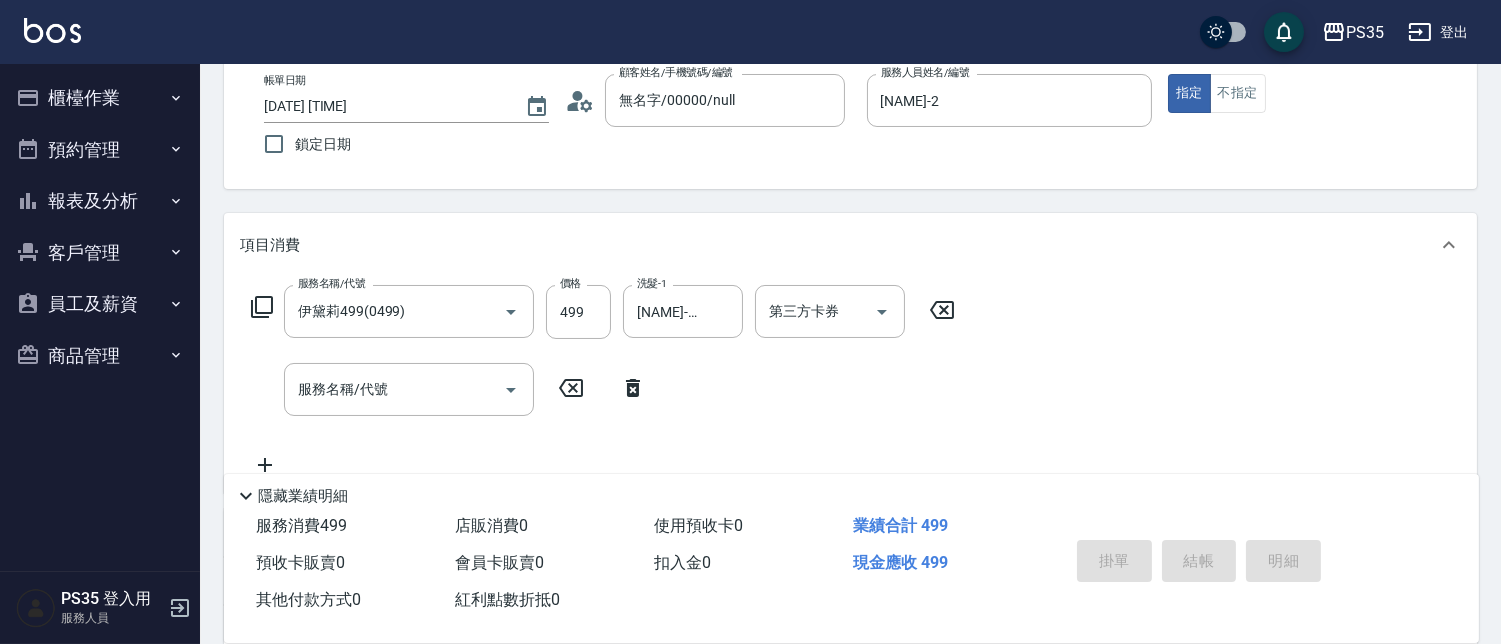 type on "[DATE] [TIME]" 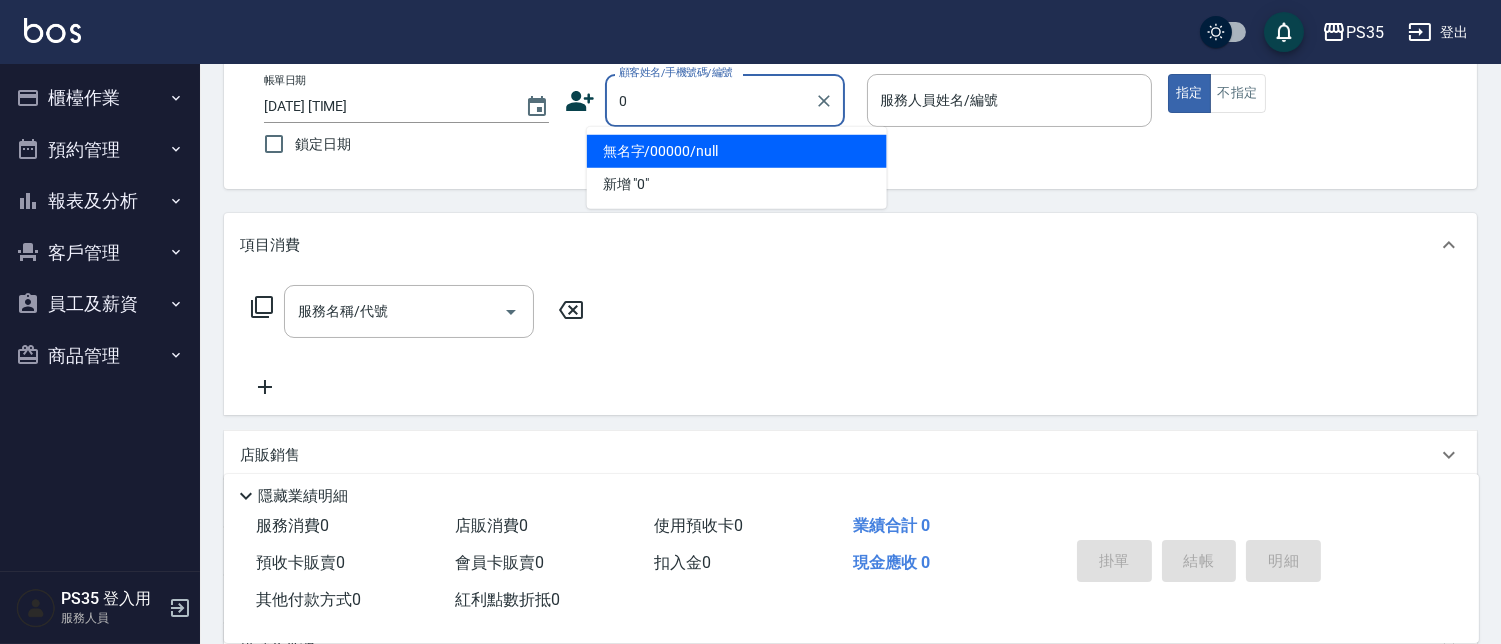 type on "無名字/00000/null" 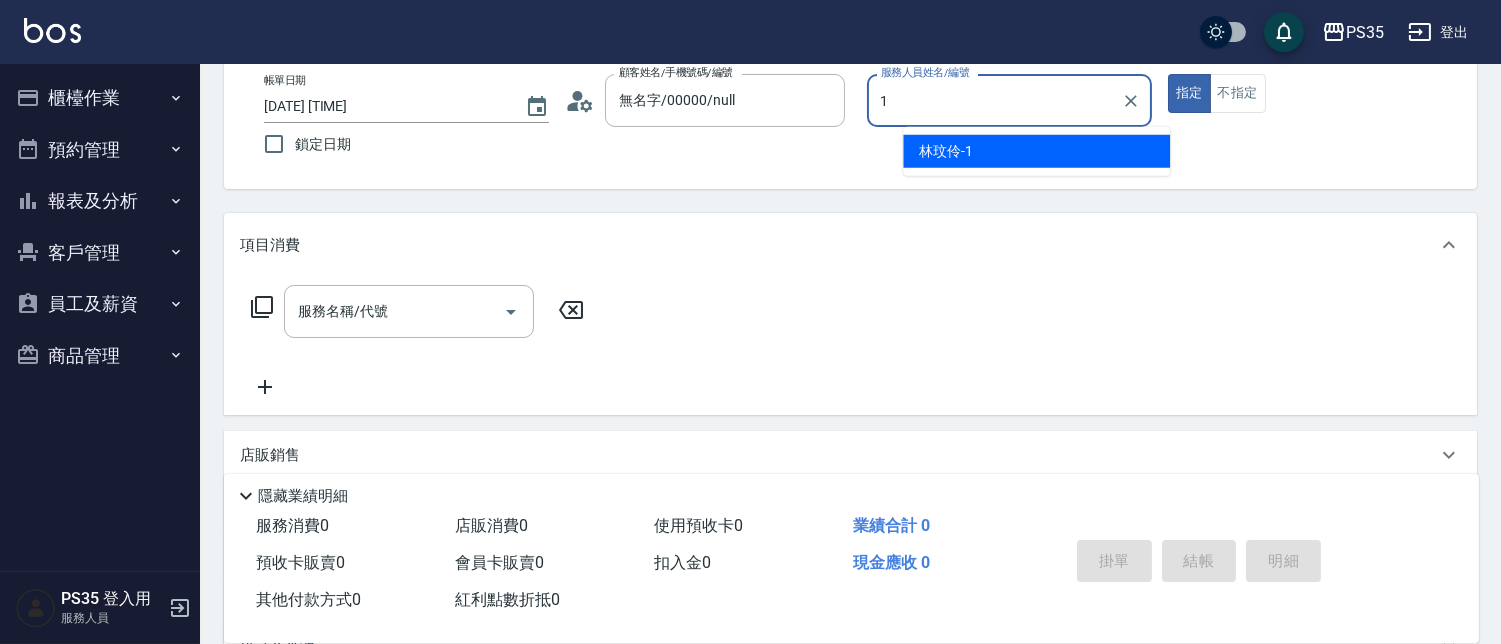type on "[NAME]-1" 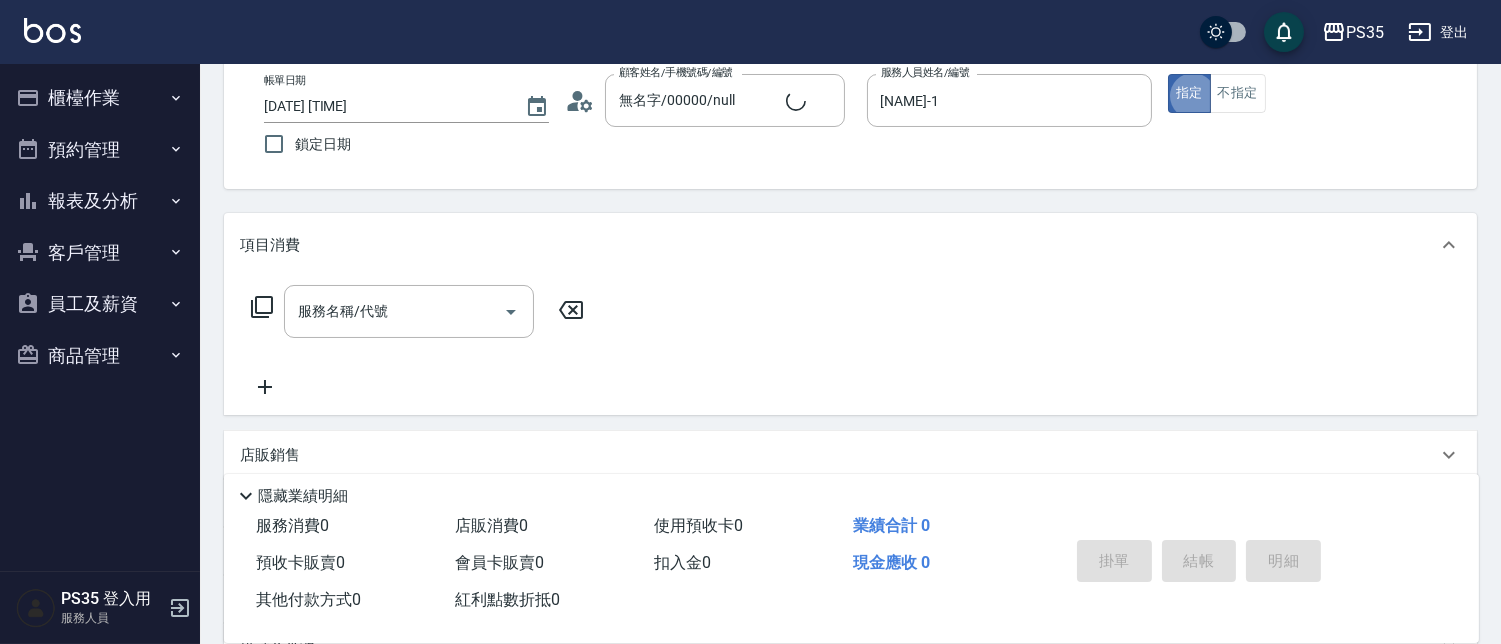 type on "無名字/0/null" 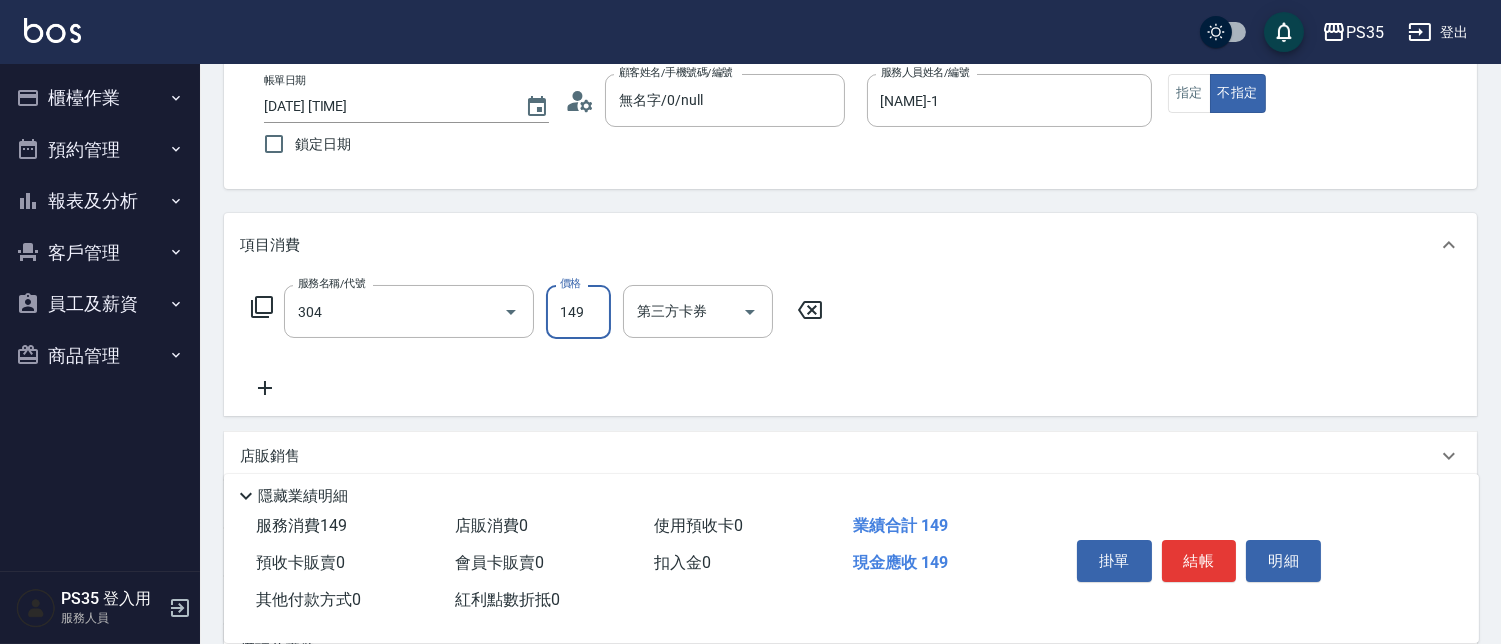 type on "剪髮(304)" 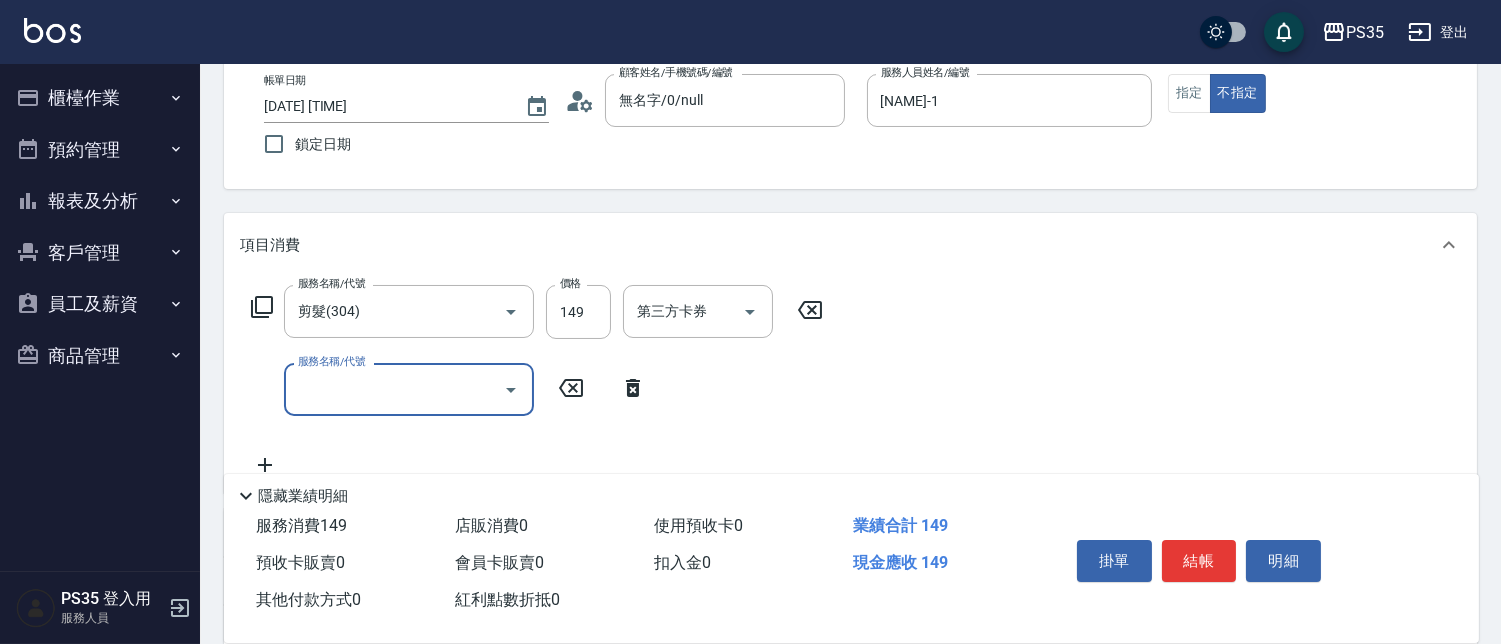 click on "結帳" at bounding box center (1199, 561) 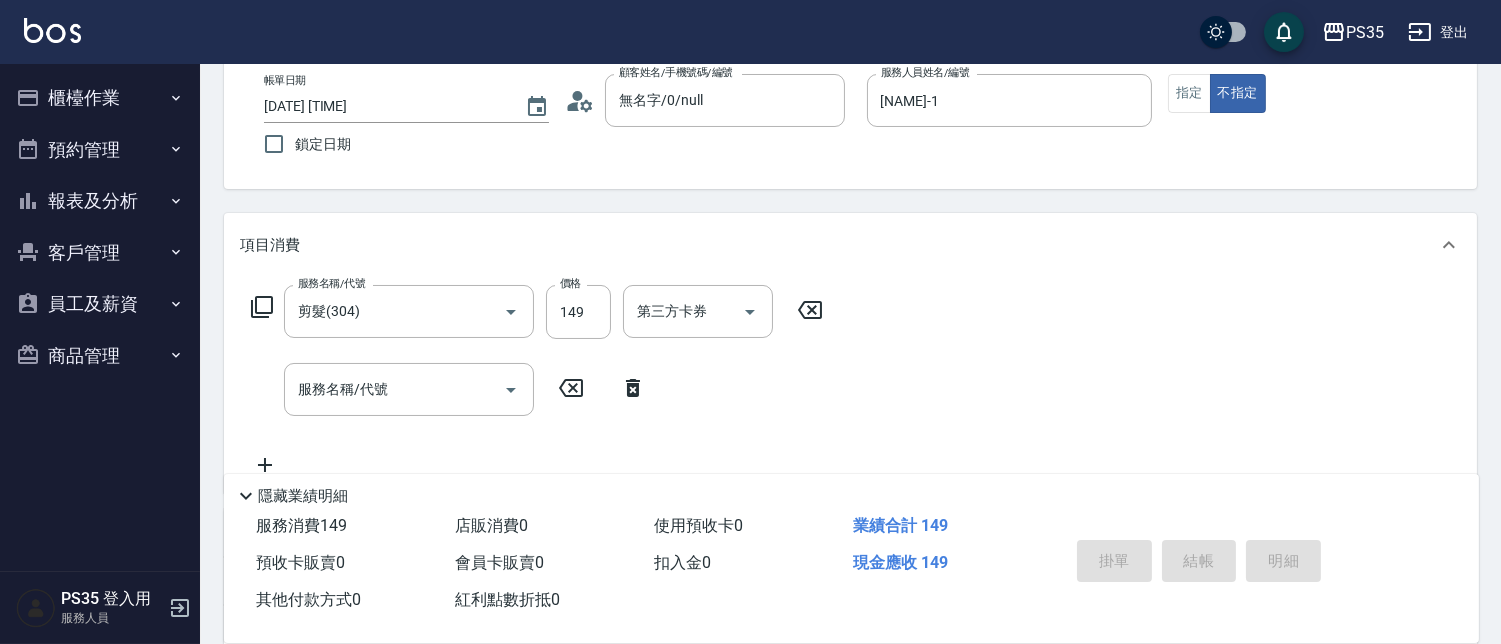 type 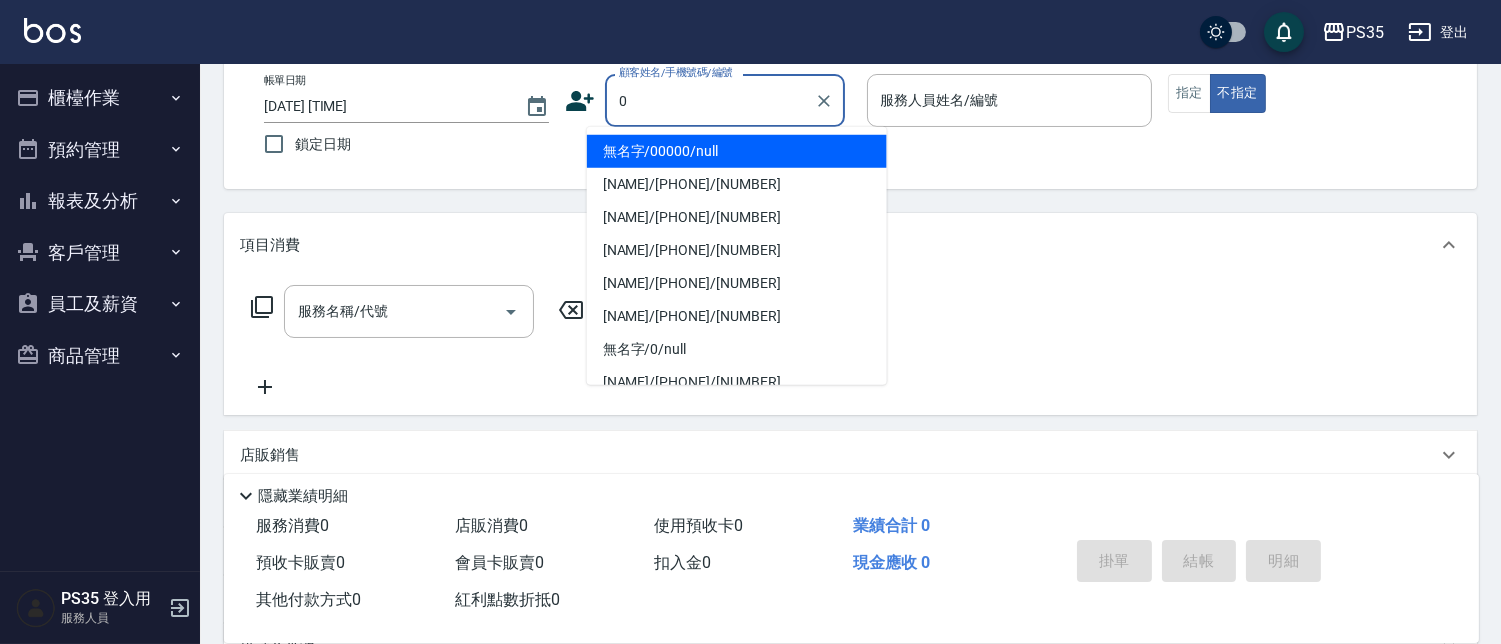 type on "無名字/00000/null" 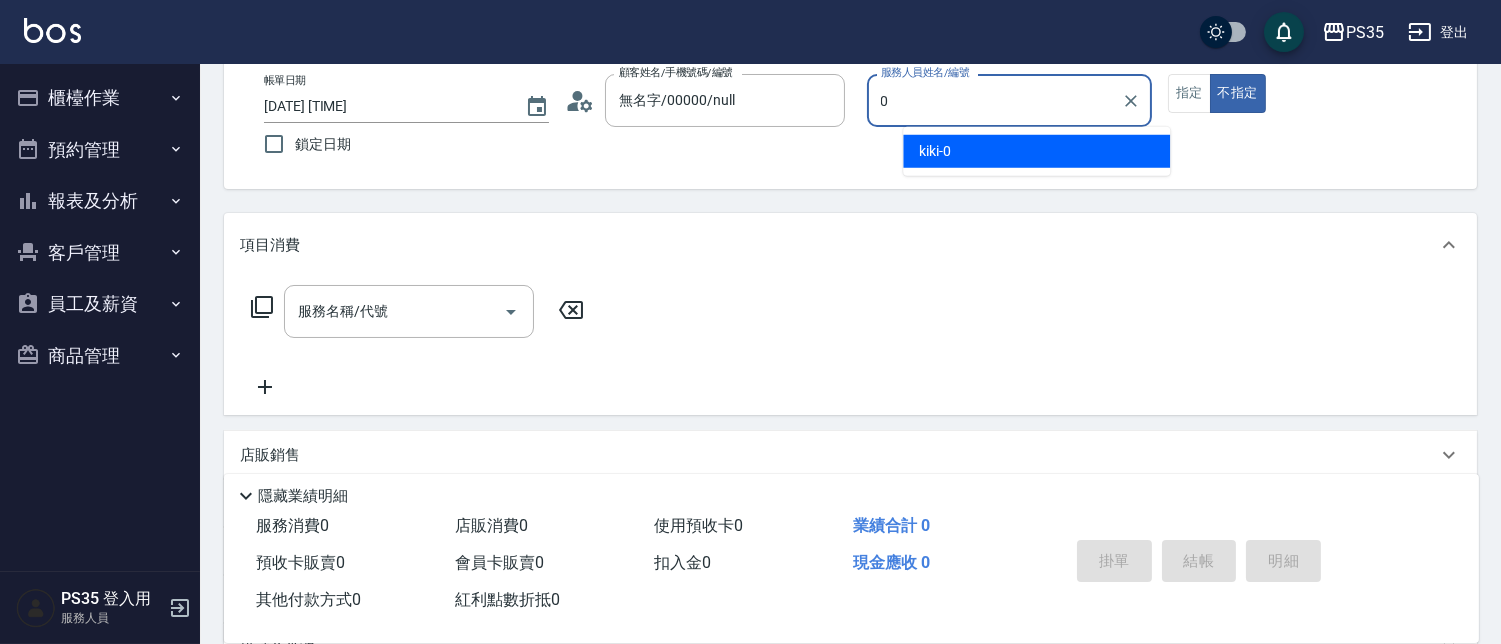 type on "kiki-0" 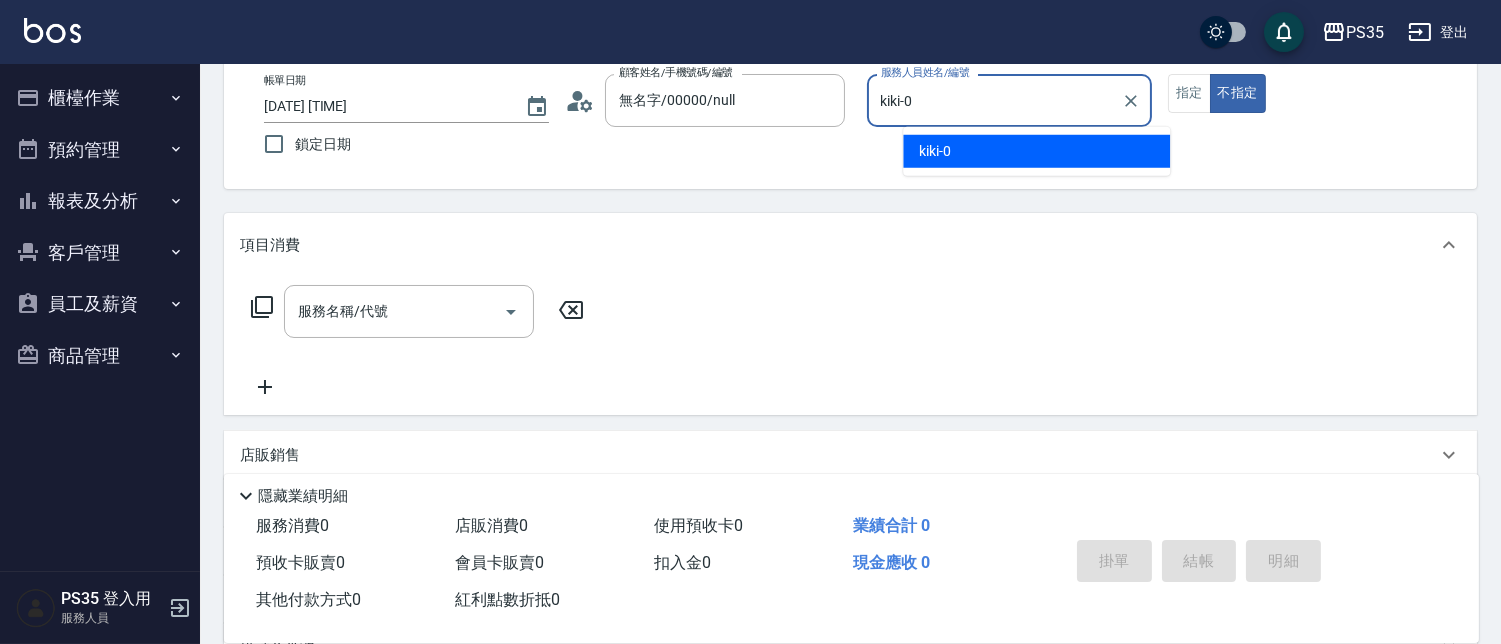 type on "false" 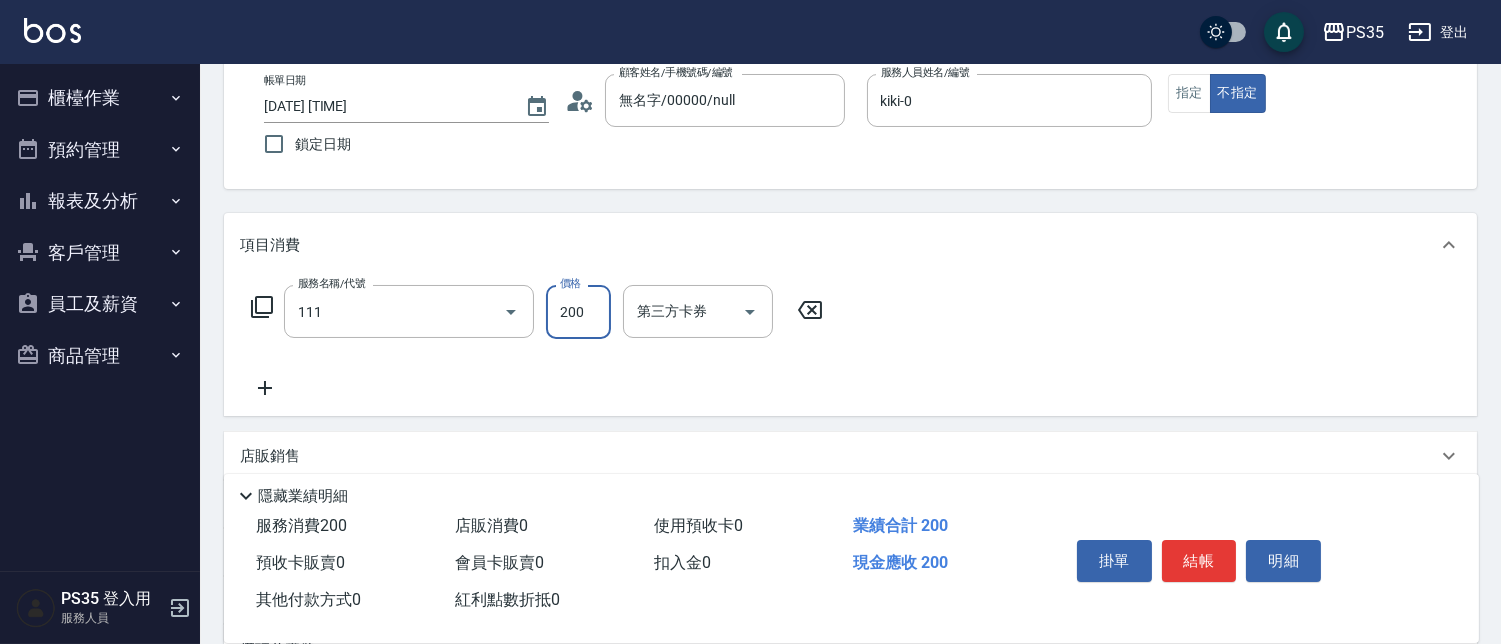 type on "200(111)" 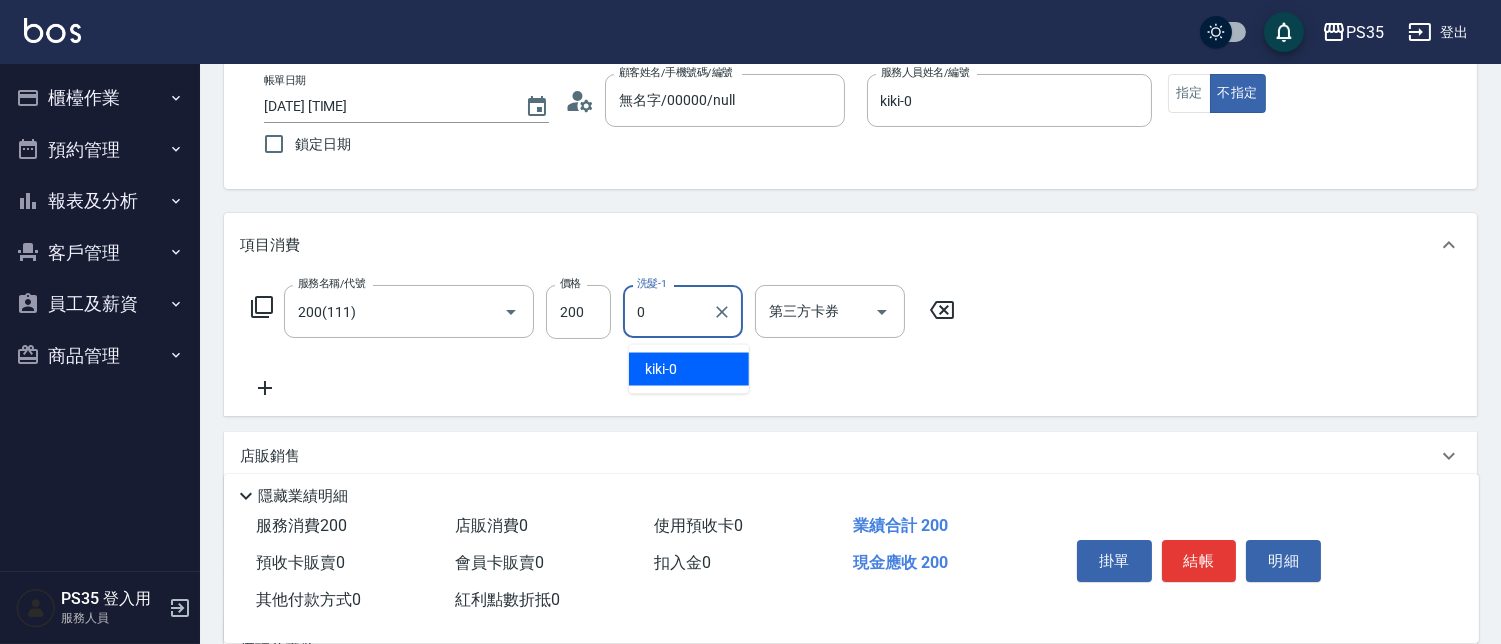 type on "kiki-0" 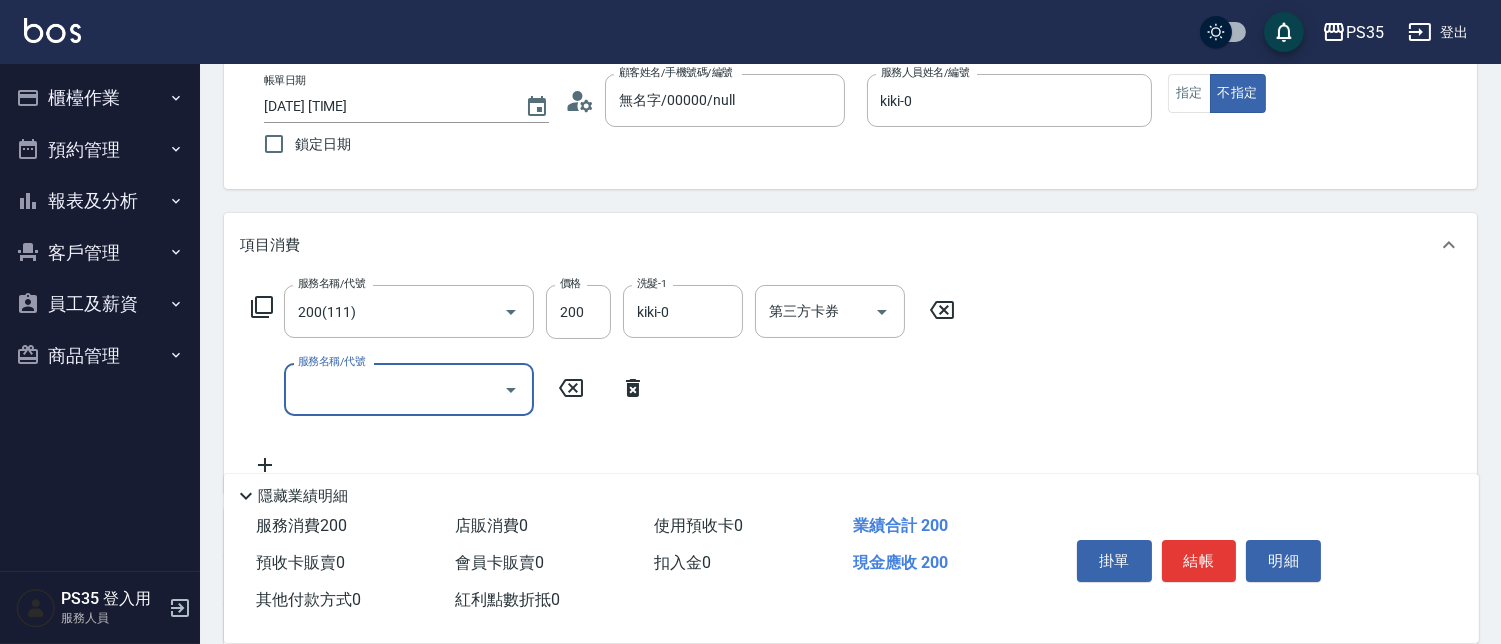 click on "結帳" at bounding box center (1199, 561) 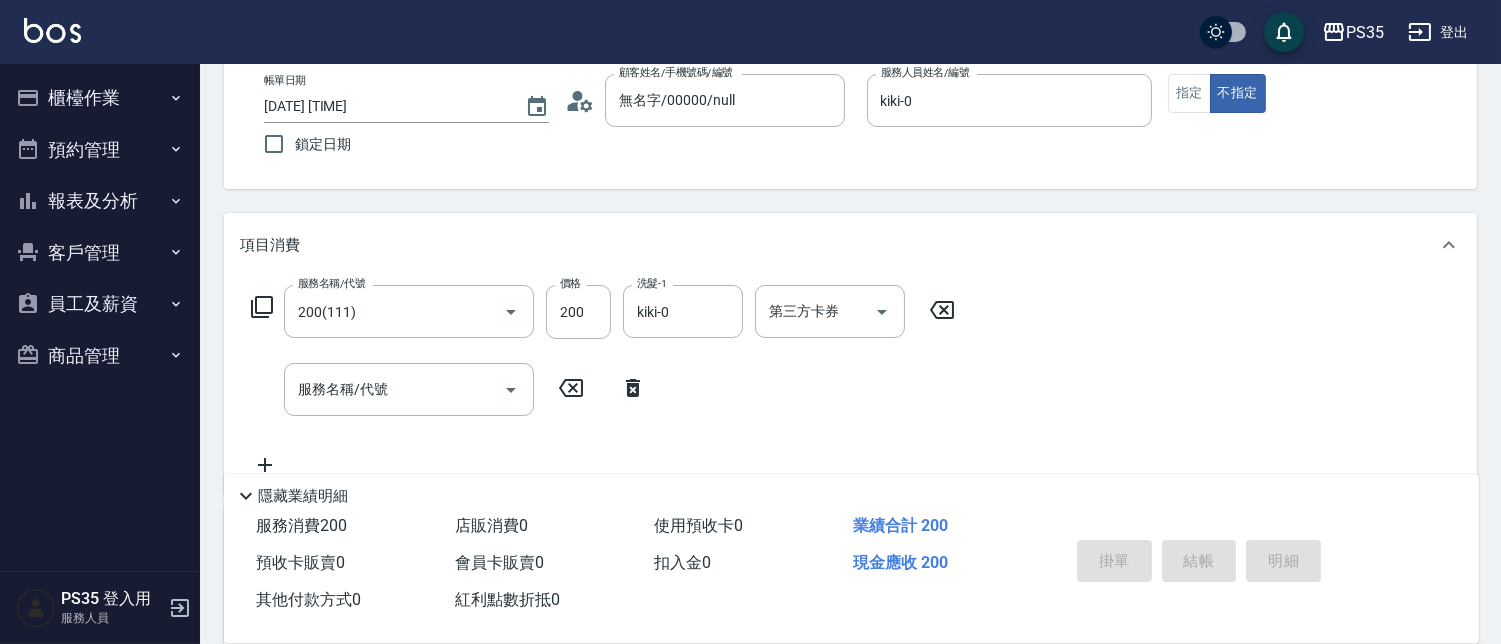 type 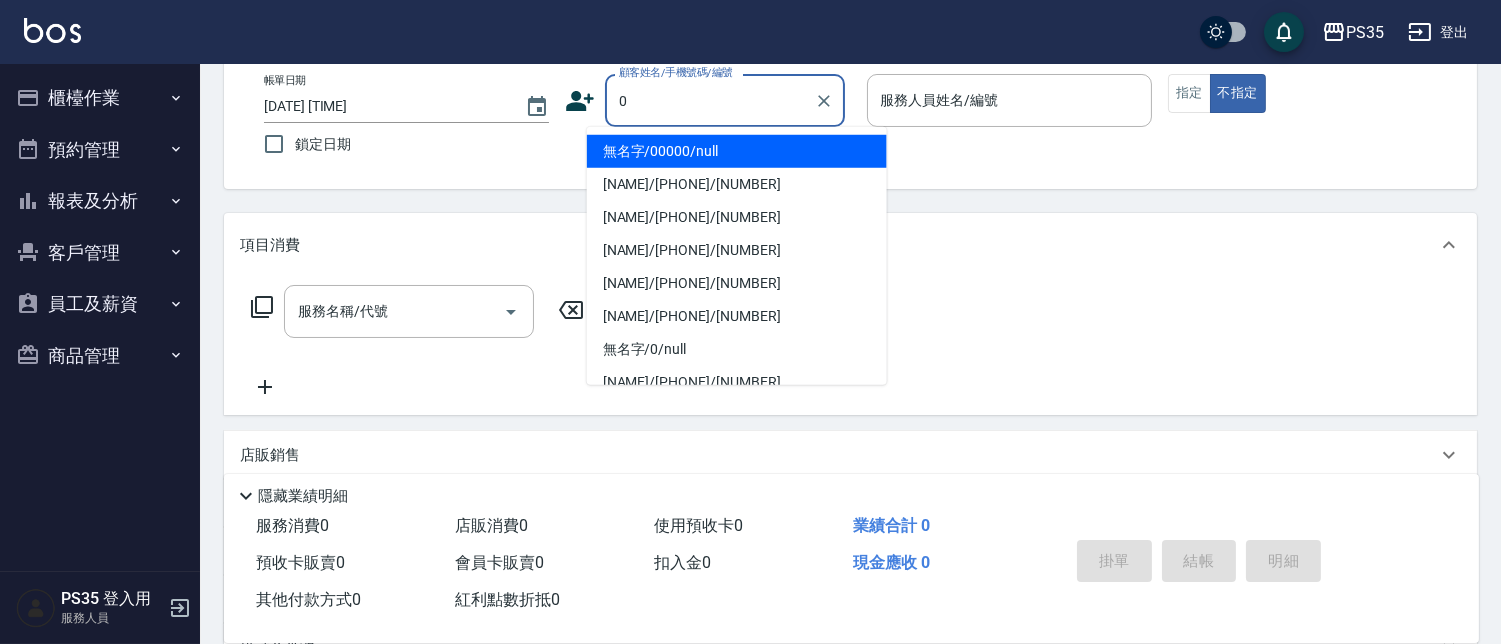 type on "無名字/00000/null" 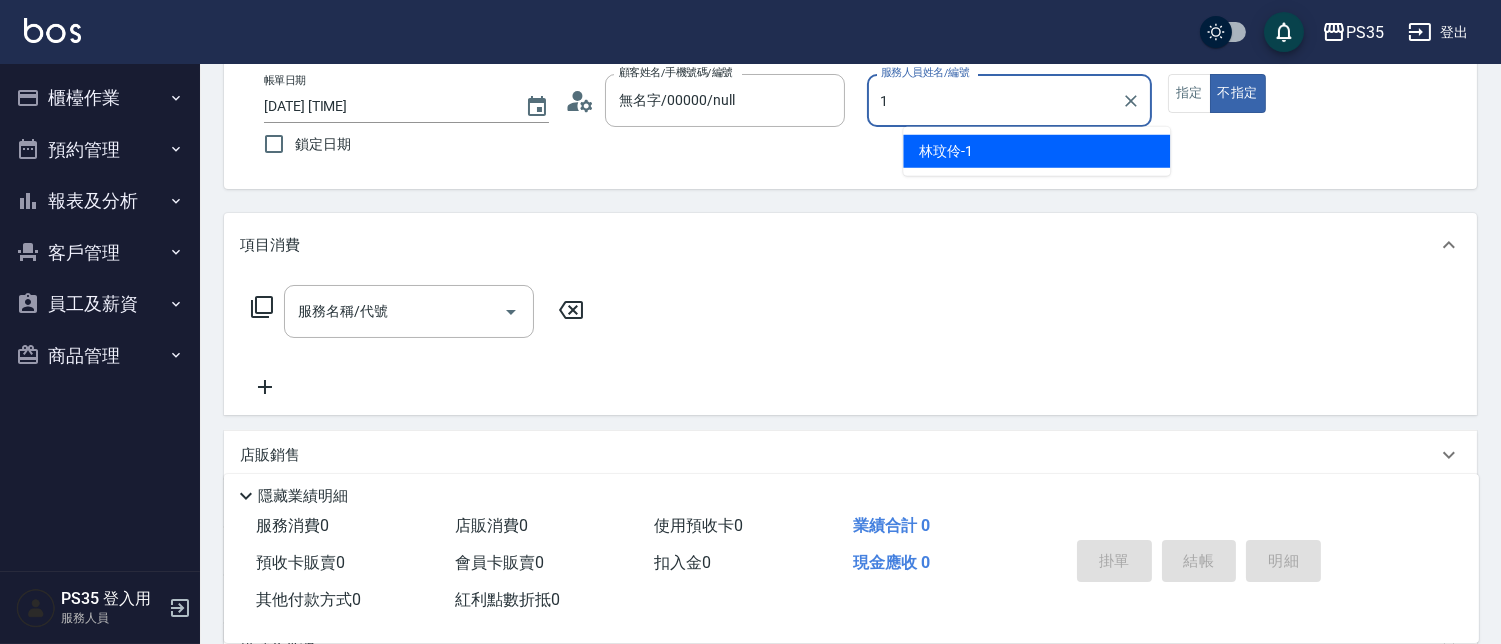 type on "[NAME]-1" 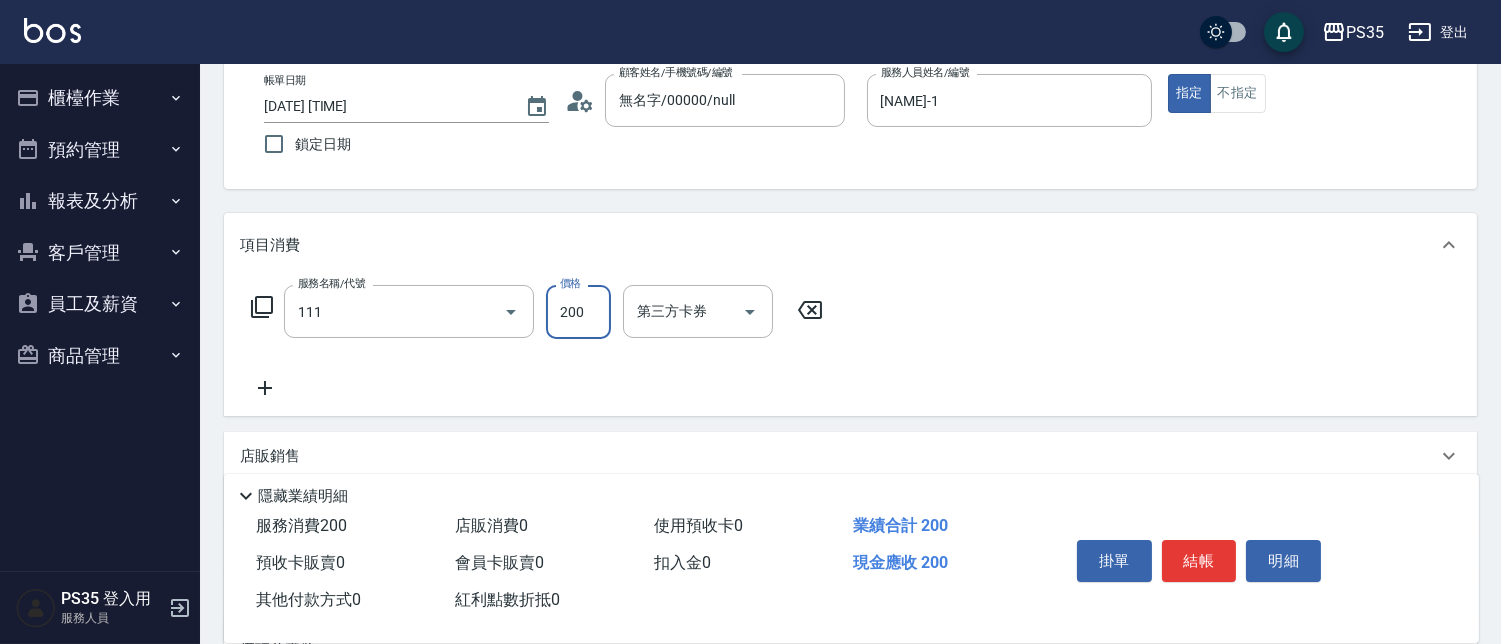 type on "200(111)" 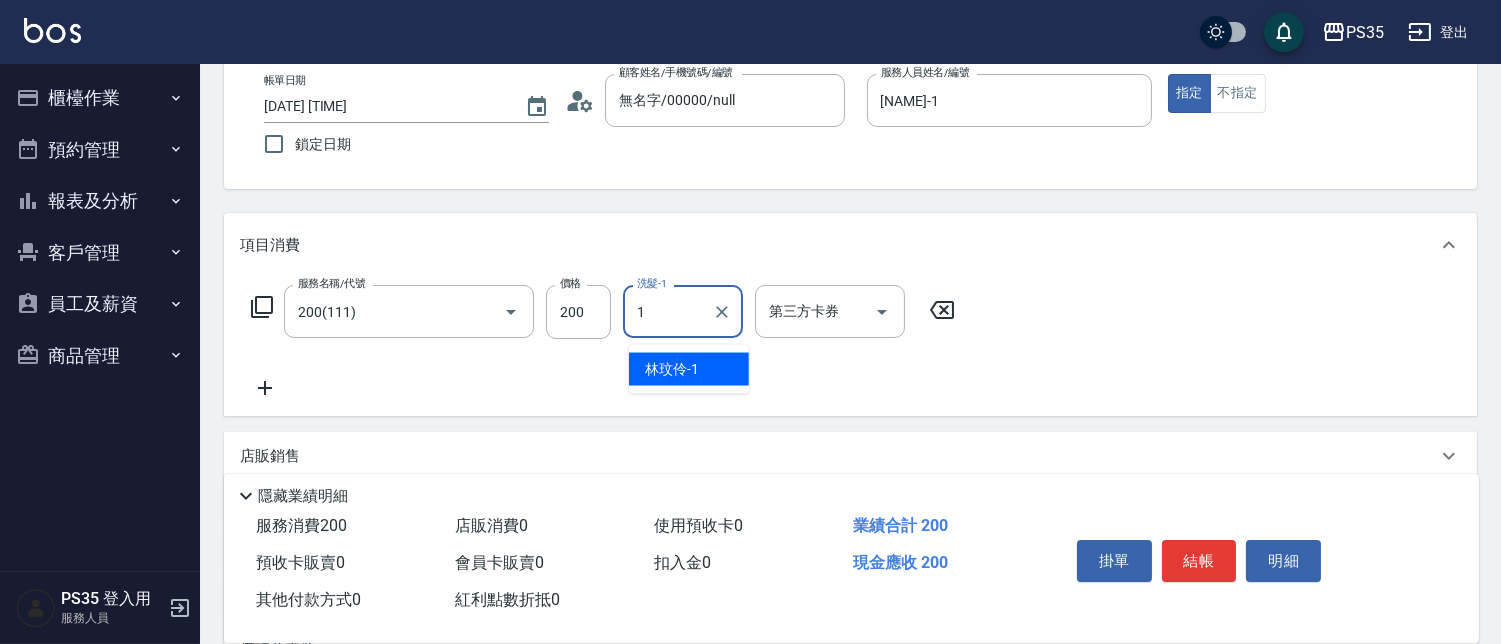 type on "[NAME]-1" 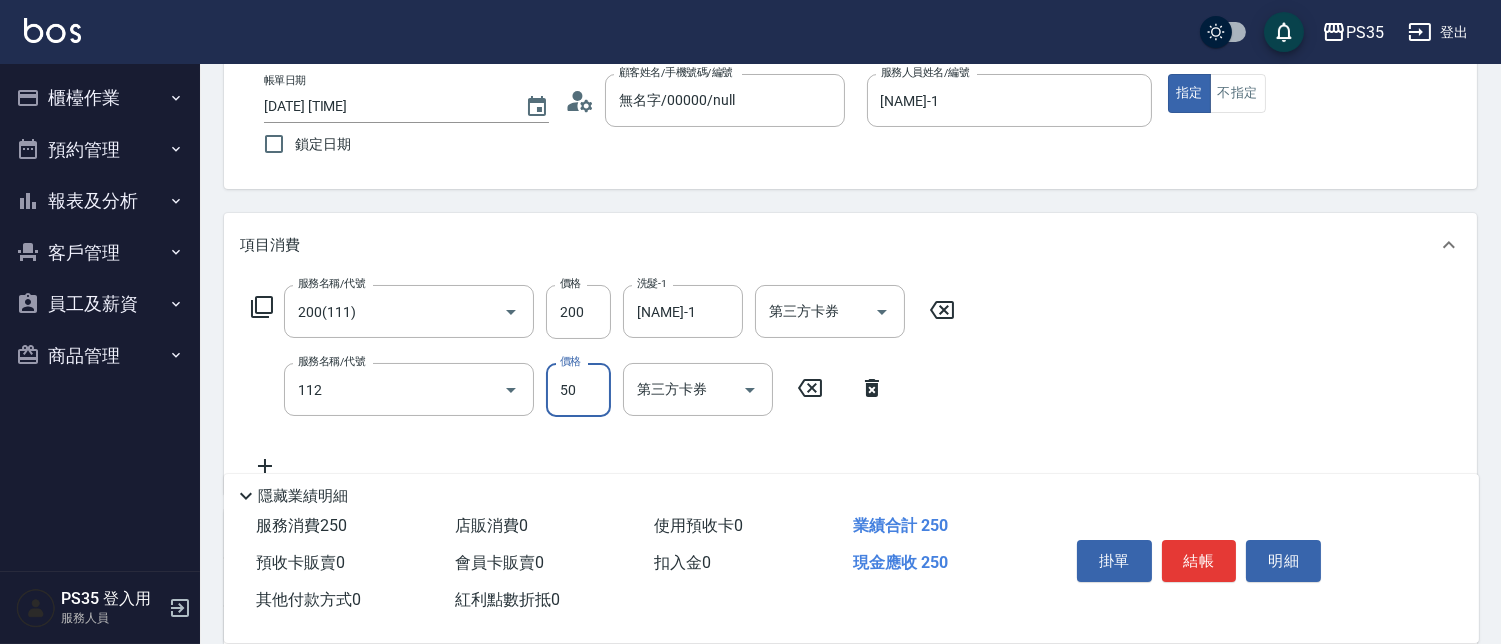 type on "精油50(112)" 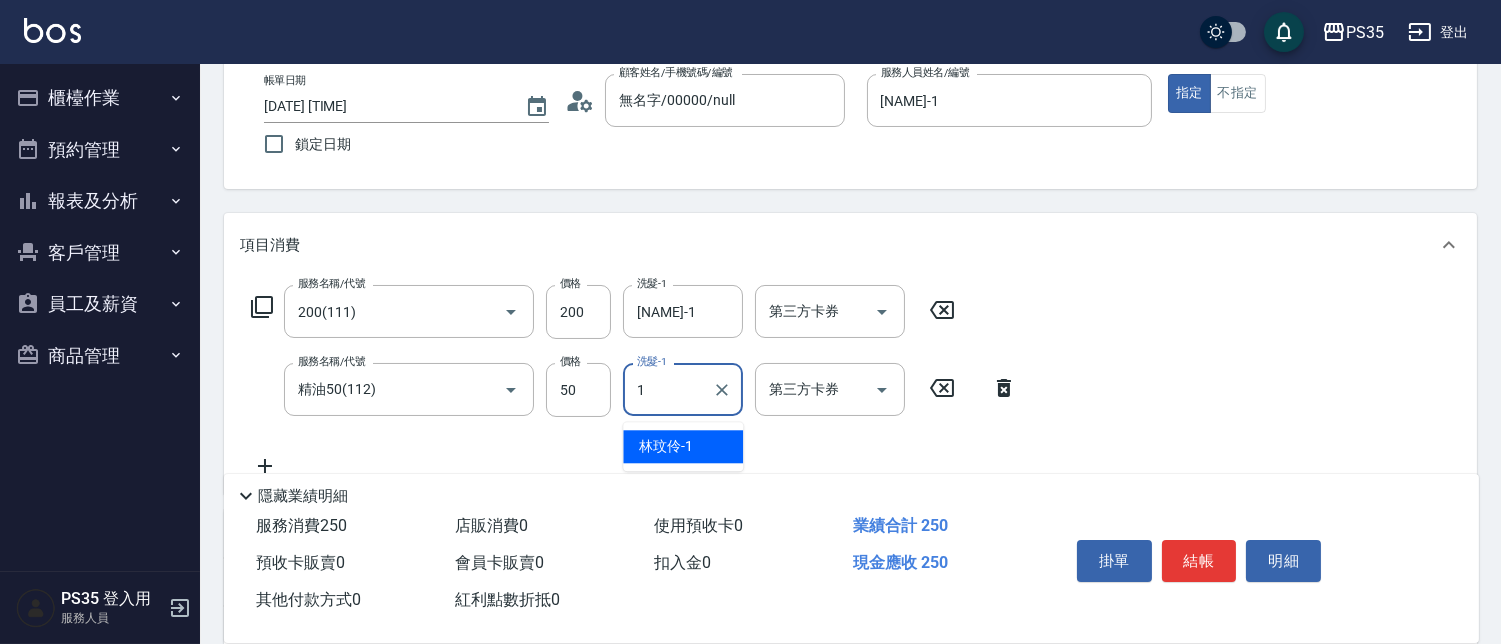 type on "[NAME]-1" 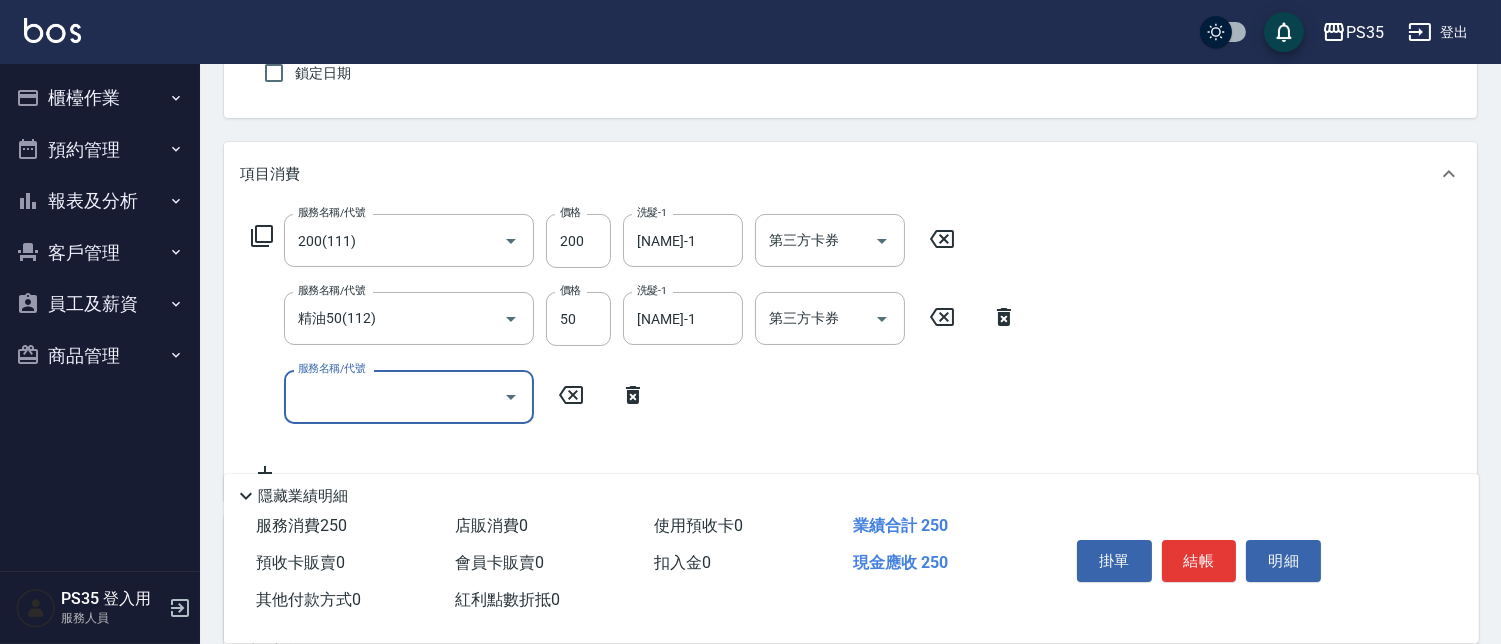 scroll, scrollTop: 222, scrollLeft: 0, axis: vertical 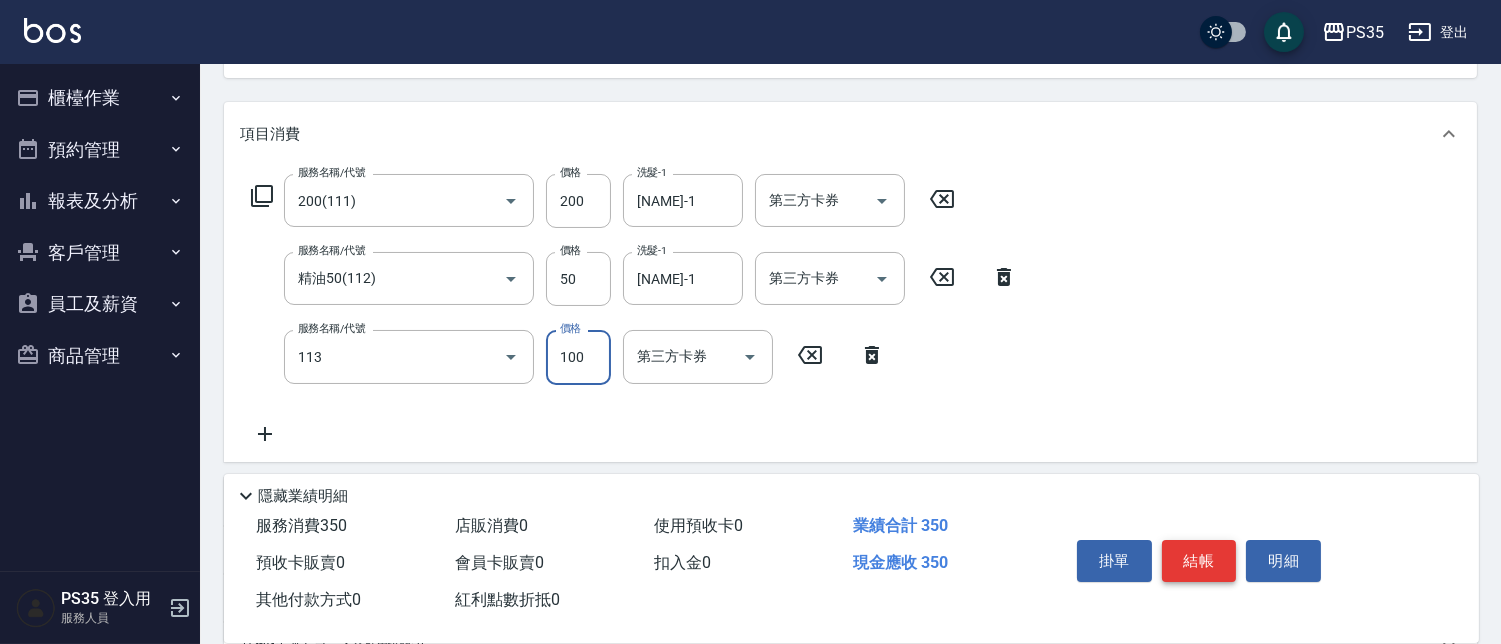 type on "瞬護100(113)" 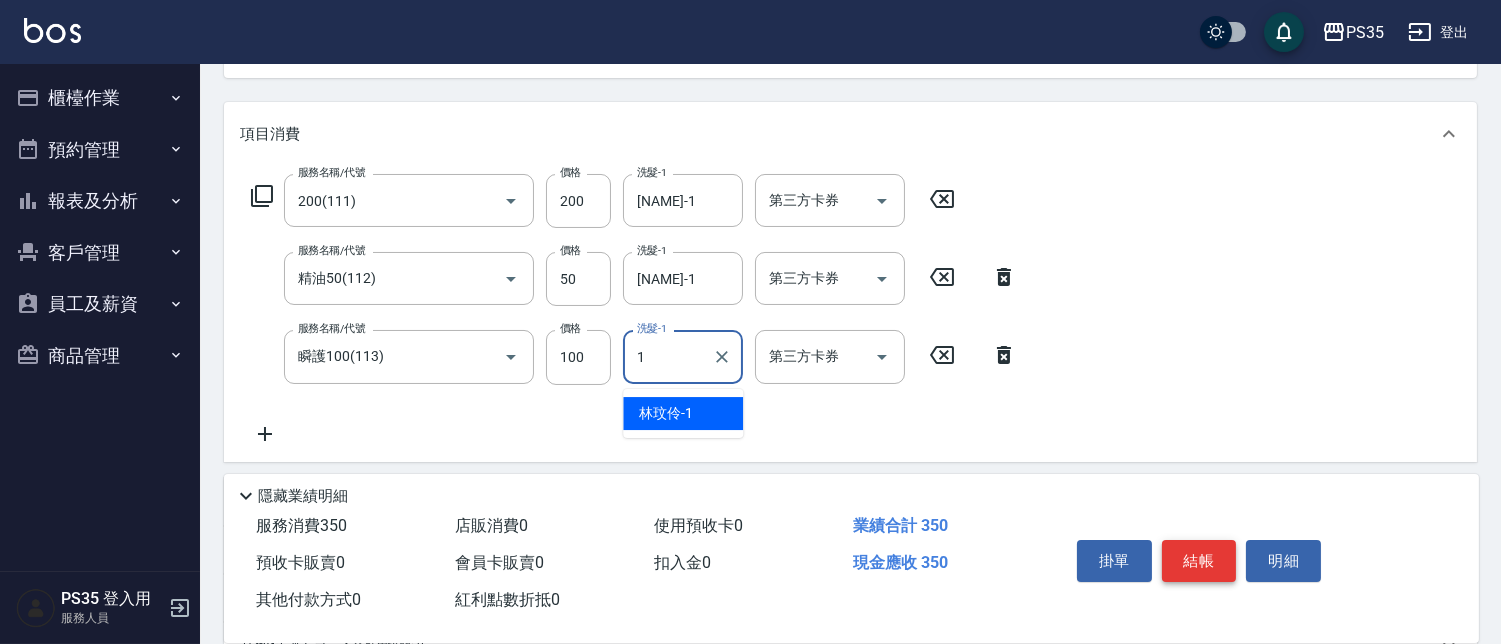 type on "[NAME]-1" 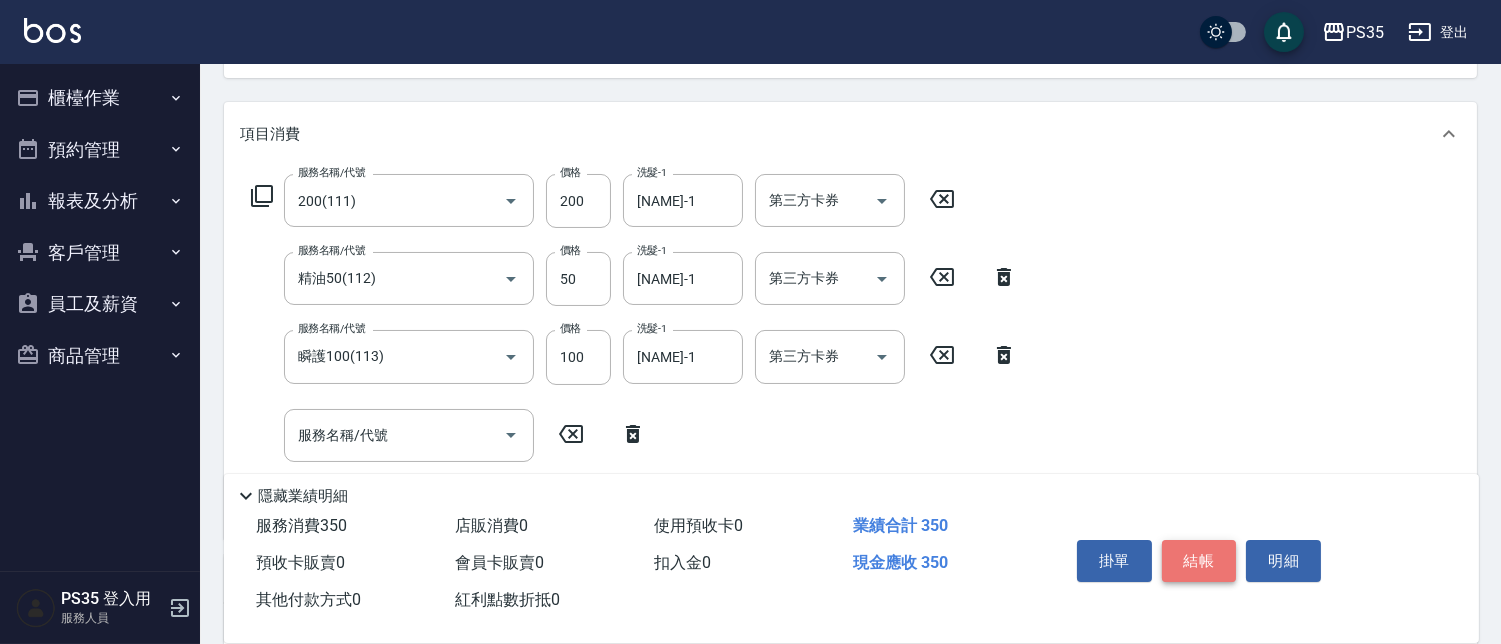 click on "結帳" at bounding box center (1199, 561) 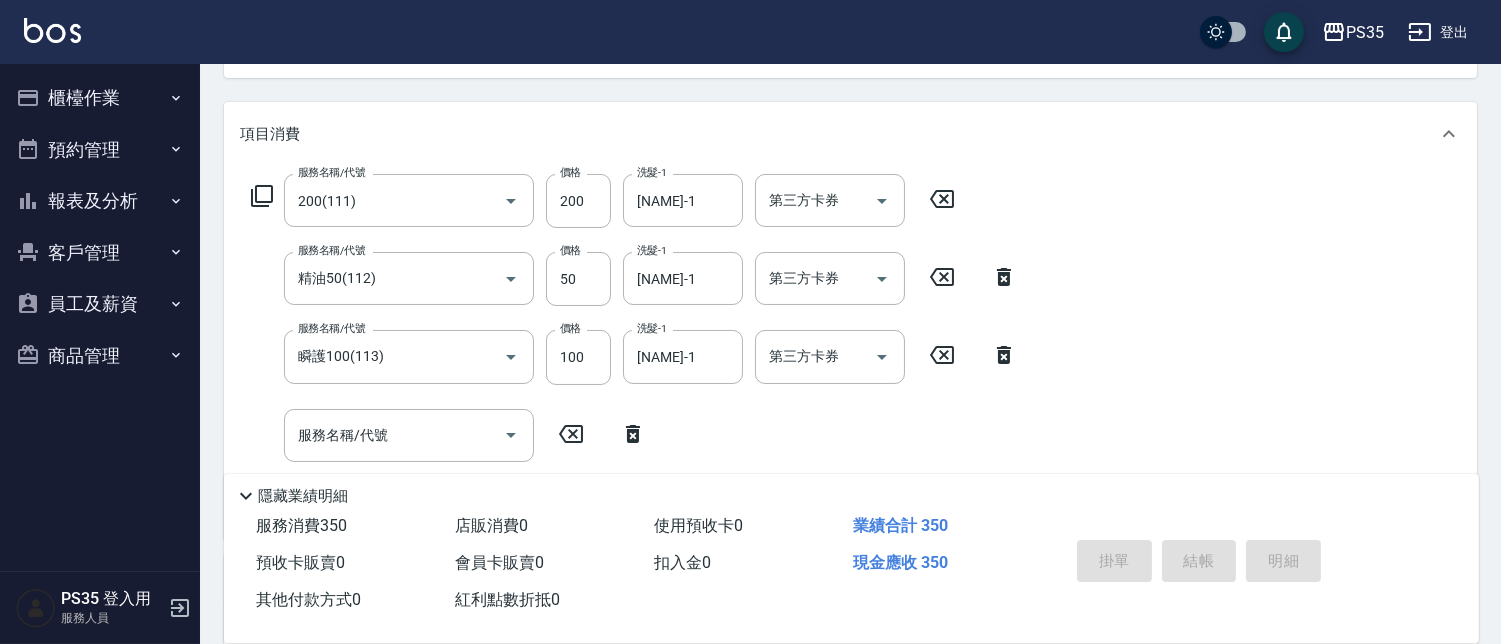 type on "2025/08/08 21:00" 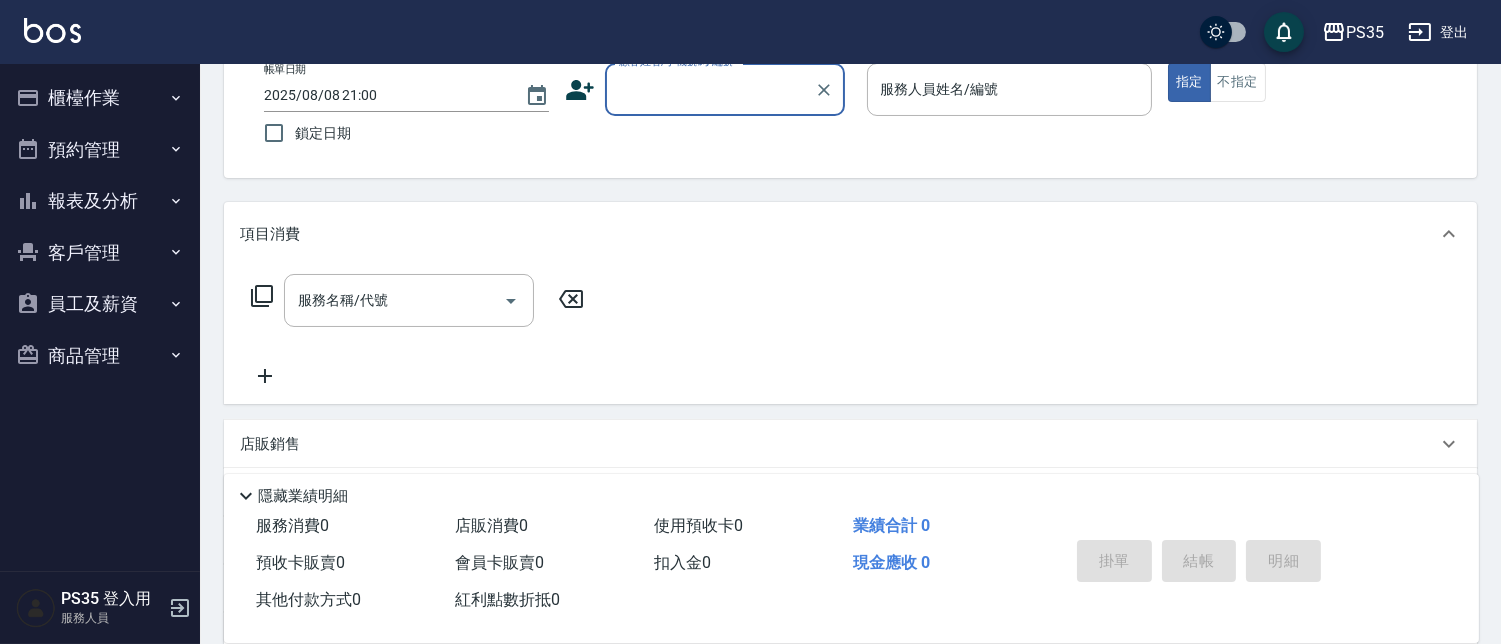 scroll, scrollTop: 82, scrollLeft: 0, axis: vertical 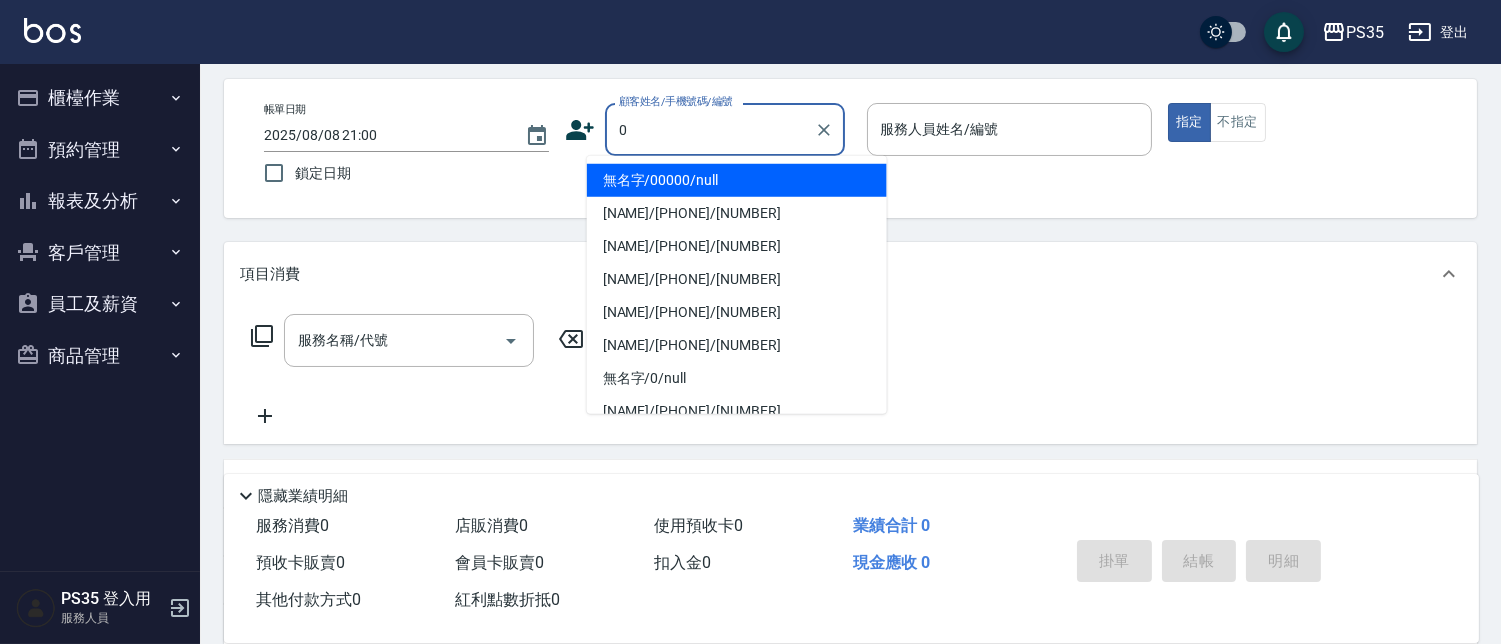 type on "無名字/00000/null" 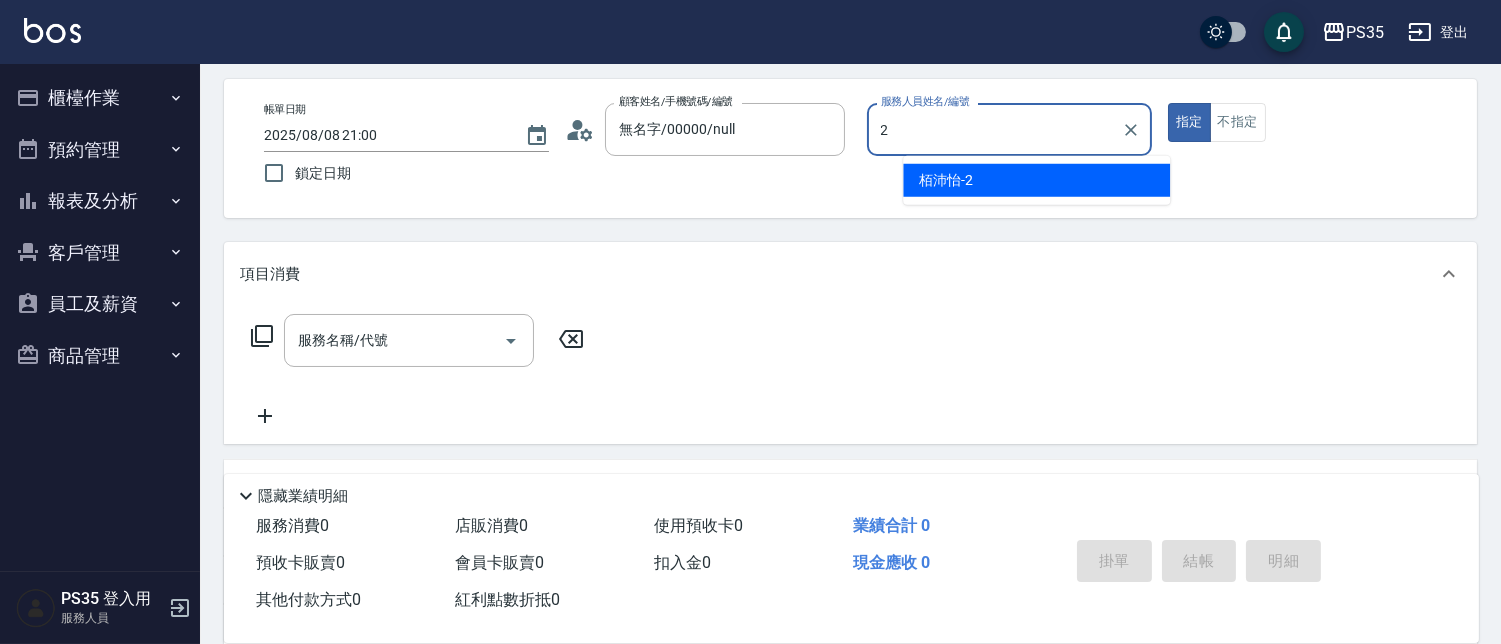 type on "[NAME]-2" 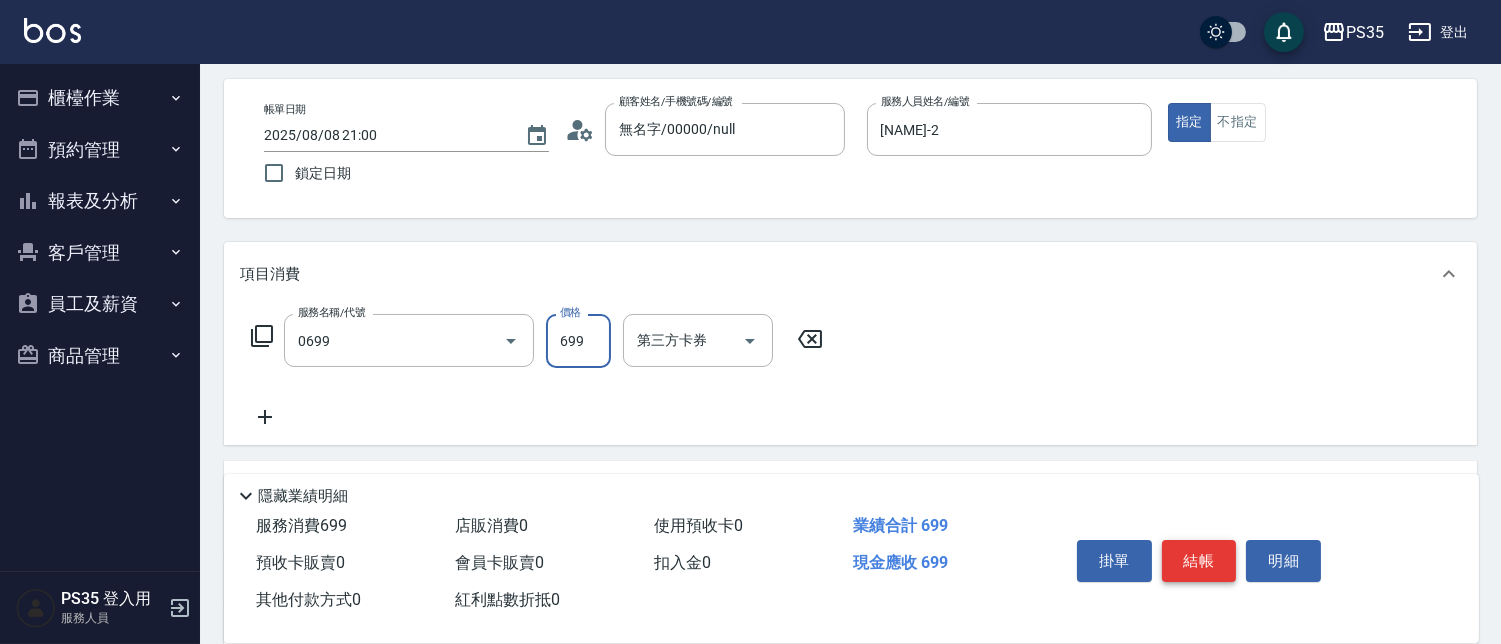 type on "精油SPA(0699)" 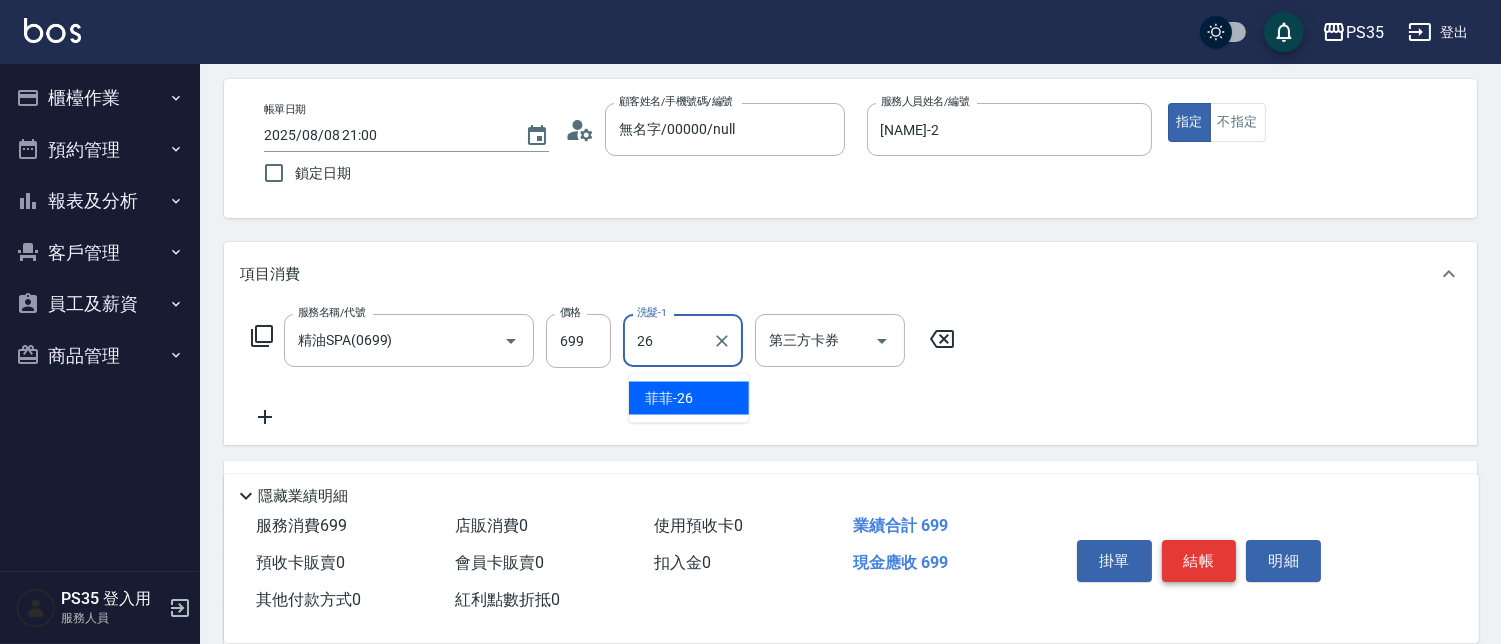 type on "[NAME]-26" 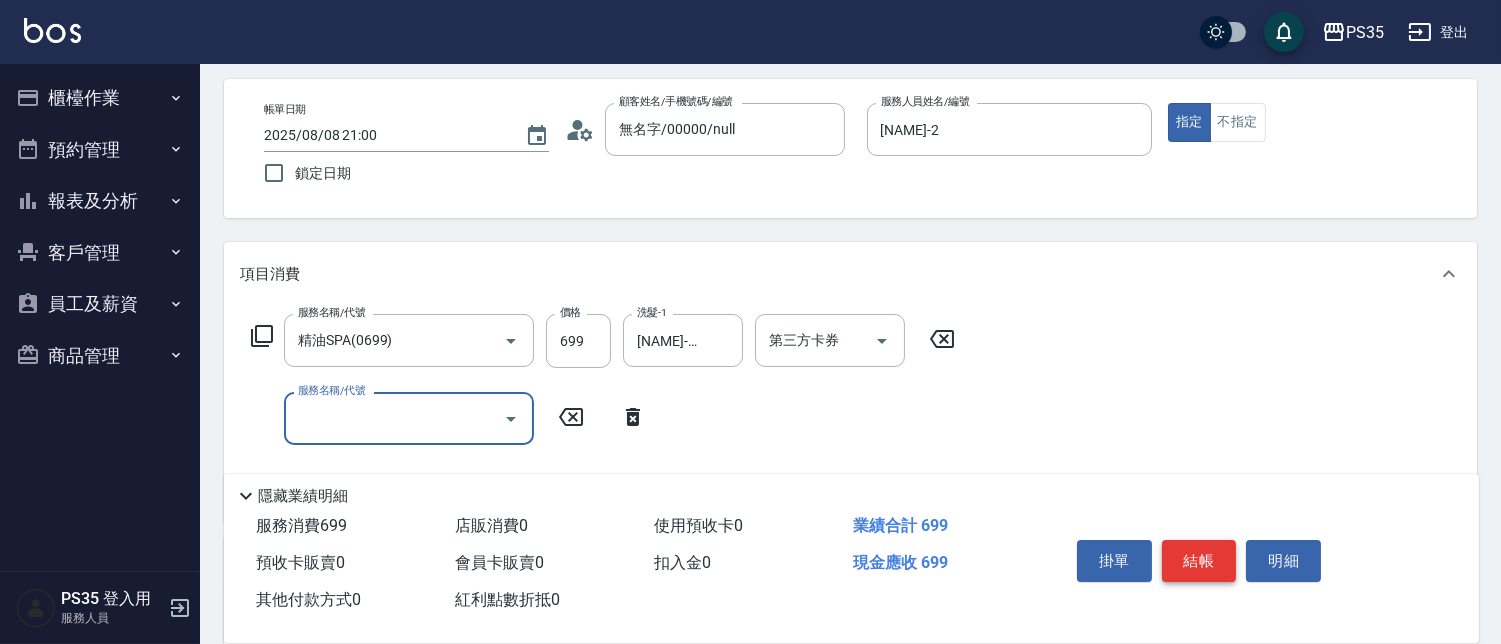 click on "結帳" at bounding box center (1199, 561) 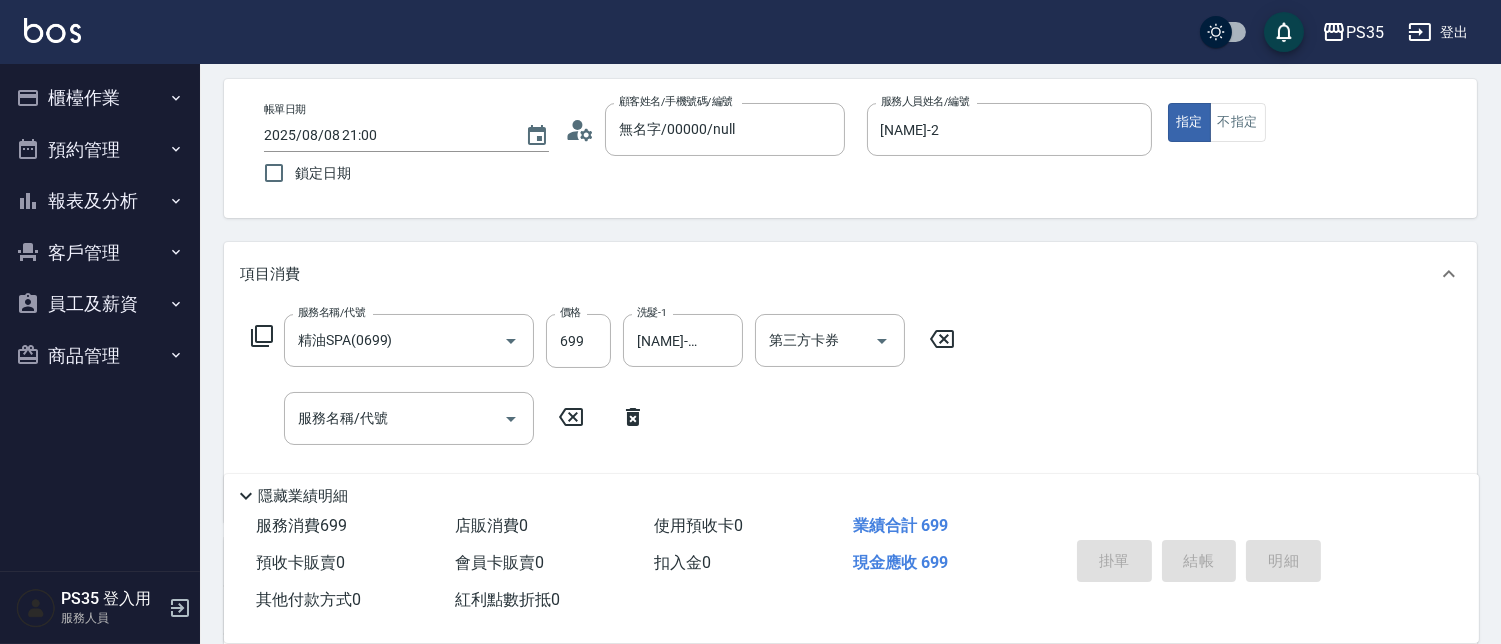 type 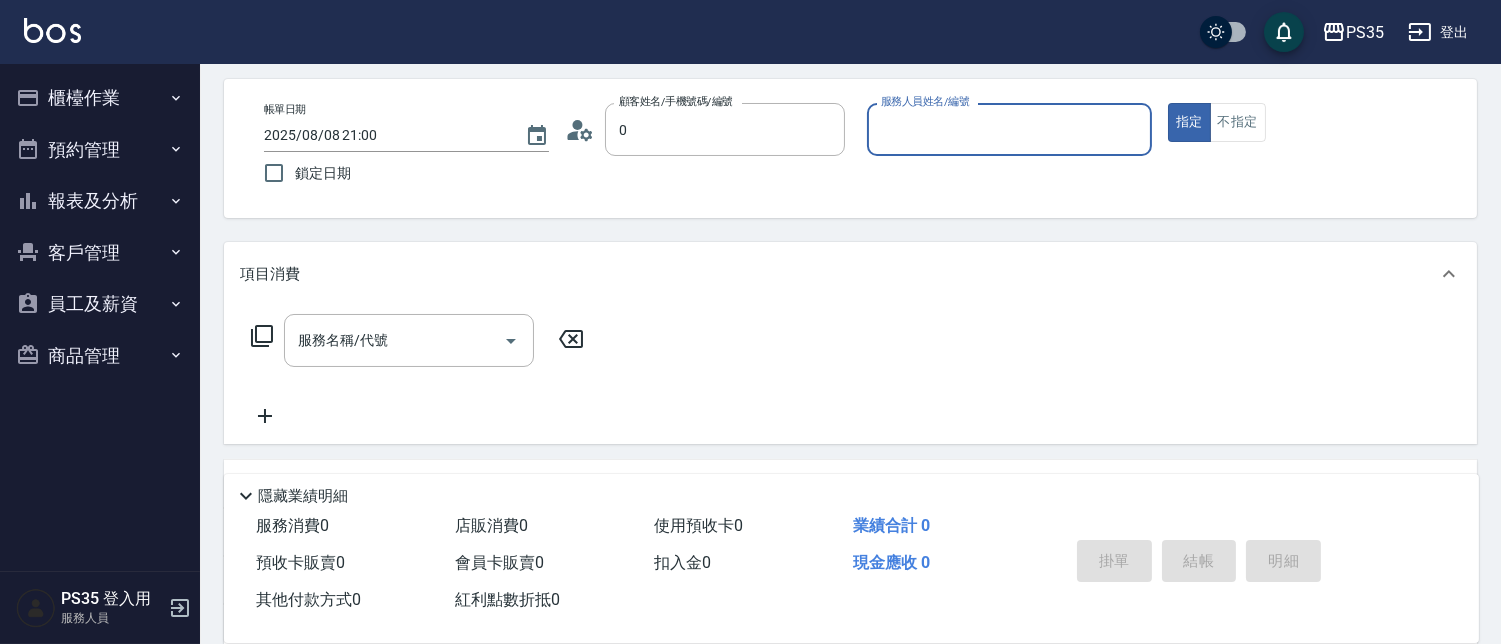 type on "無名字/00000/null" 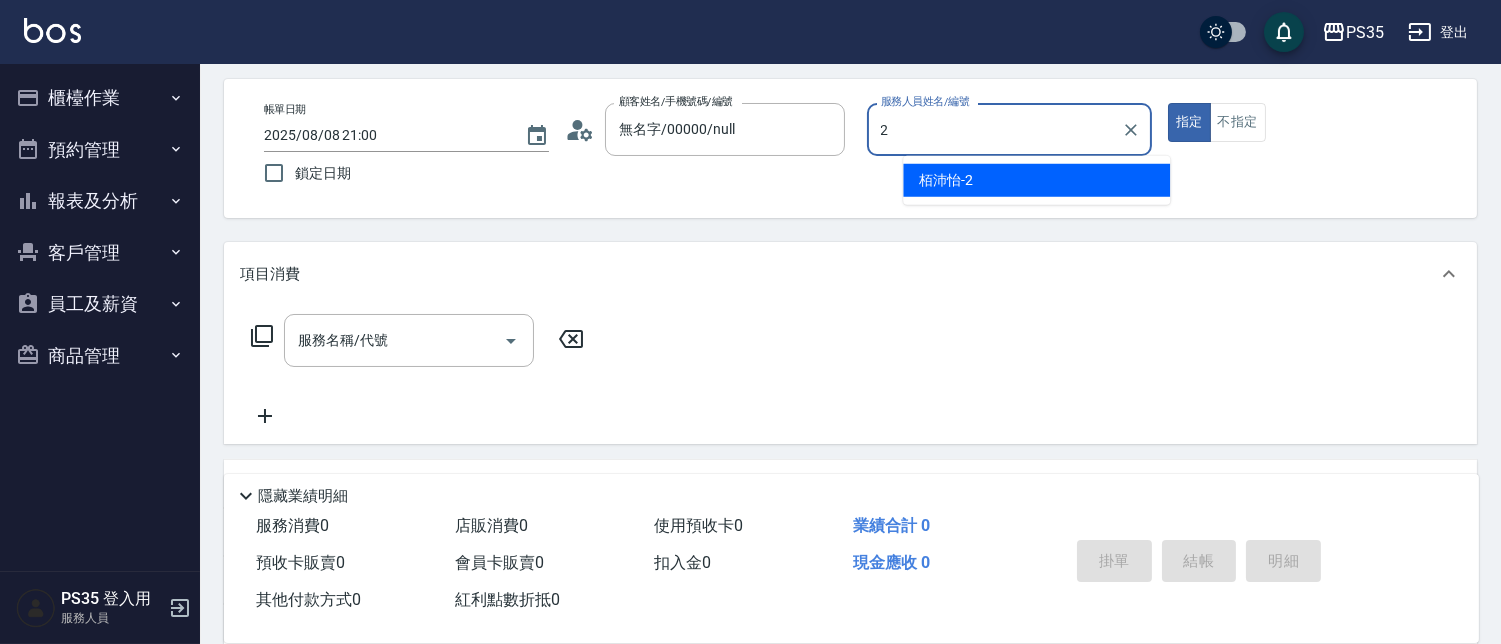 type on "[NAME]-2" 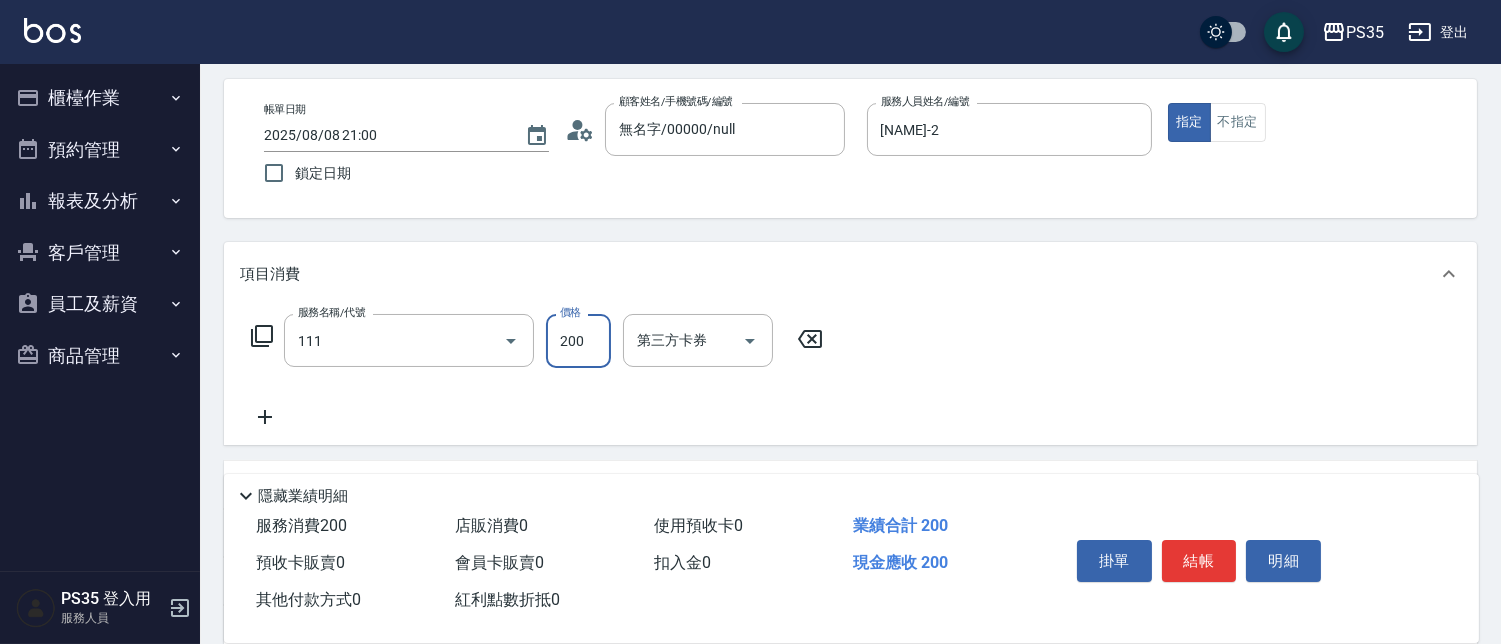 type on "200(111)" 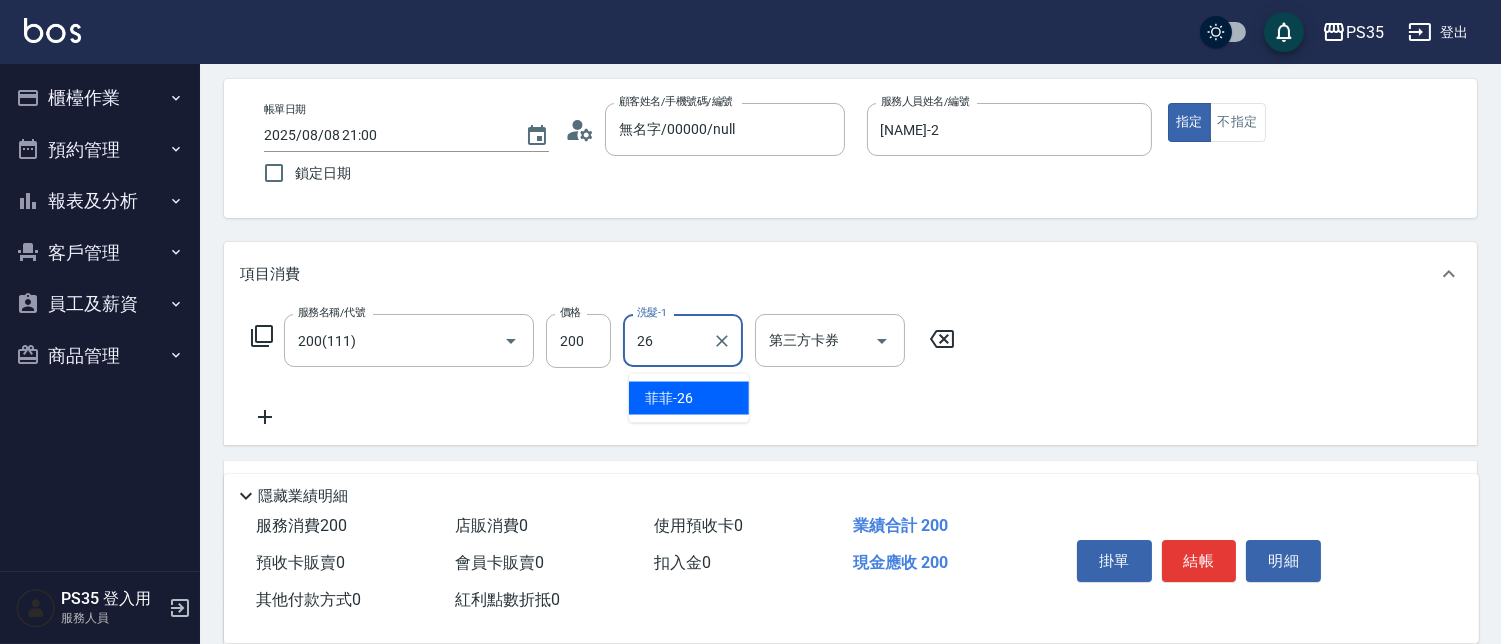 type on "[NAME]-26" 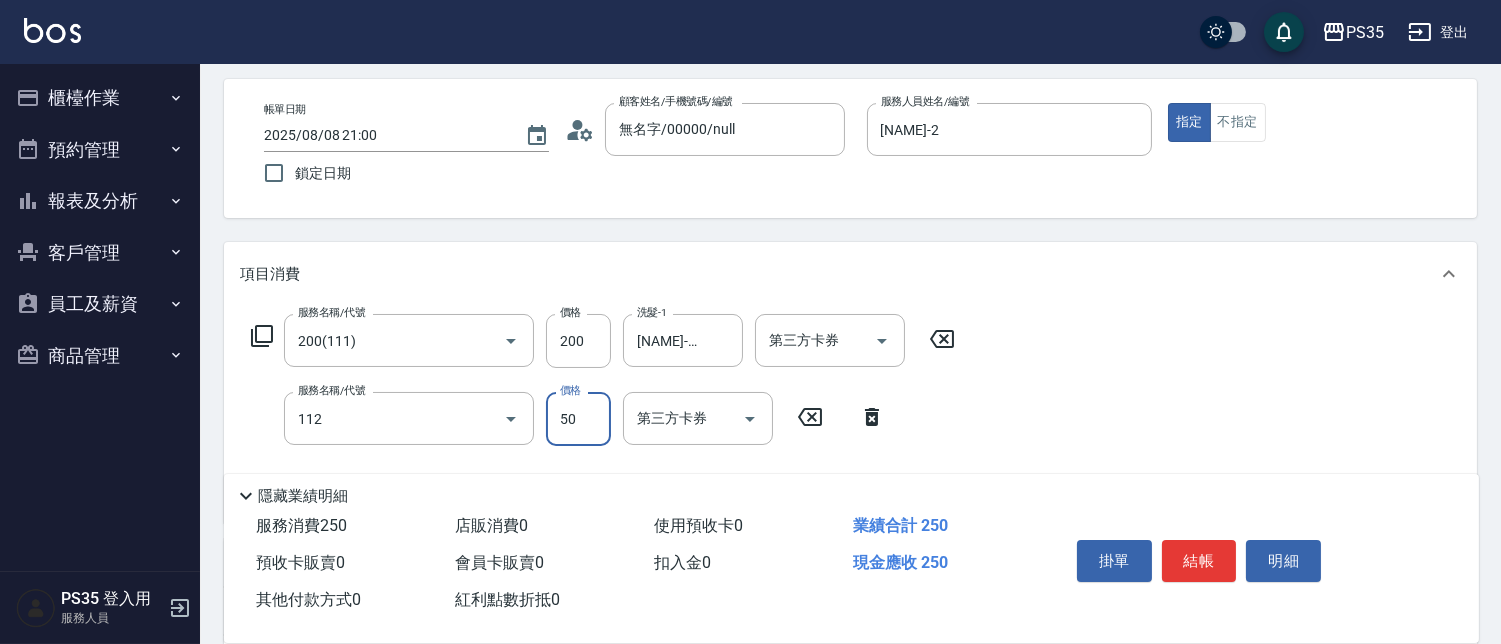type on "精油50(112)" 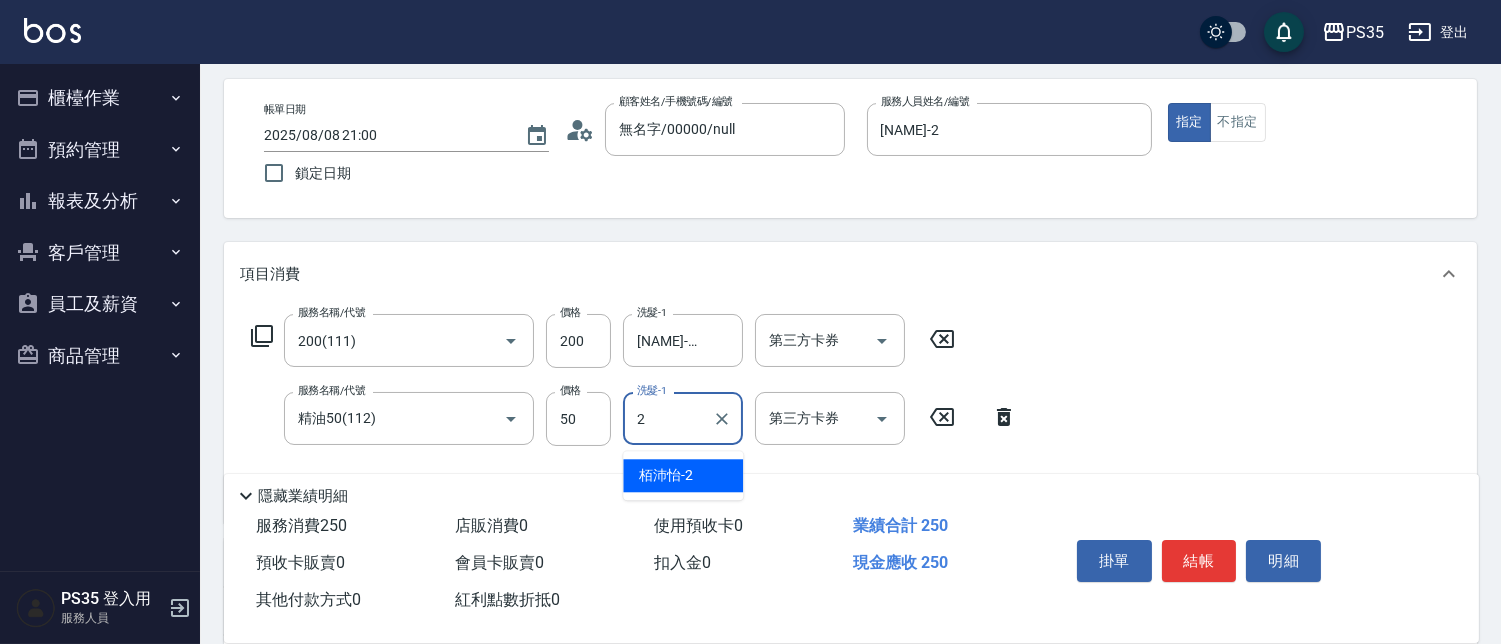 type on "[NAME]-2" 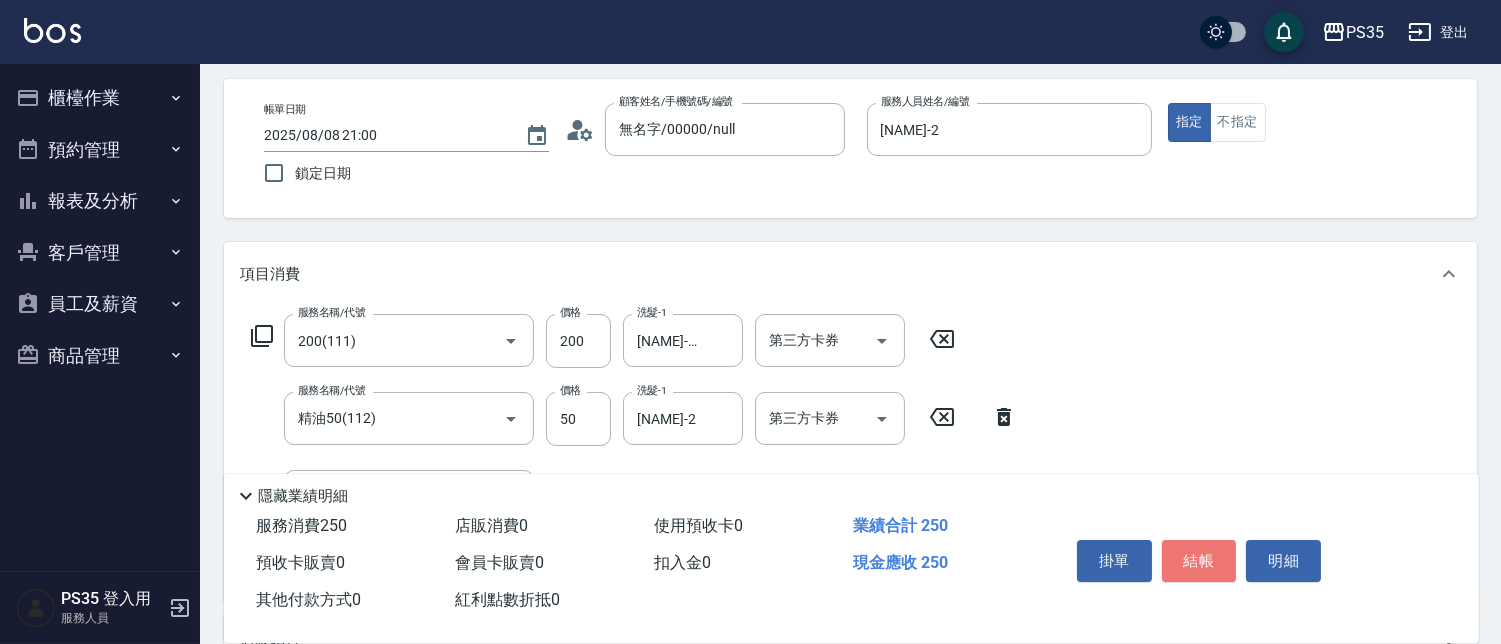 click on "結帳" at bounding box center (1199, 561) 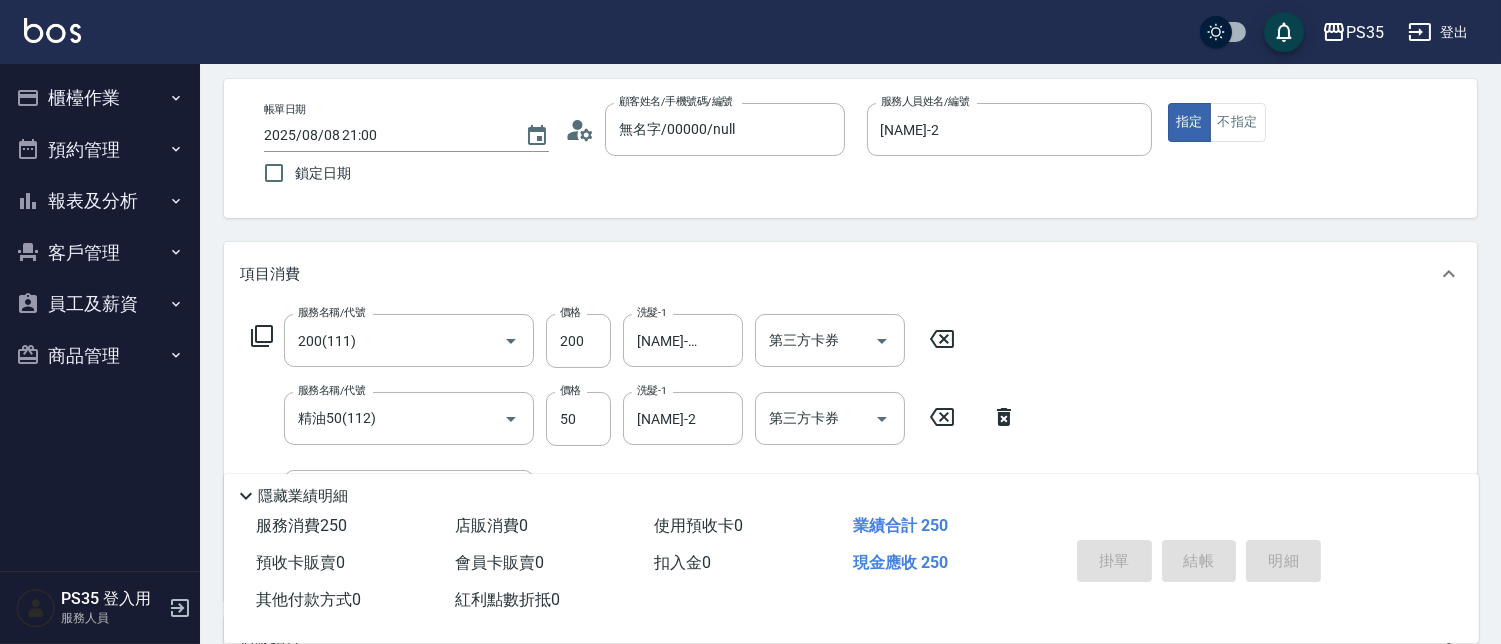 type 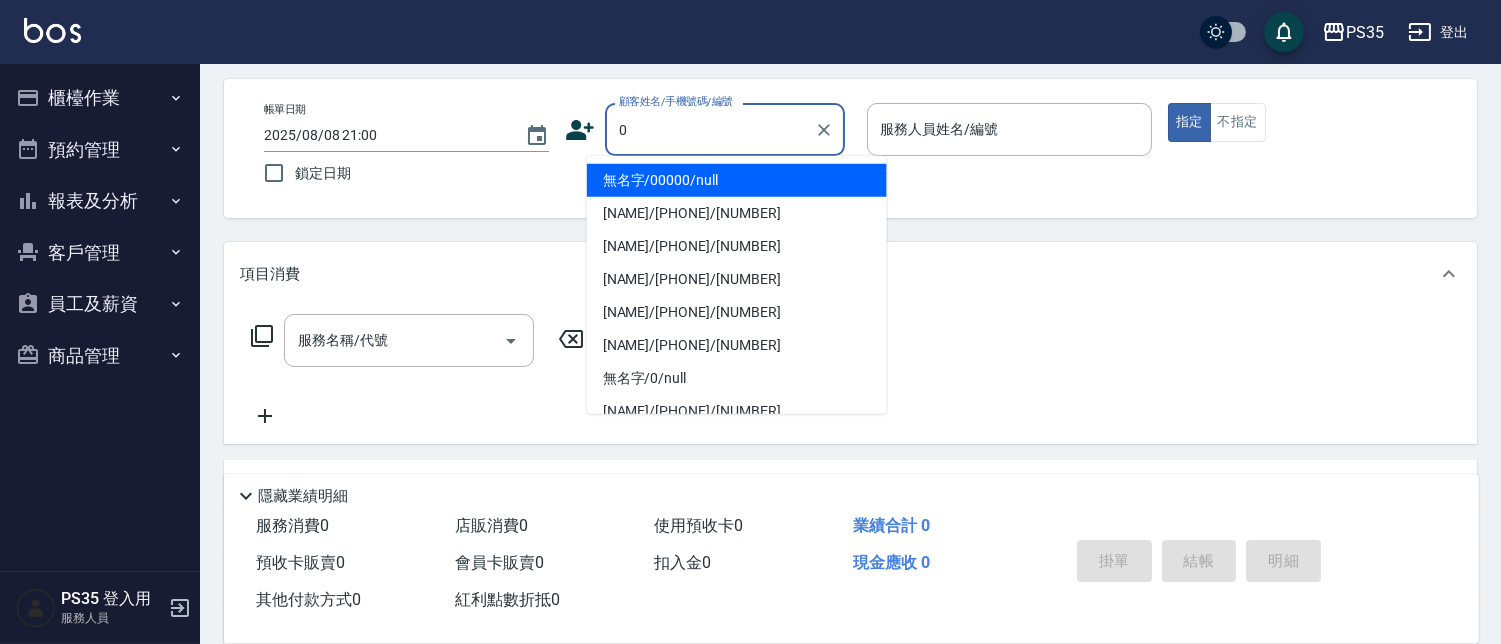 type on "無名字/00000/null" 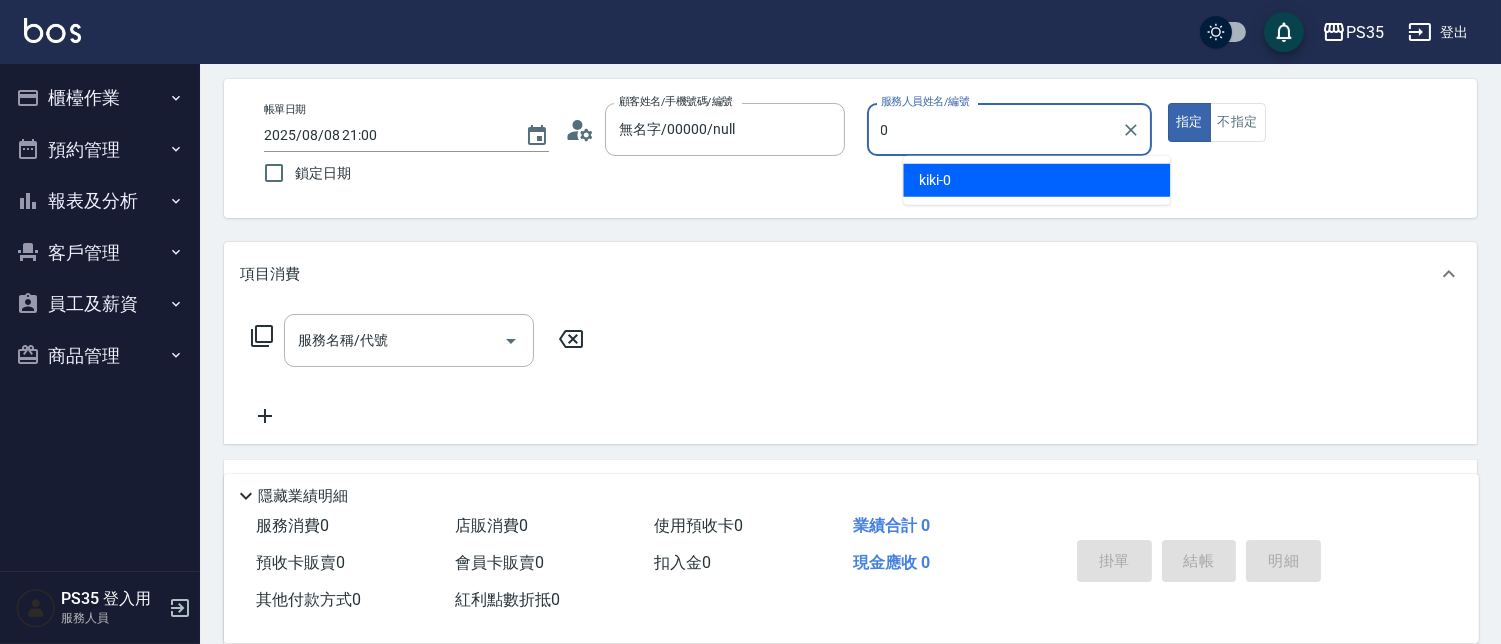 type on "kiki-0" 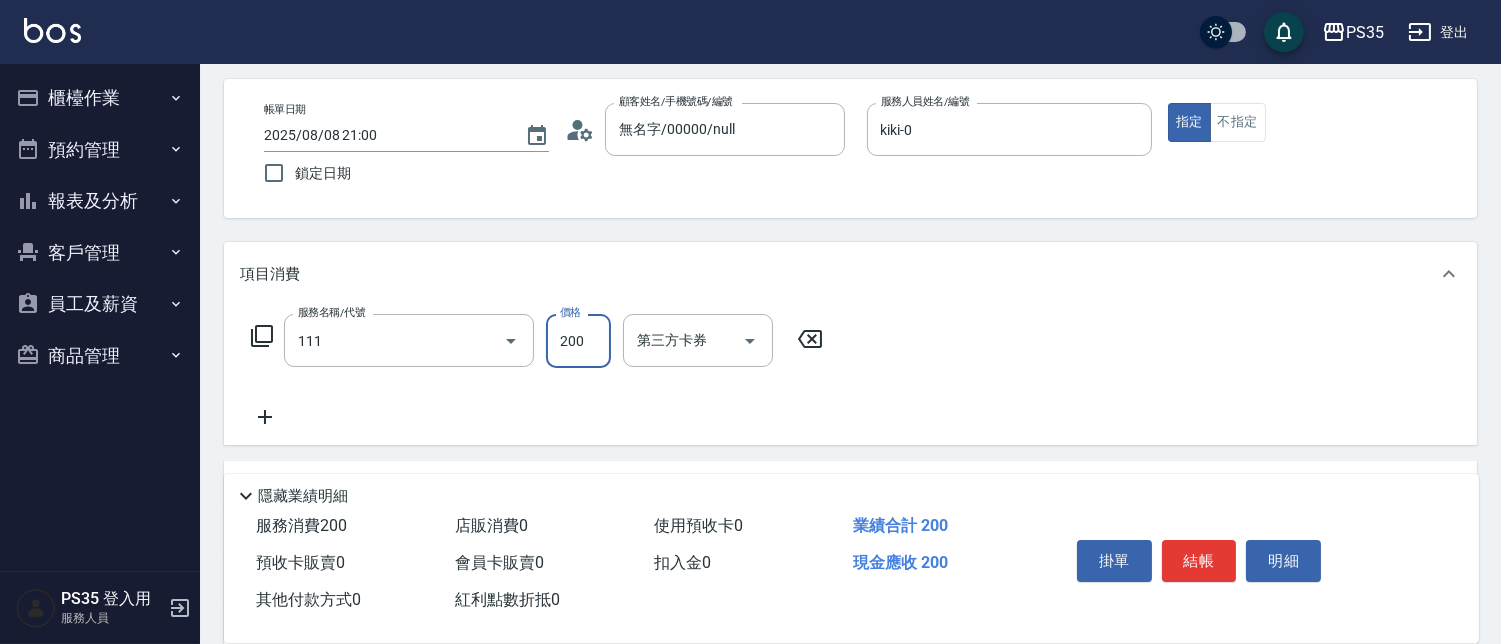 type on "200(111)" 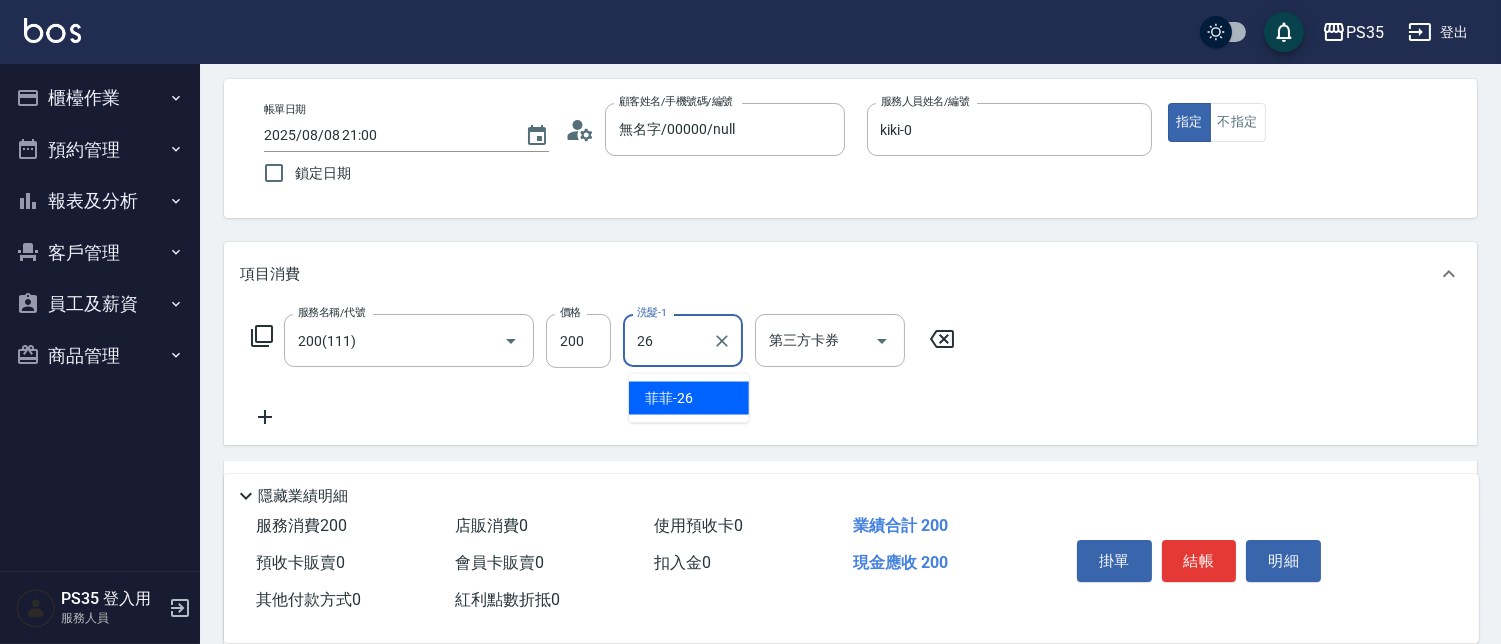 type on "[NAME]-26" 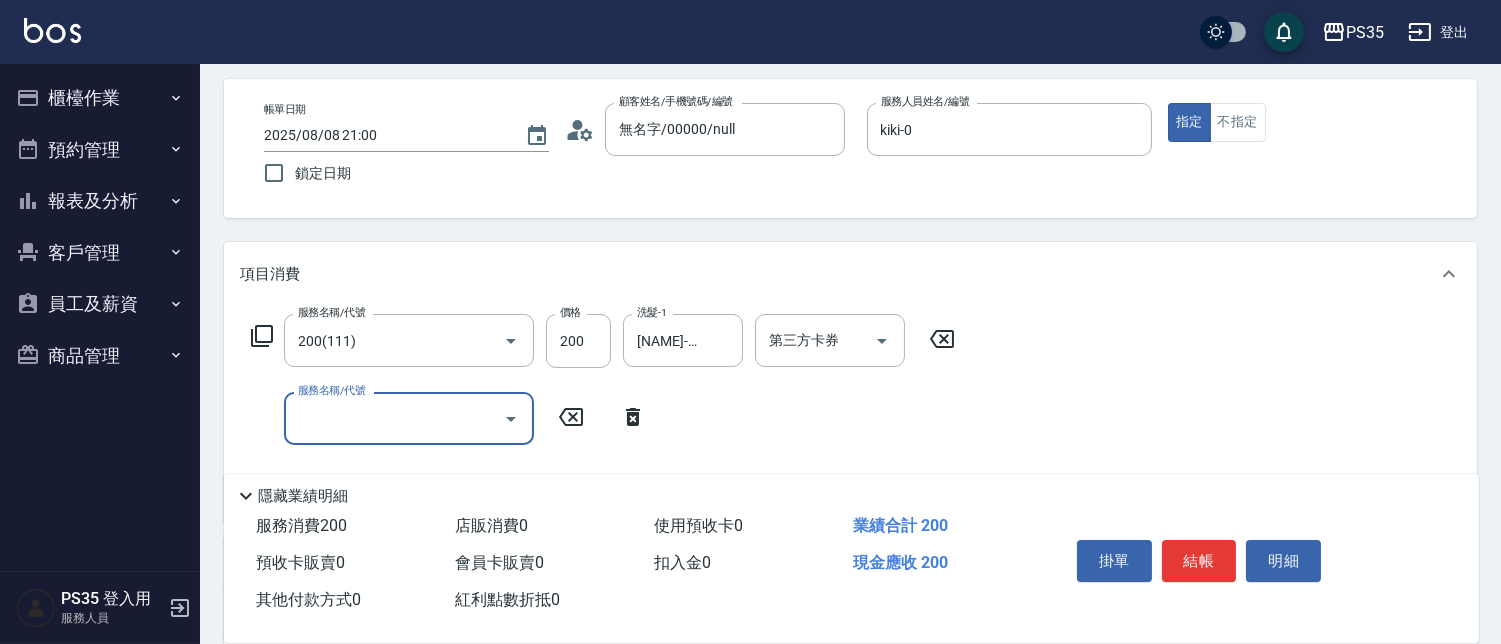 scroll, scrollTop: 193, scrollLeft: 0, axis: vertical 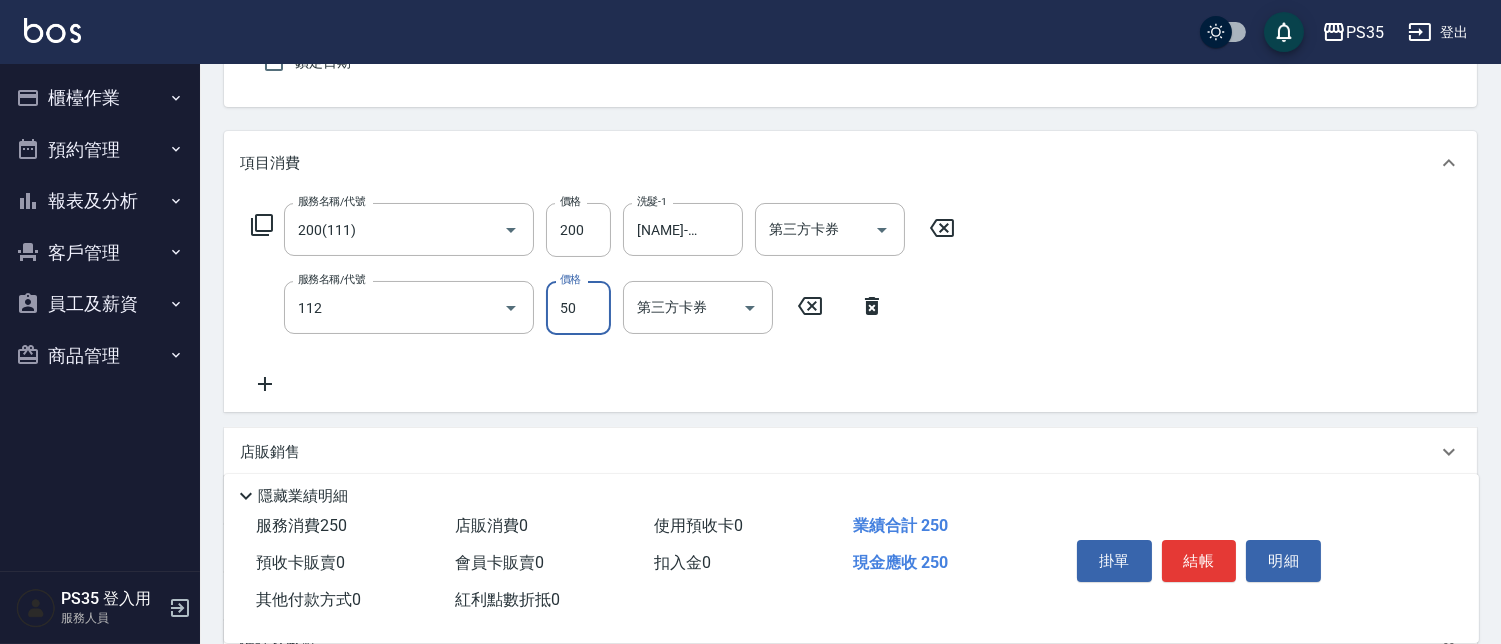 type on "精油50(112)" 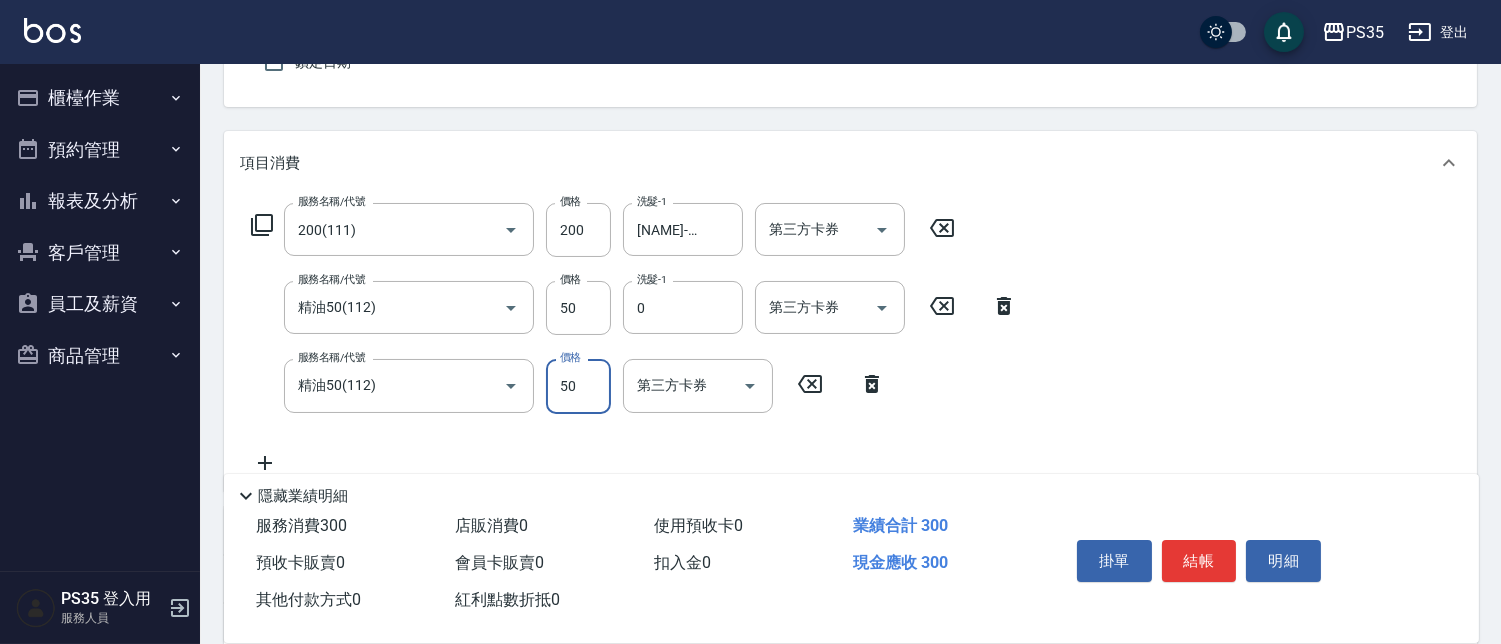 type on "kiki-0" 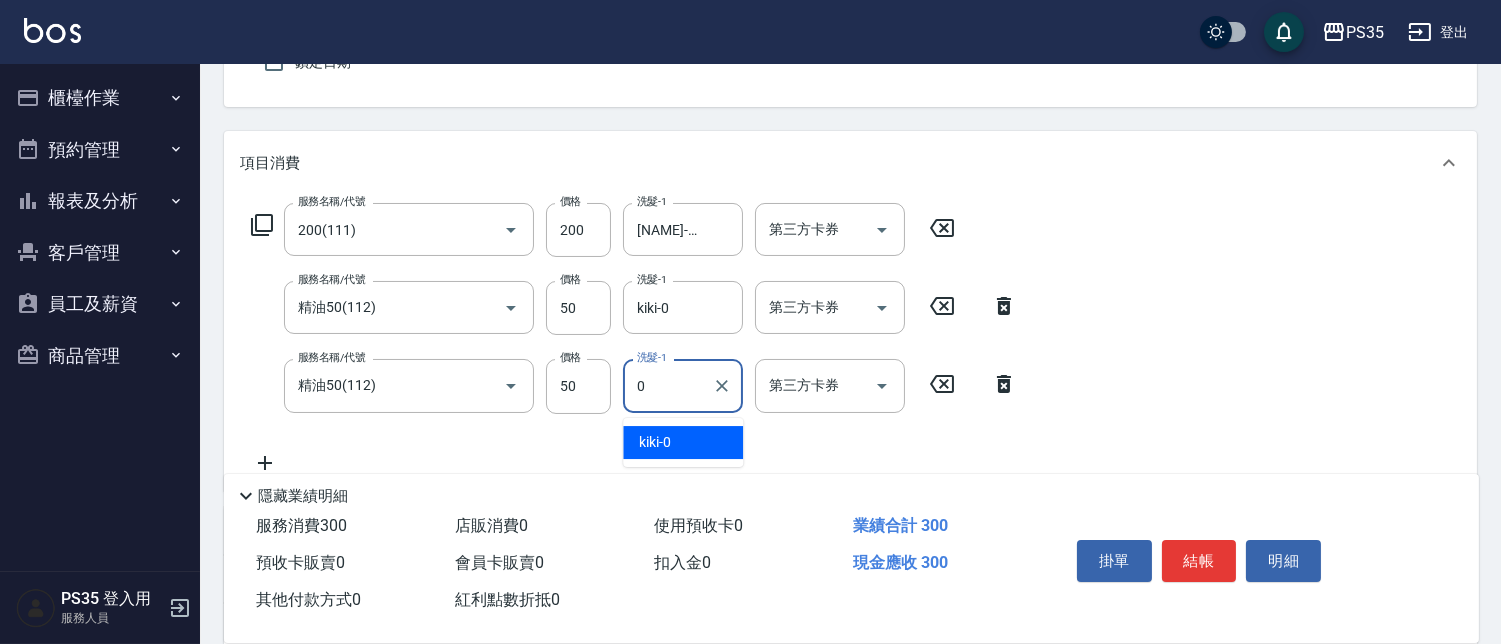 type on "kiki-0" 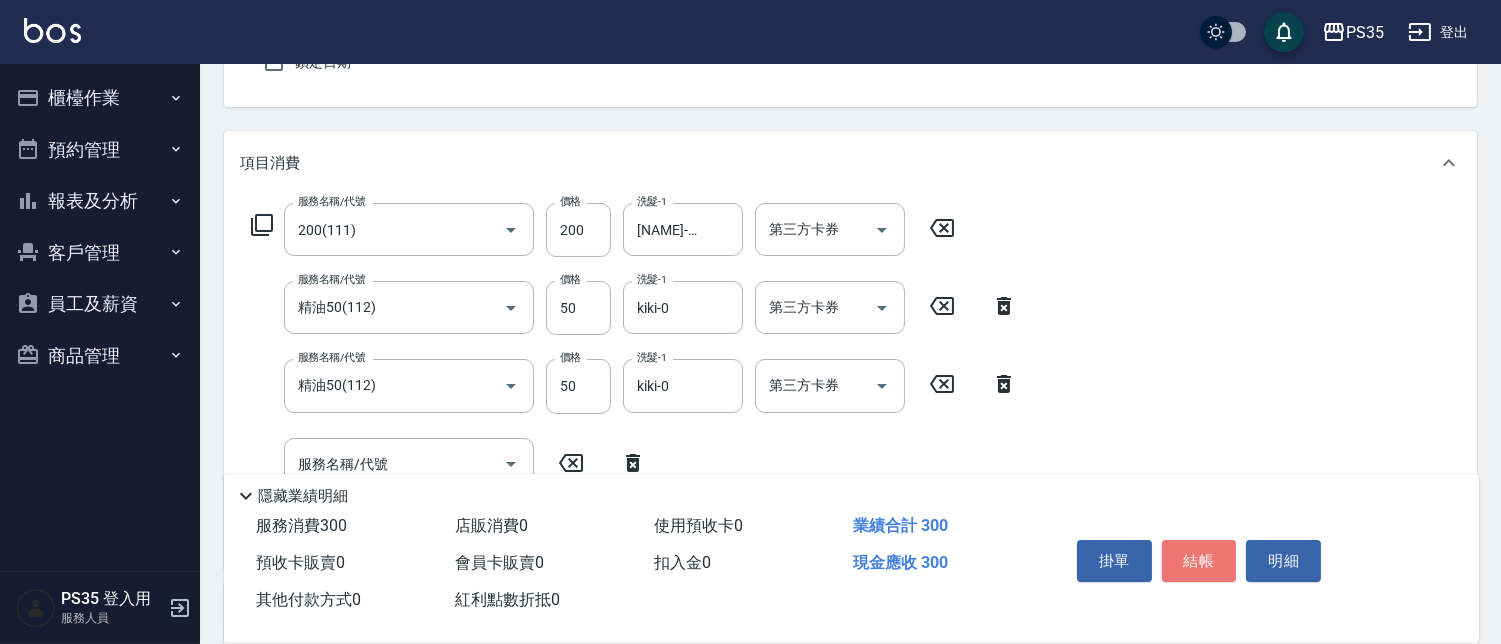 click on "結帳" at bounding box center (1199, 561) 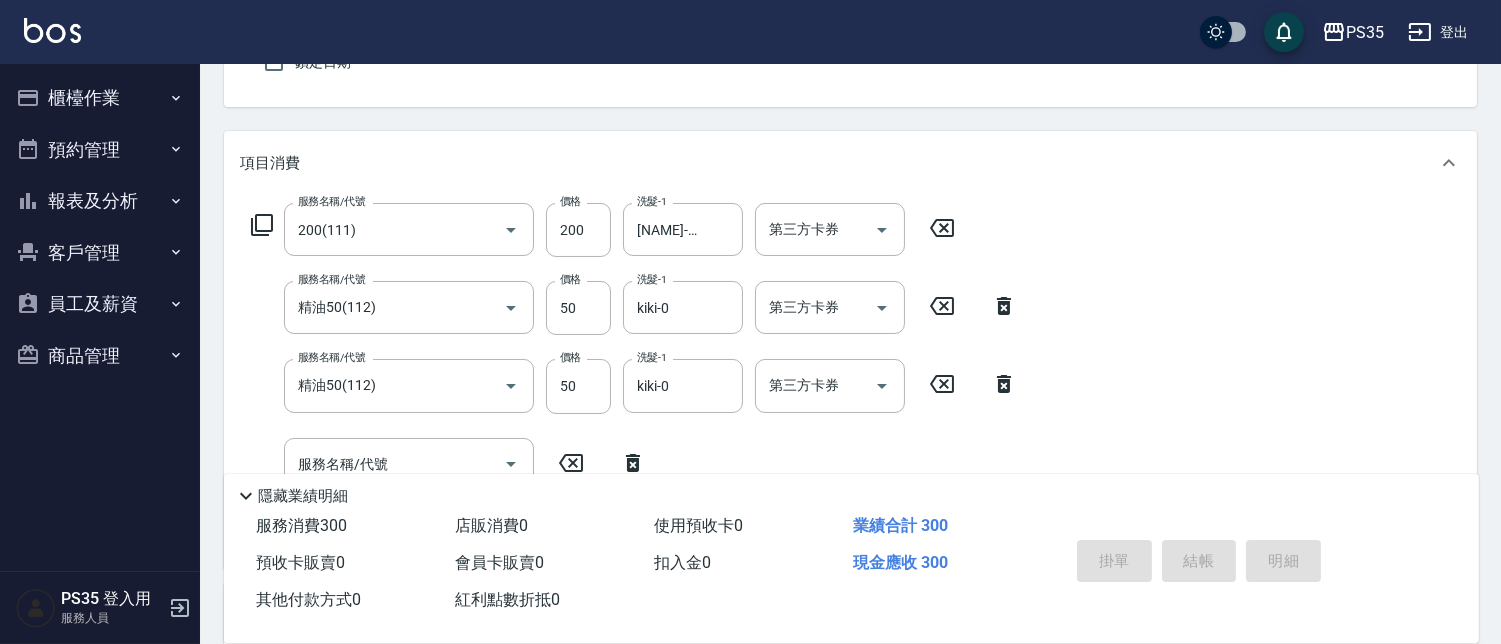 type on "2025/08/08 21:02" 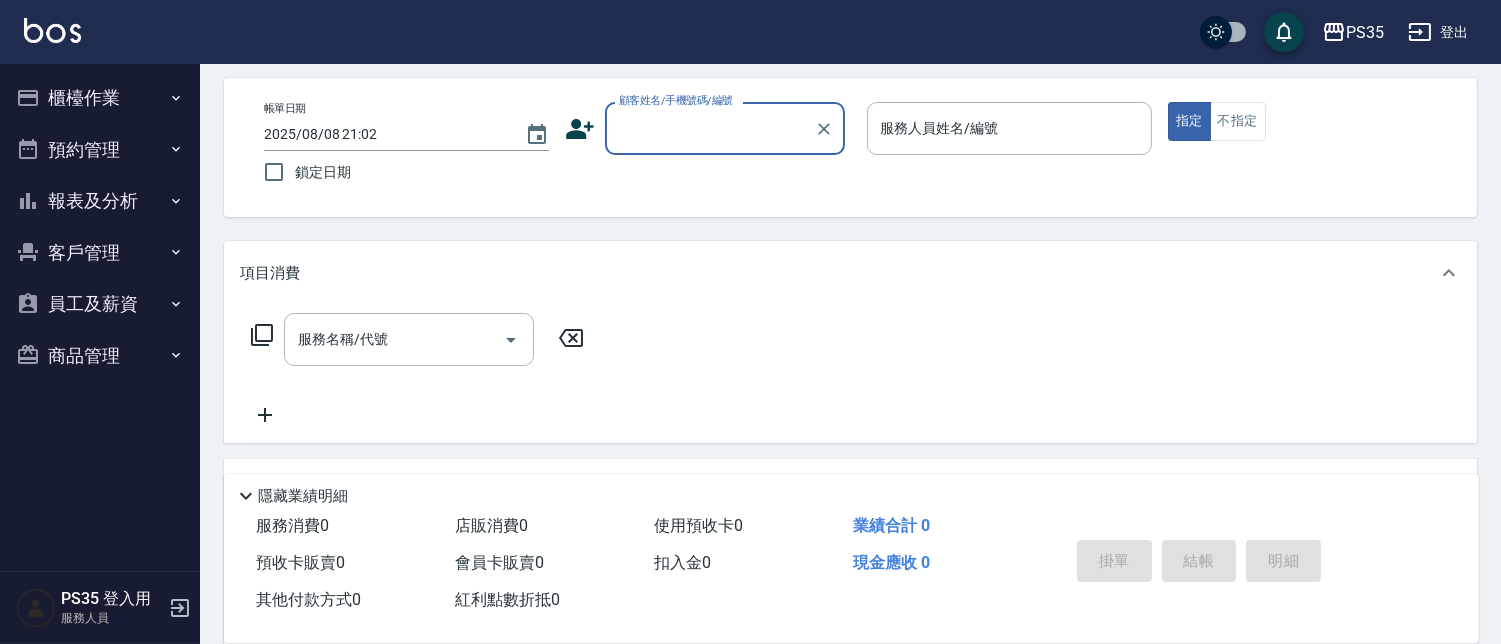 scroll, scrollTop: 82, scrollLeft: 0, axis: vertical 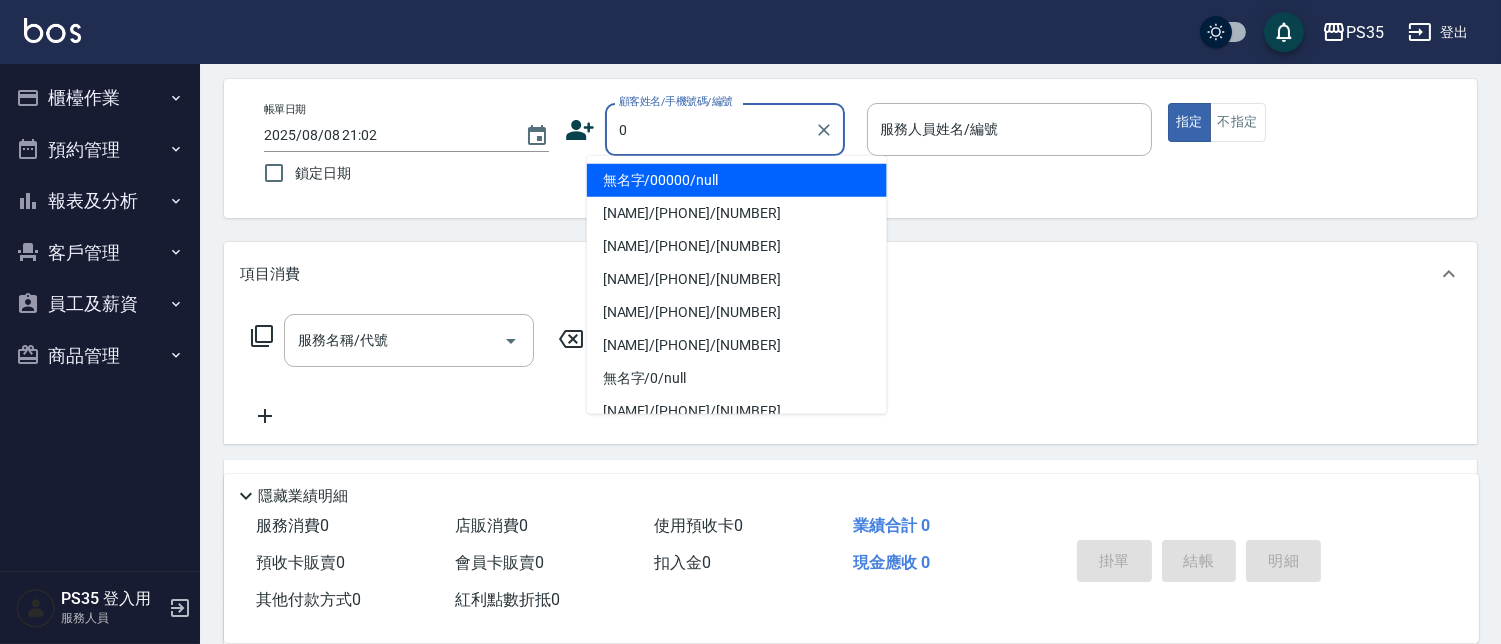 type on "無名字/00000/null" 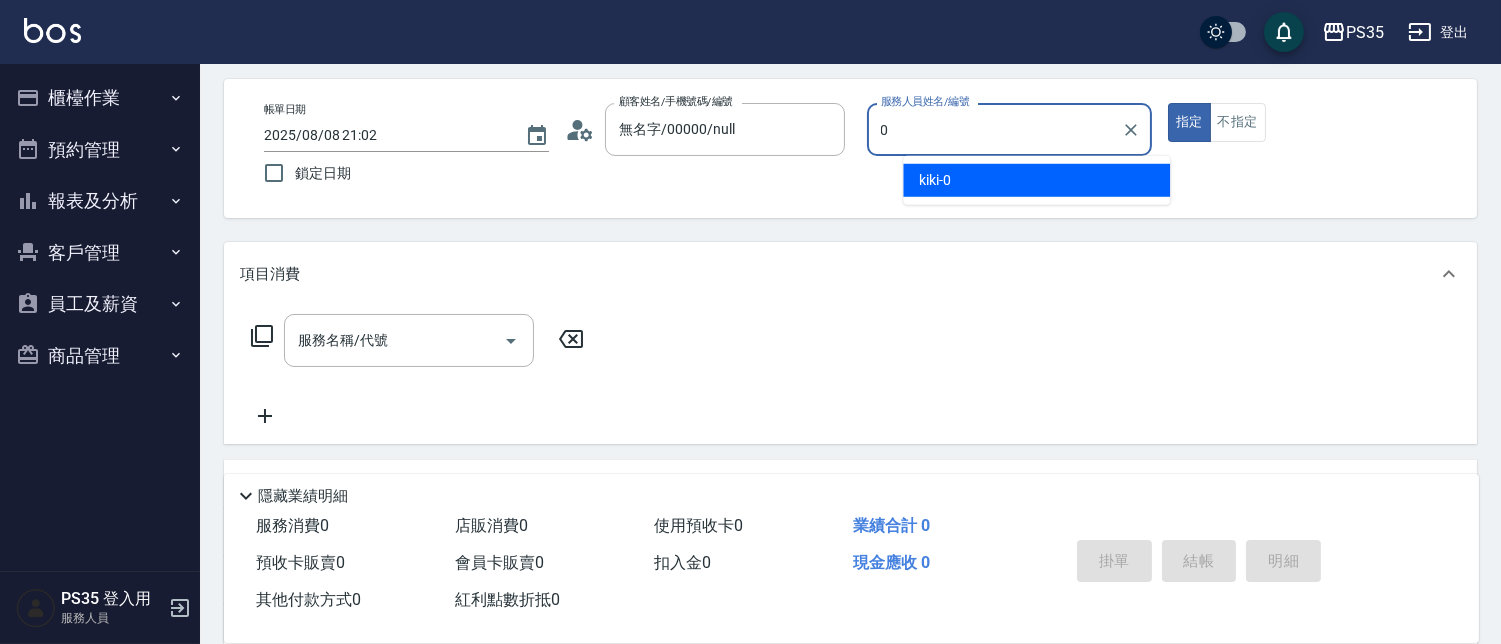 type on "kiki-0" 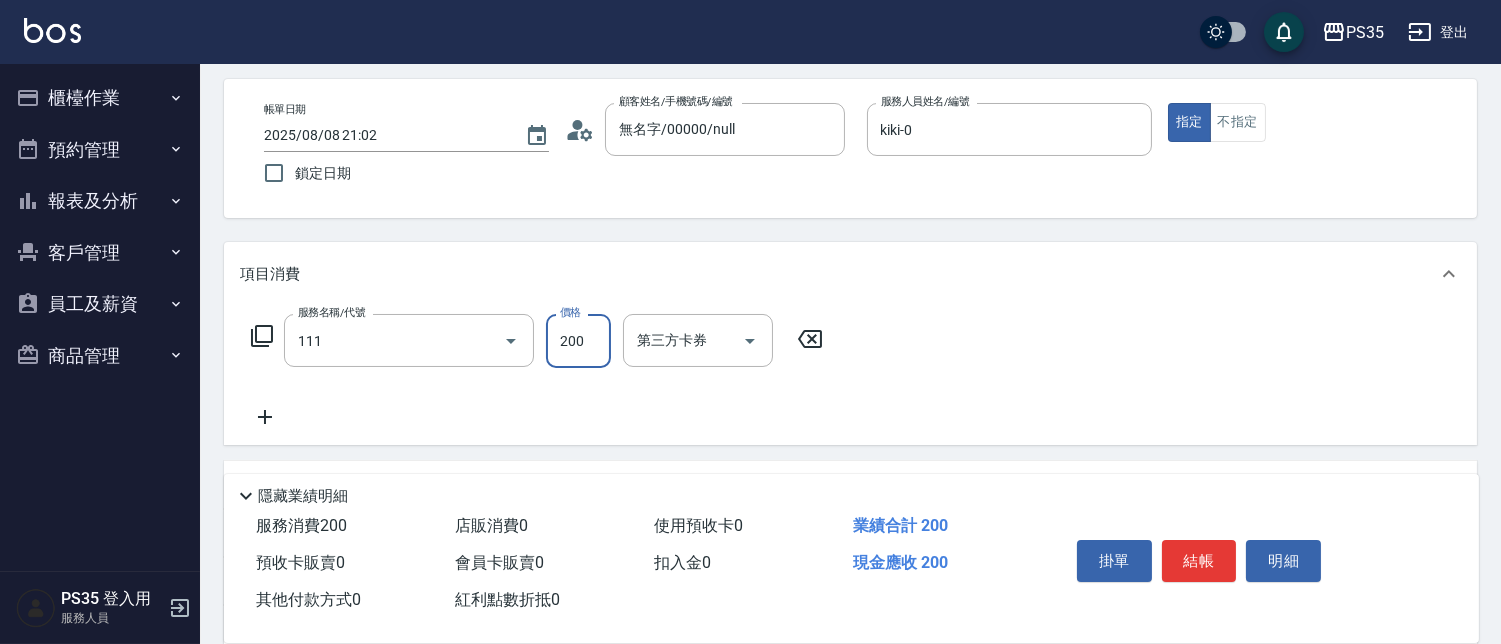 type on "200(111)" 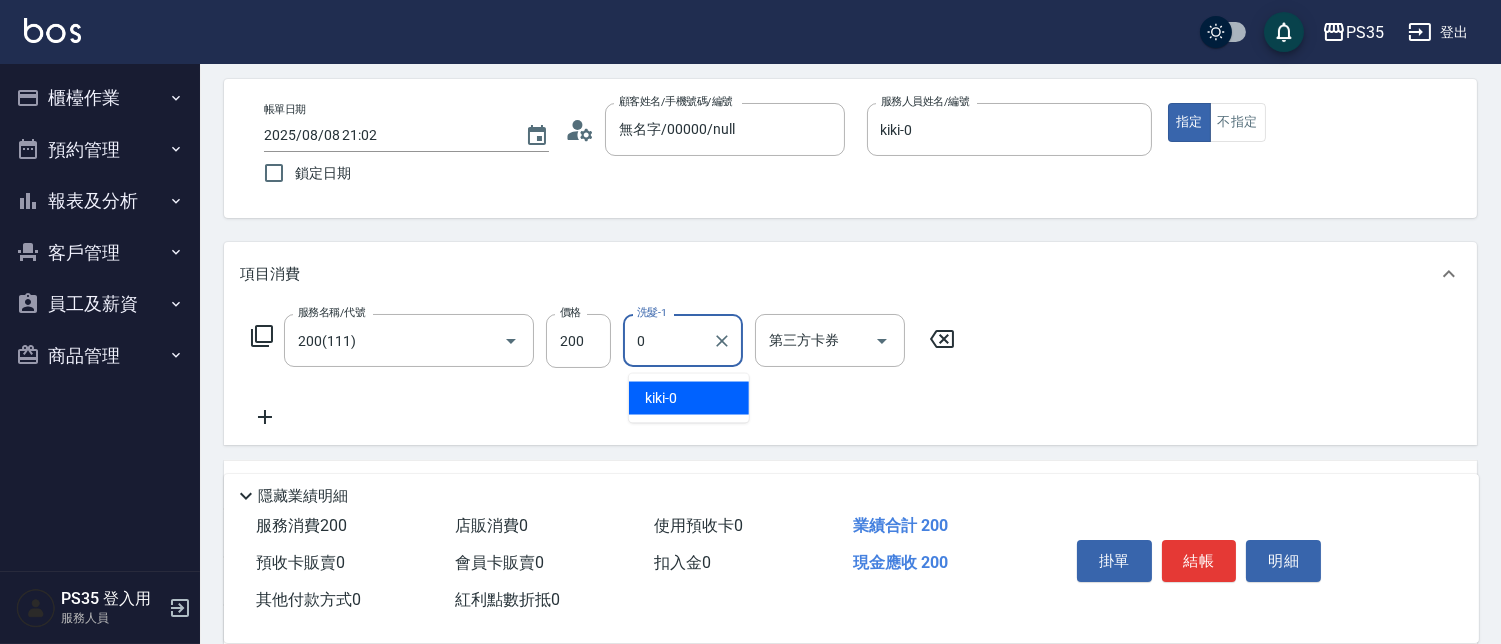 type on "kiki-0" 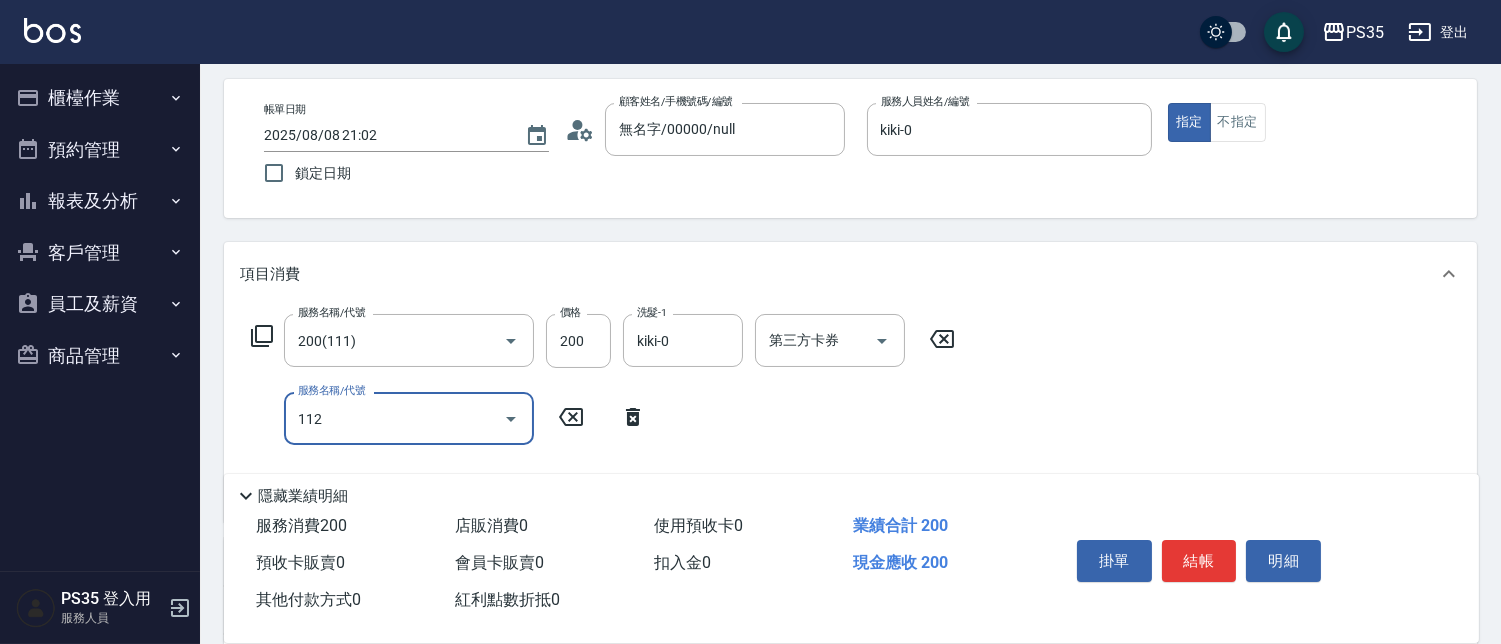 type on "精油50(112)" 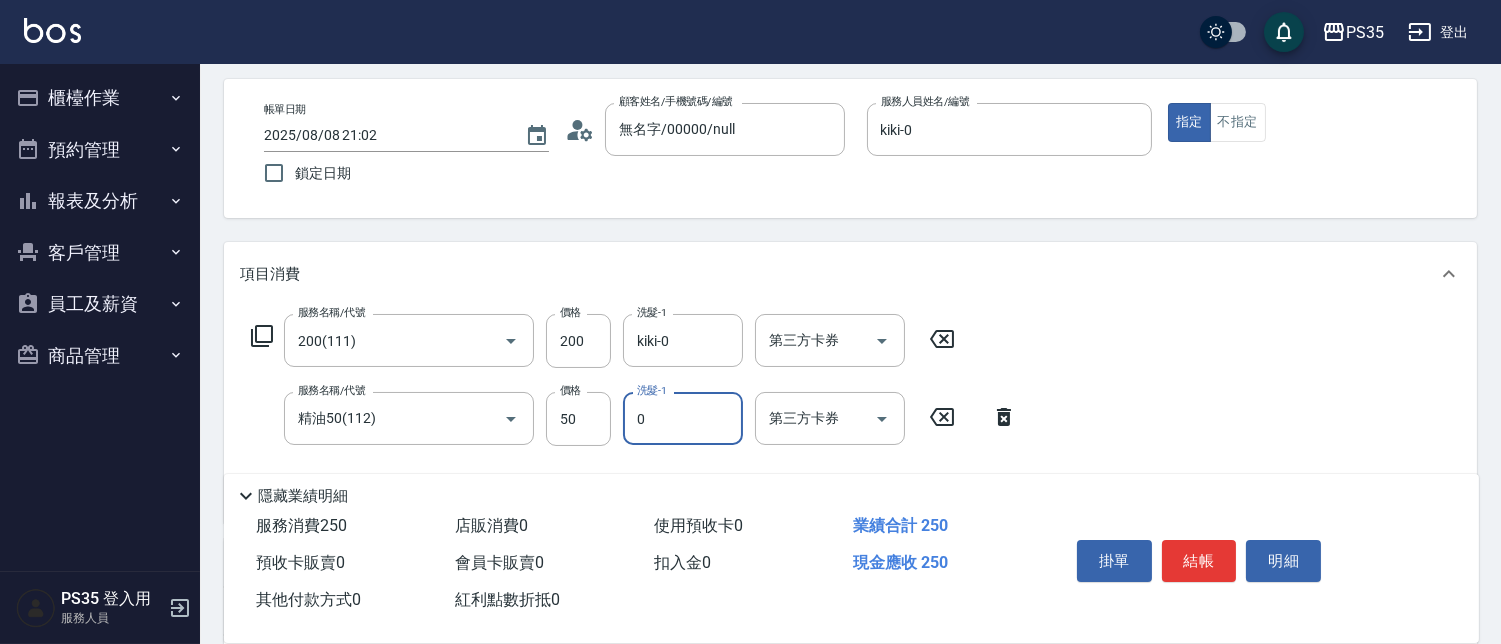 type on "kiki-0" 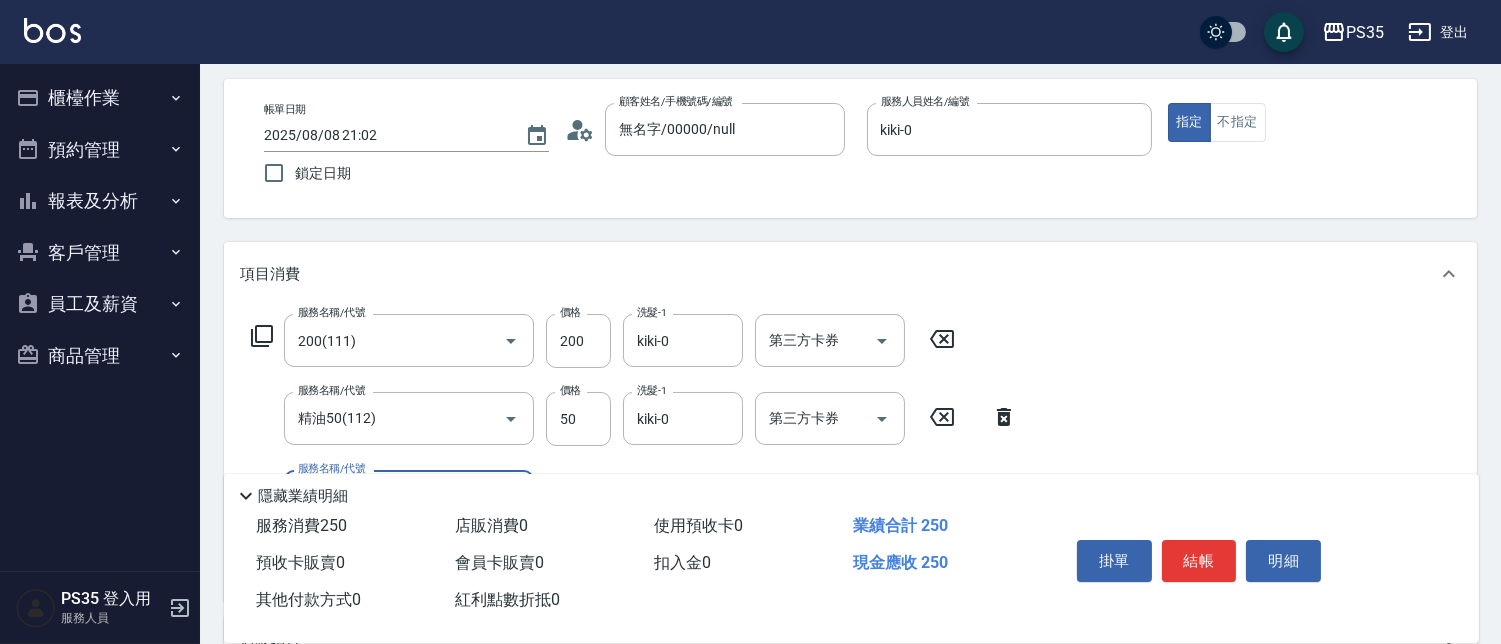 scroll, scrollTop: 193, scrollLeft: 0, axis: vertical 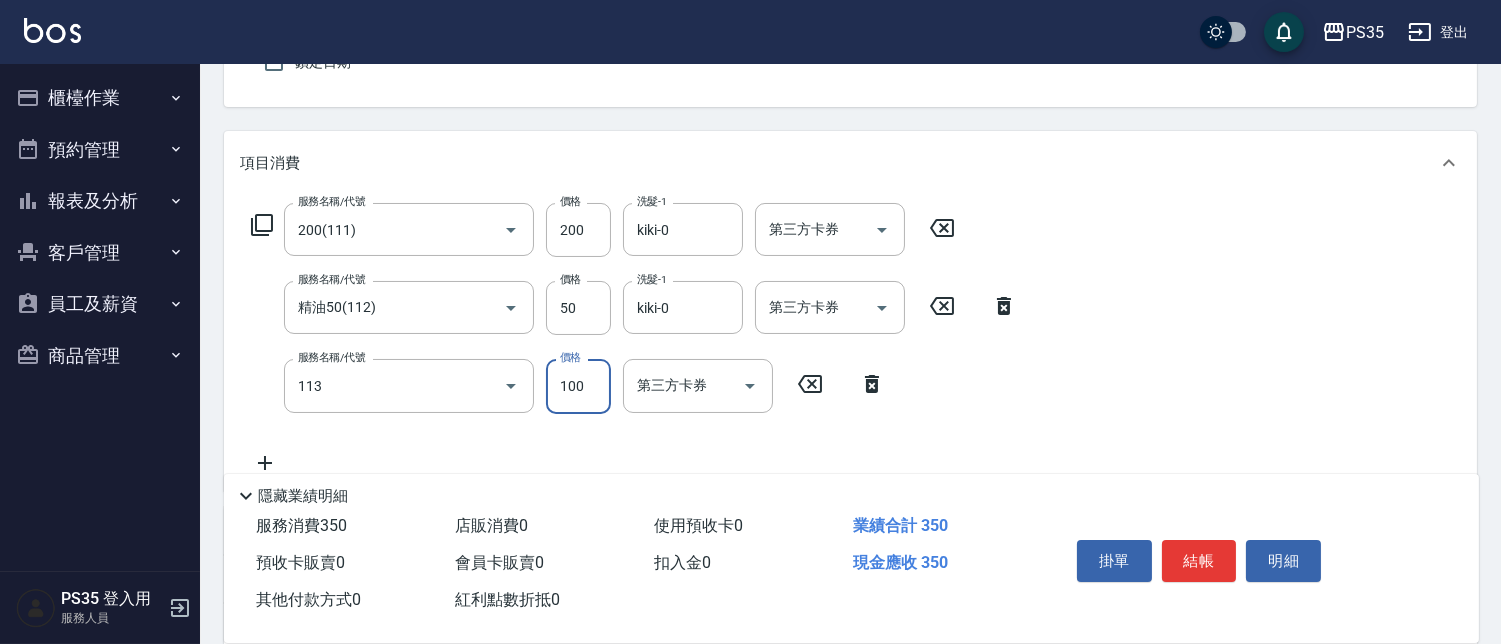 type on "瞬護100(113)" 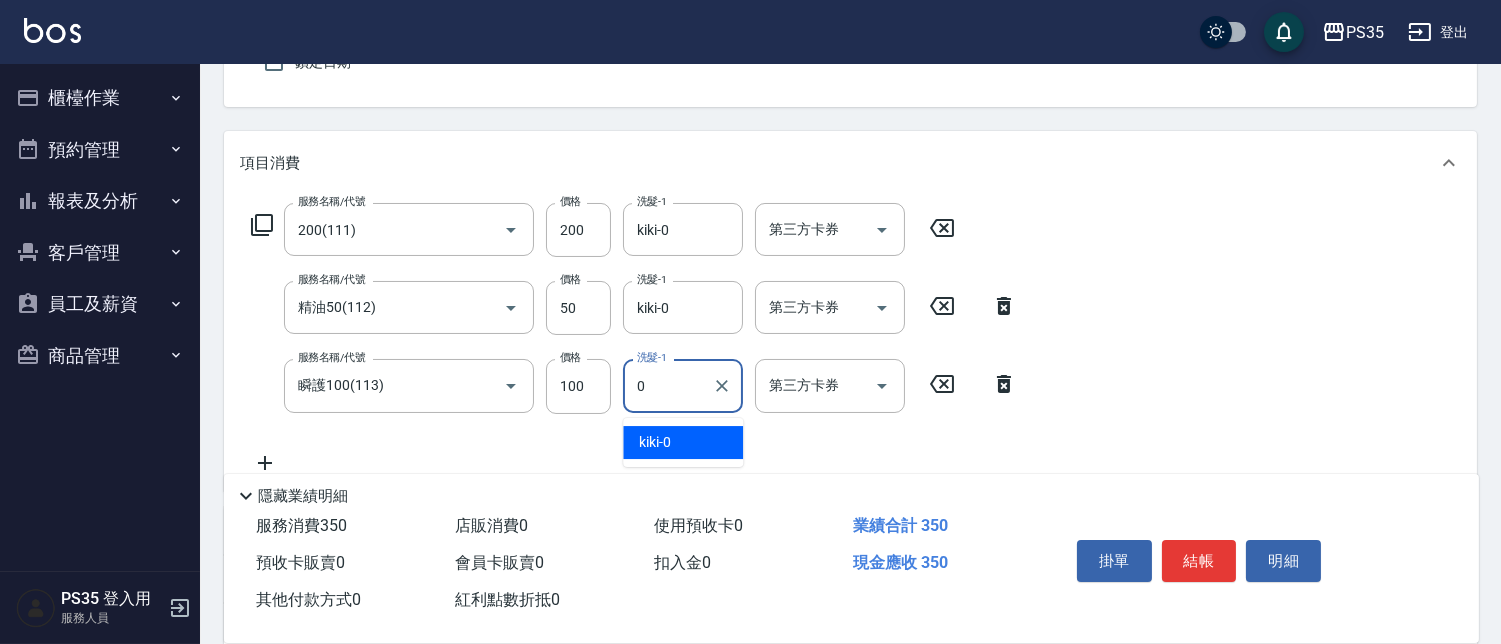 type on "kiki-0" 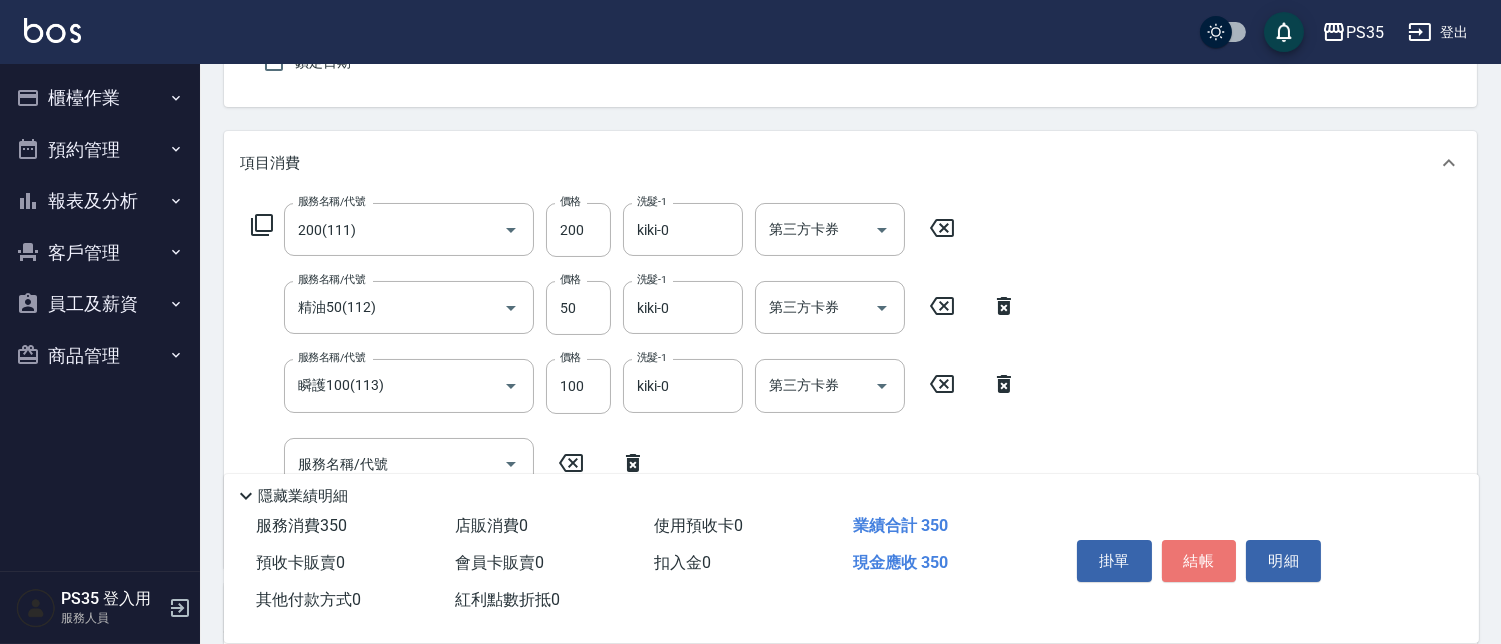 click on "結帳" at bounding box center [1199, 561] 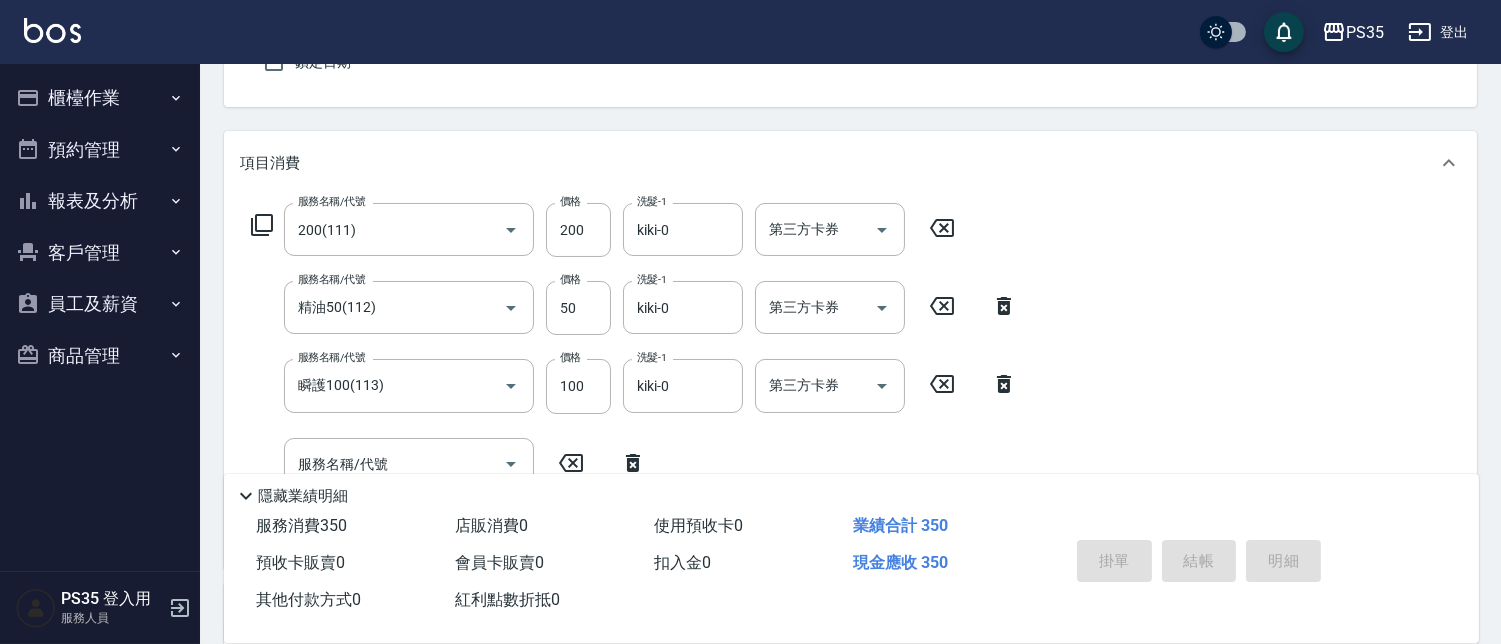 type 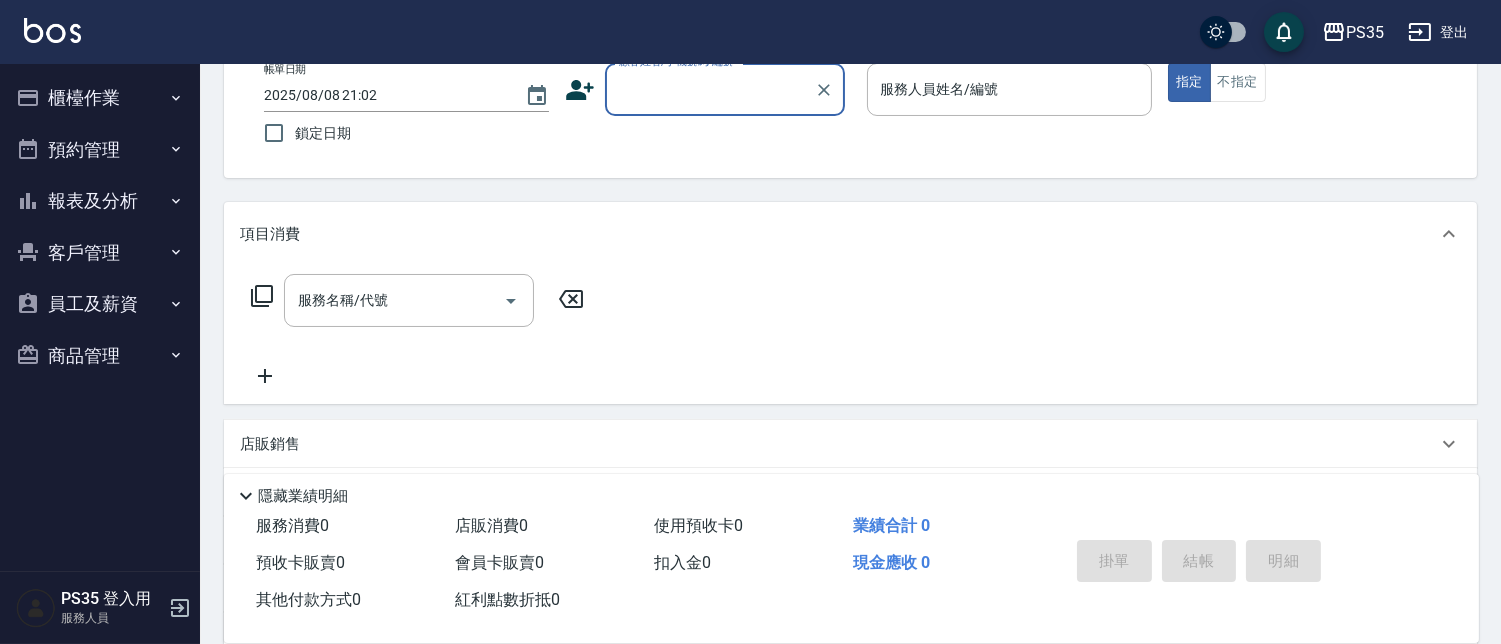 scroll, scrollTop: 82, scrollLeft: 0, axis: vertical 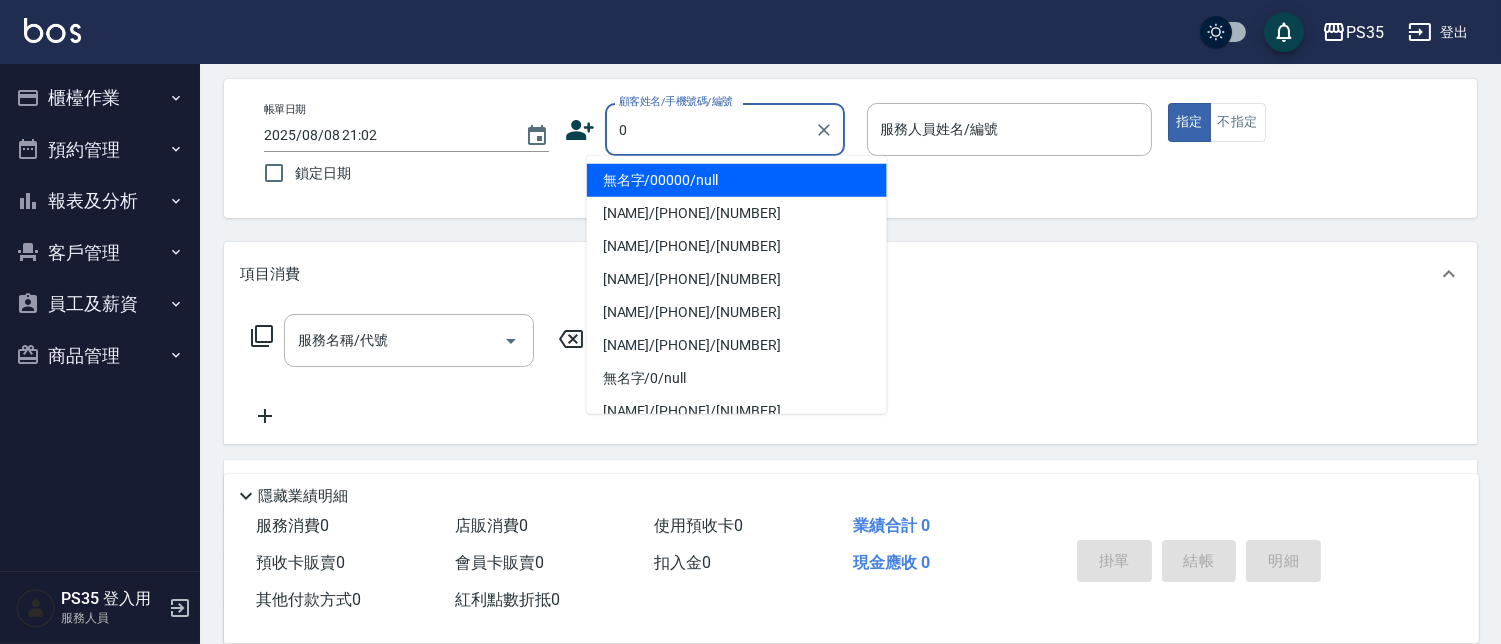 type on "無名字/00000/null" 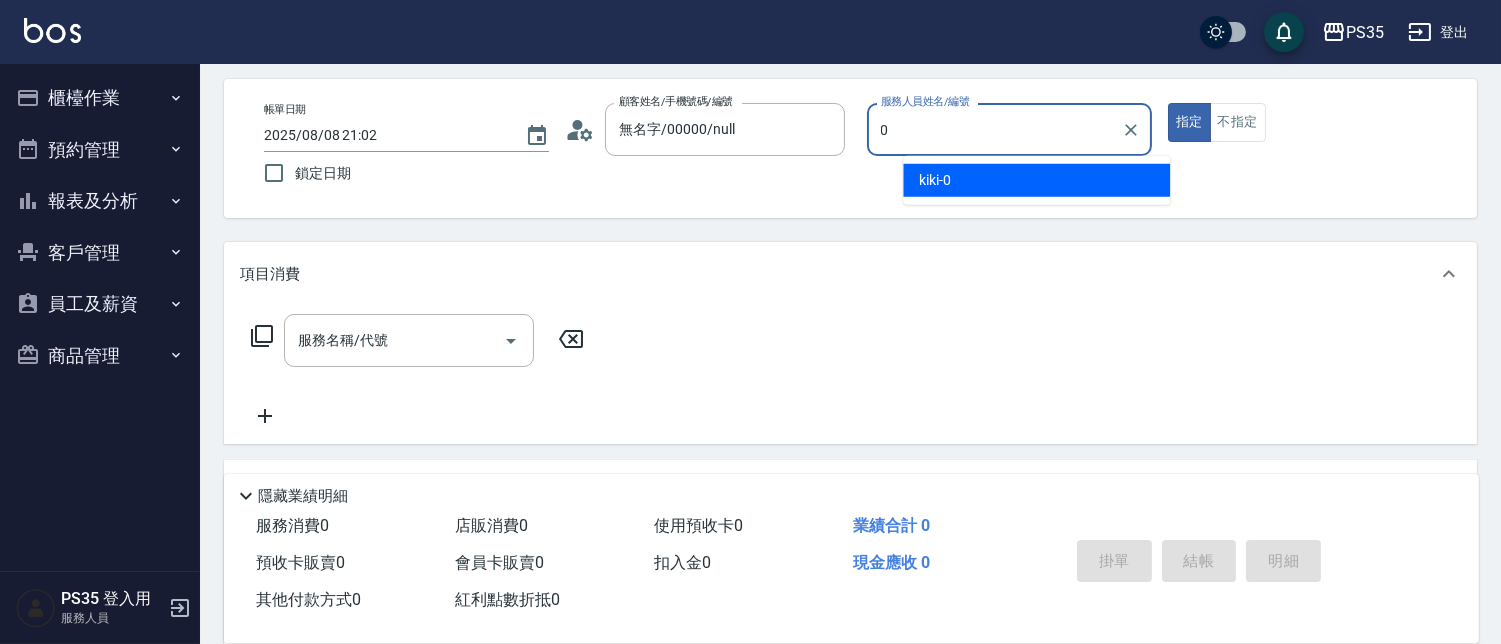 type on "kiki-0" 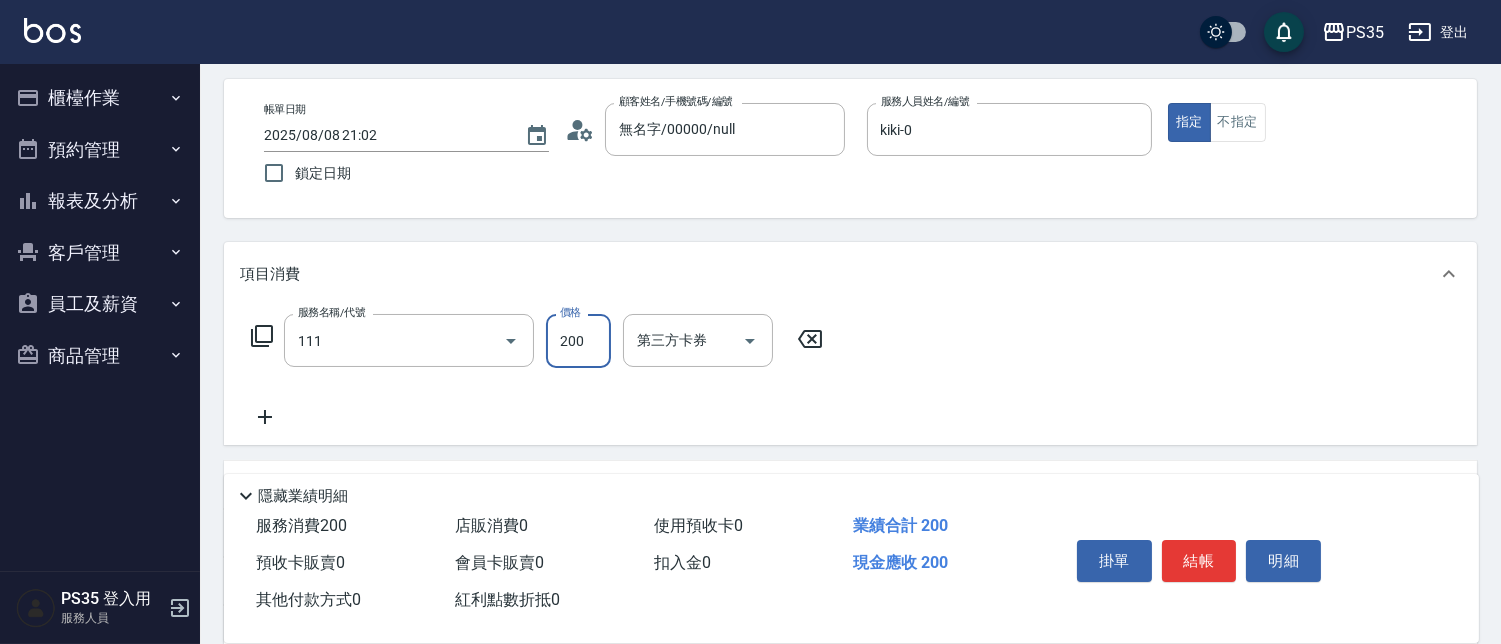 type on "200(111)" 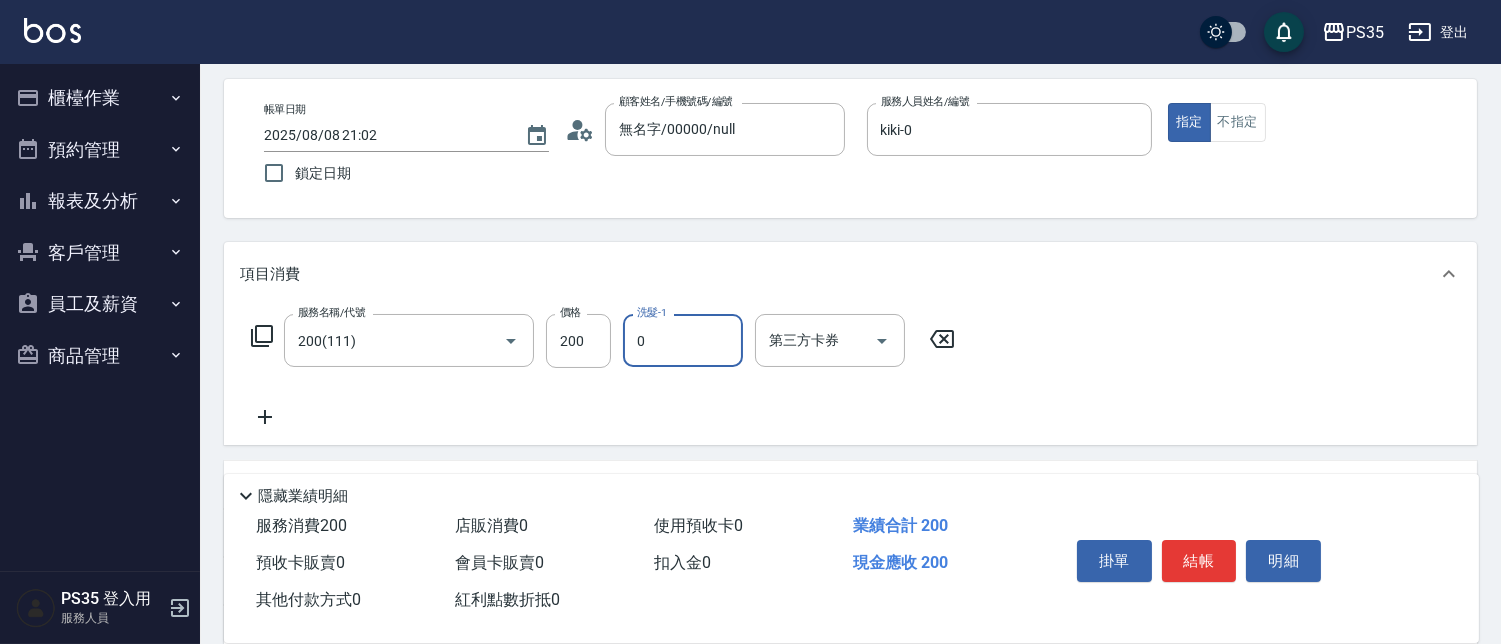 type on "kiki-0" 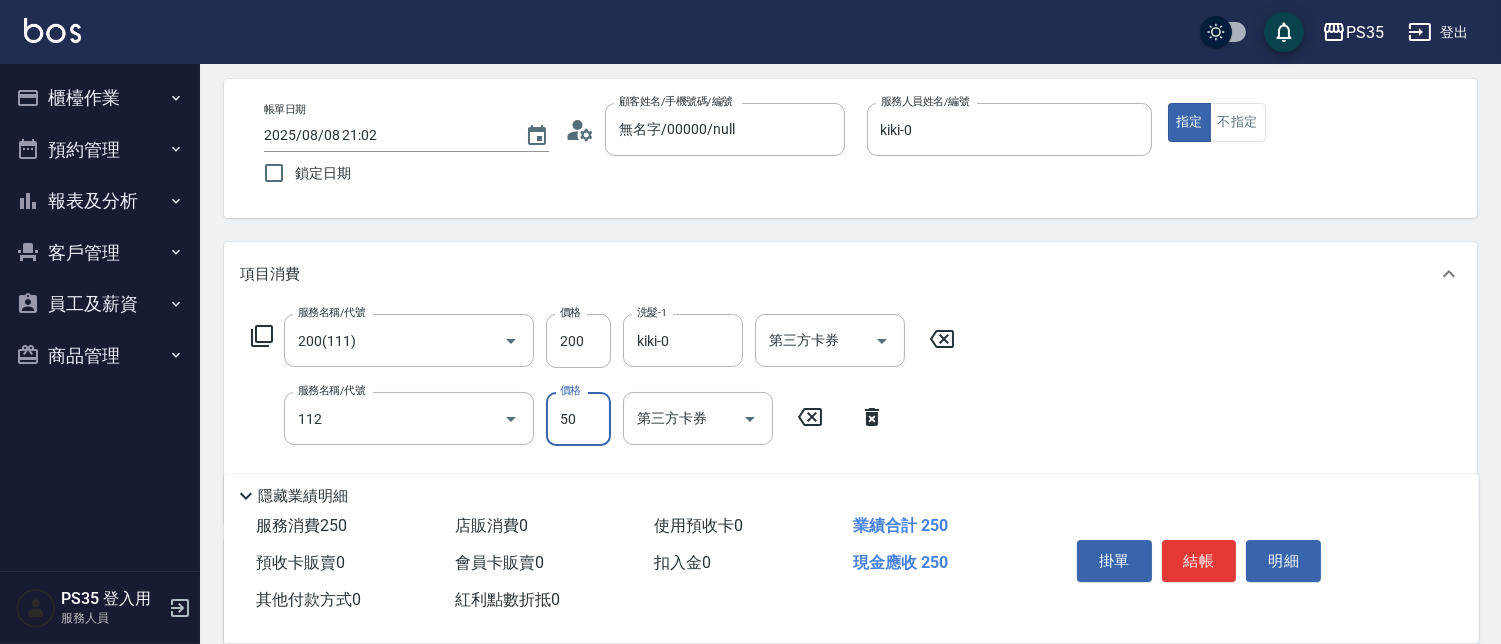 type on "精油50(112)" 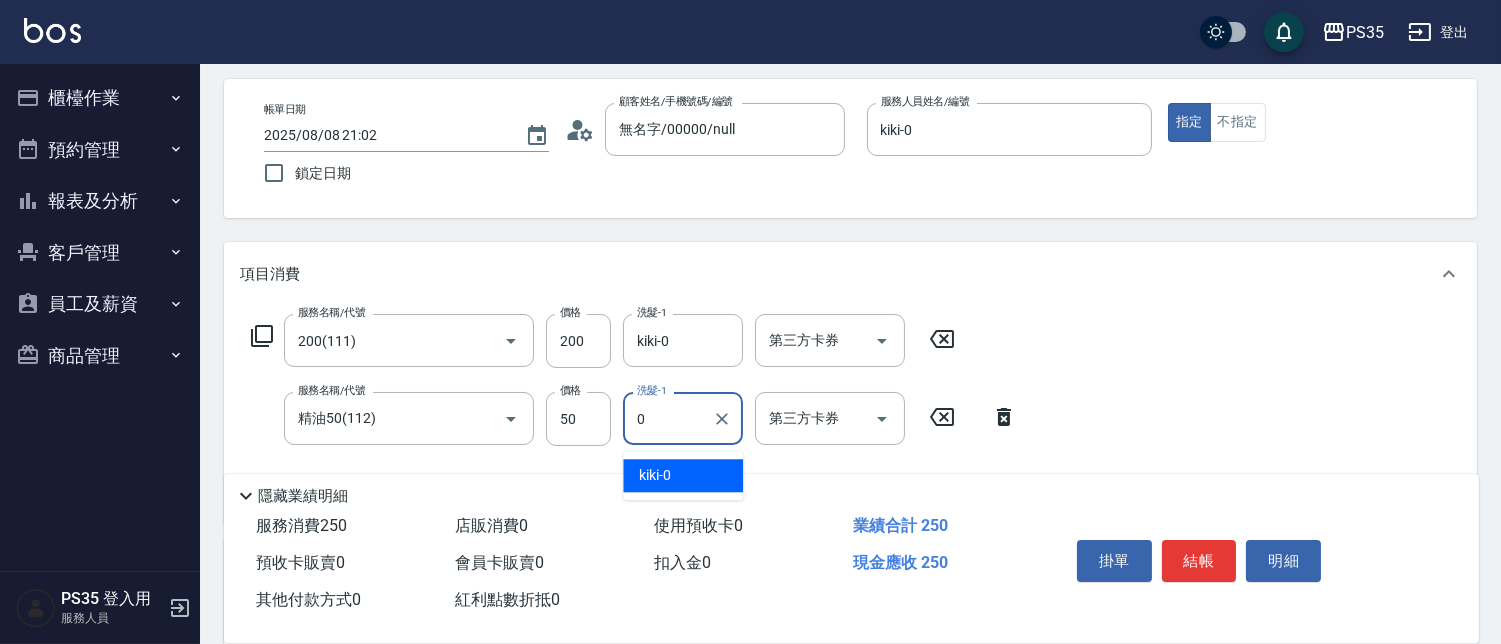 type on "kiki-0" 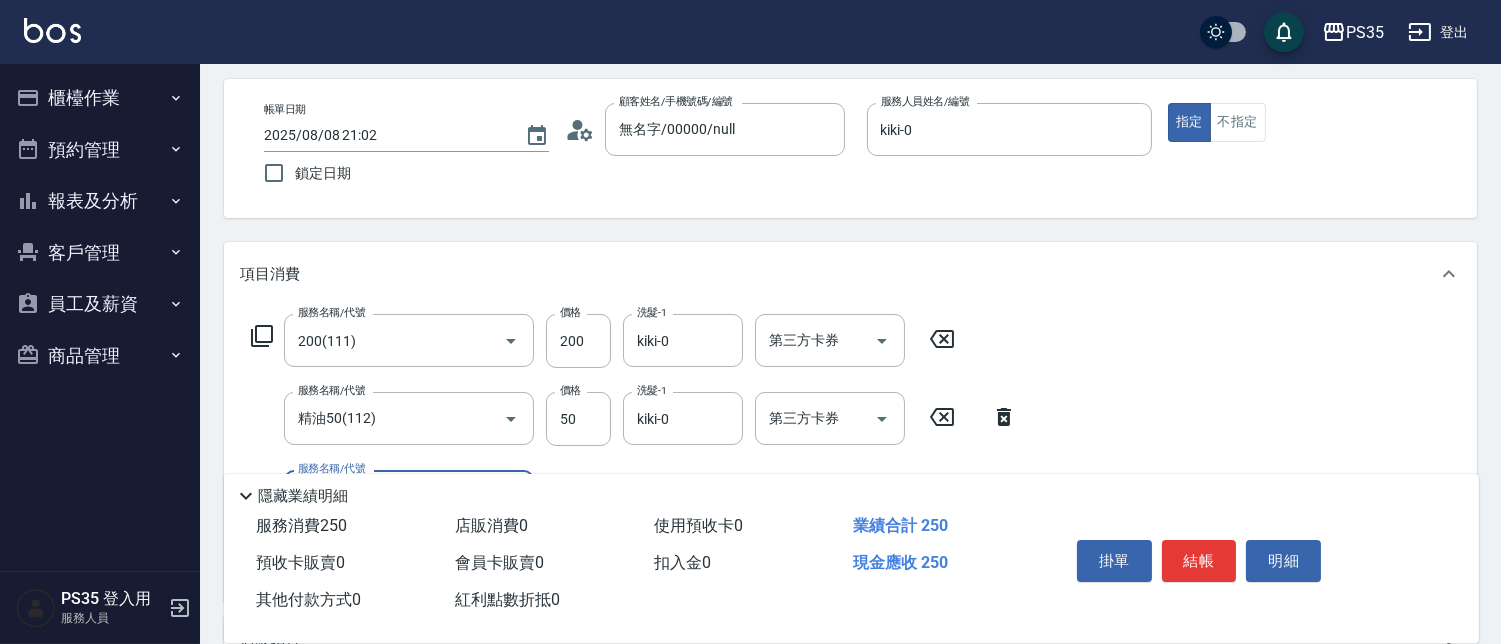 scroll, scrollTop: 193, scrollLeft: 0, axis: vertical 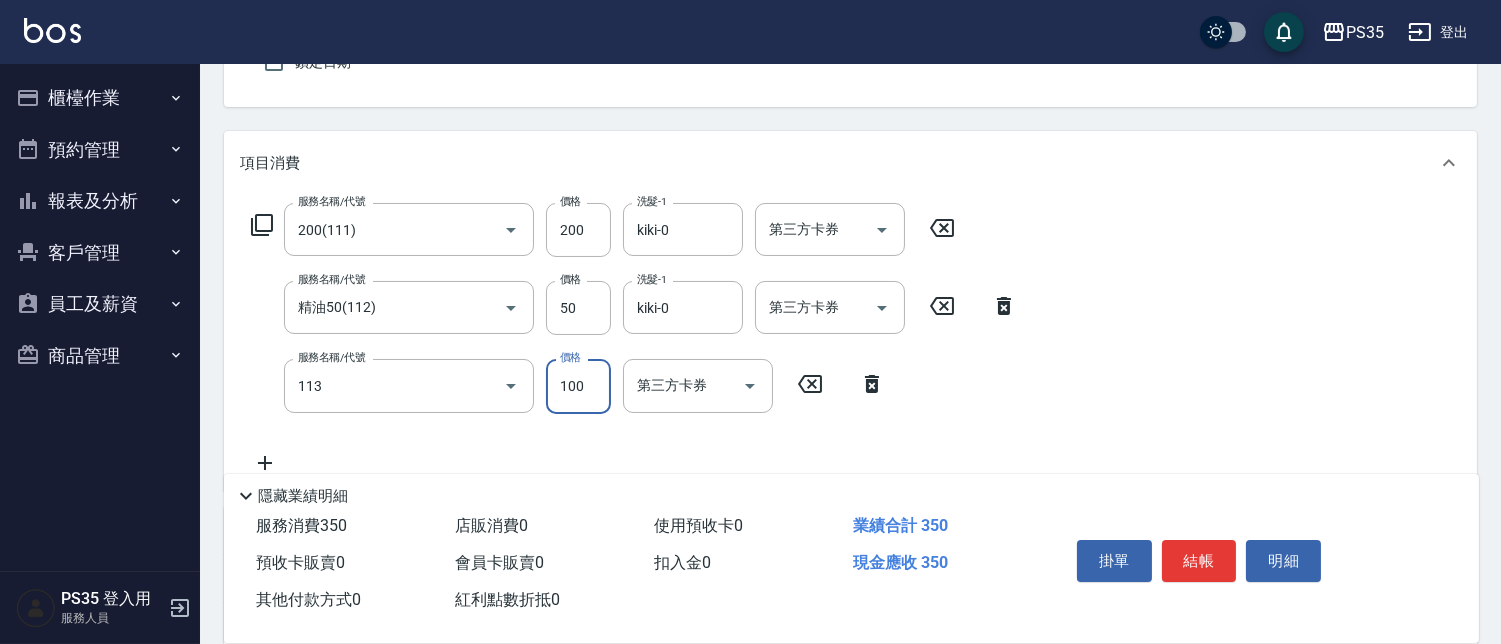type on "瞬護100(113)" 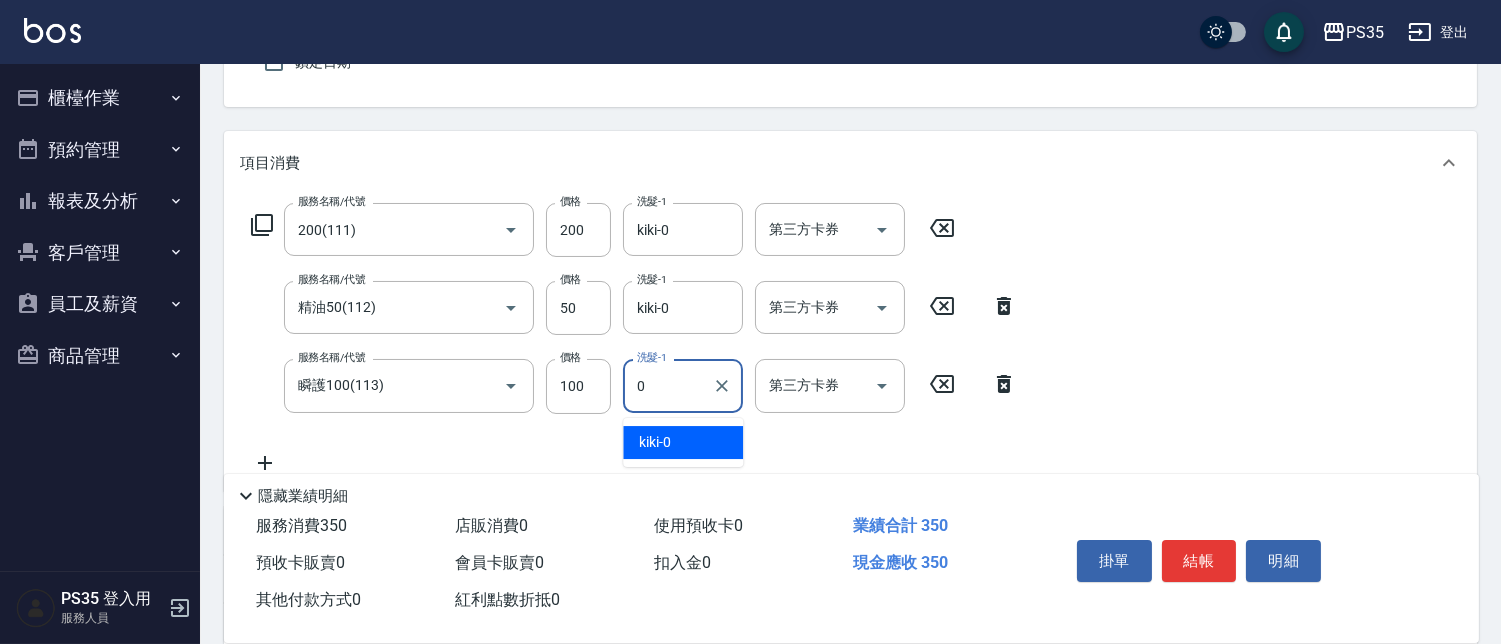 type on "kiki-0" 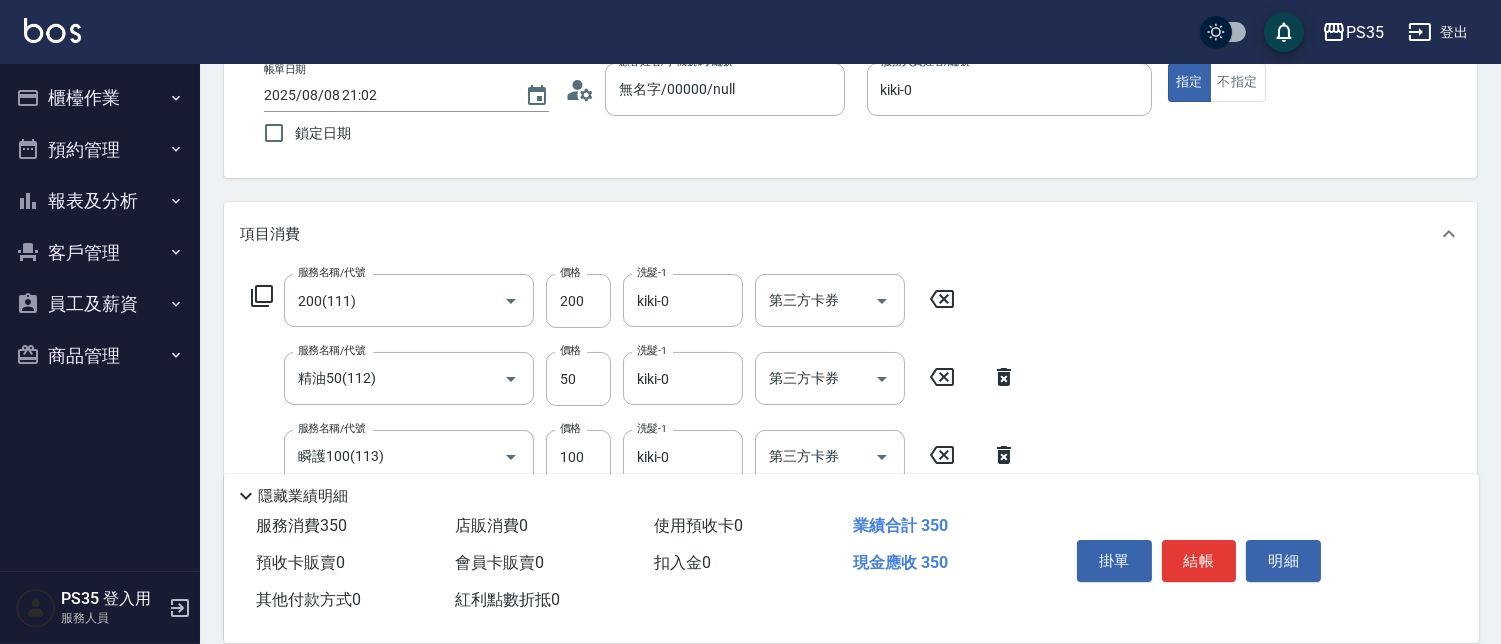 scroll, scrollTop: 82, scrollLeft: 0, axis: vertical 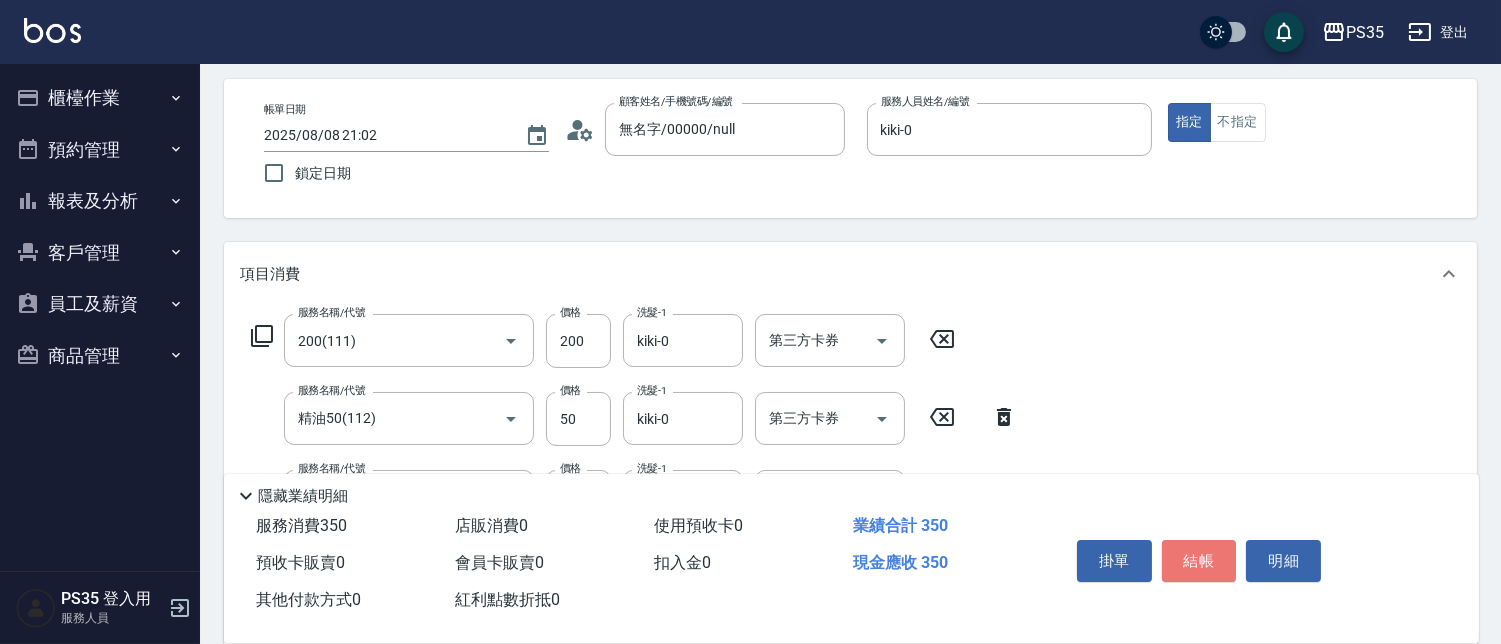 click on "結帳" at bounding box center (1199, 561) 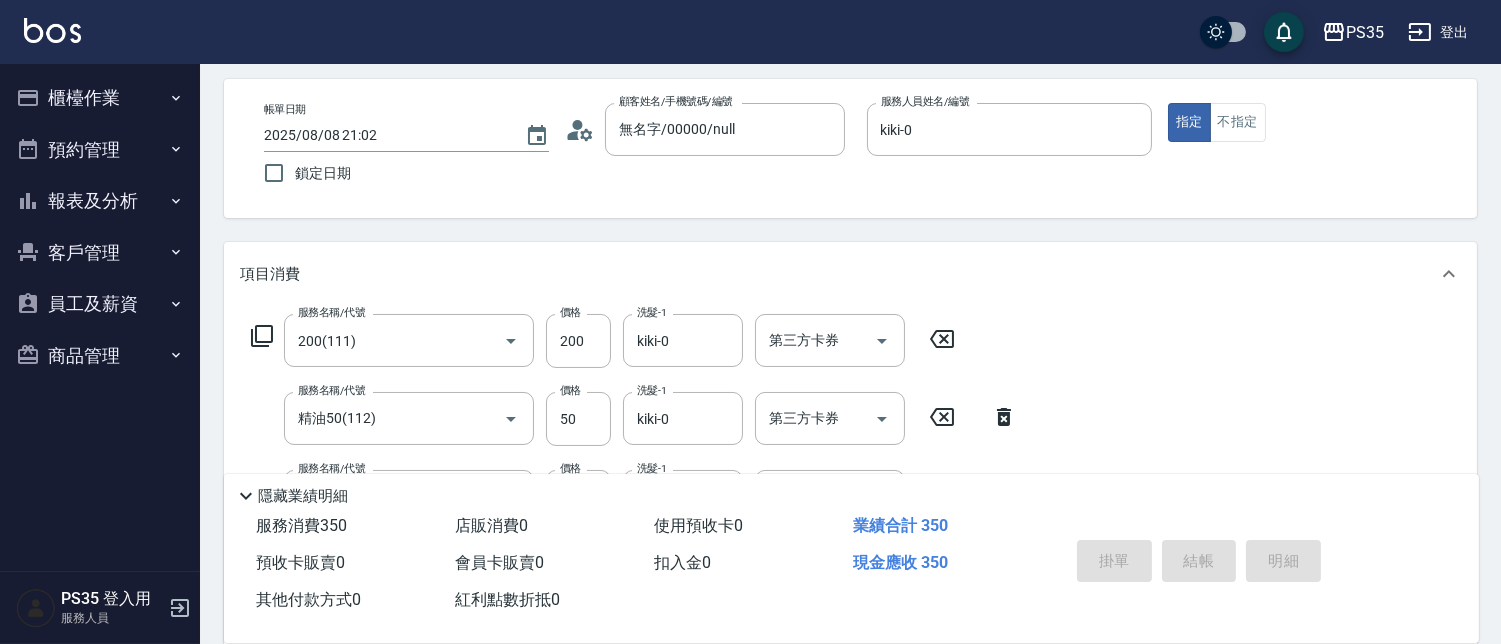type on "2025/08/08 21:03" 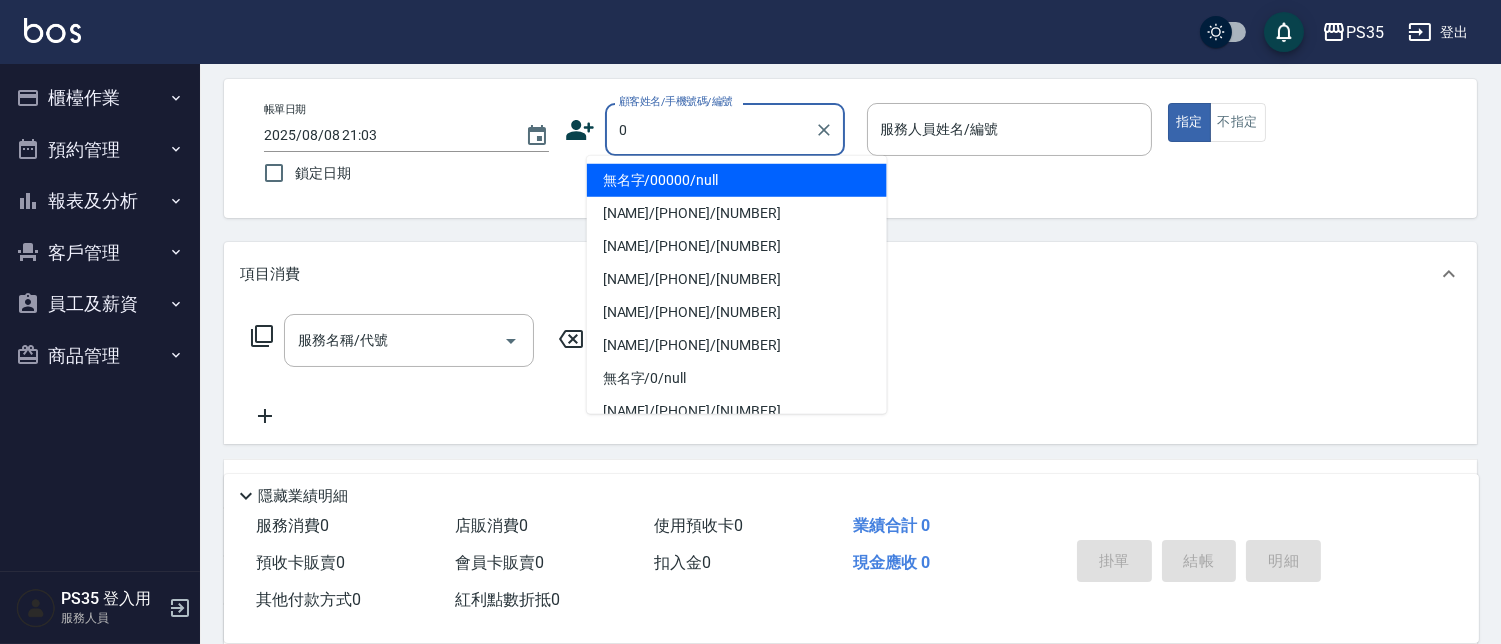 type on "無名字/00000/null" 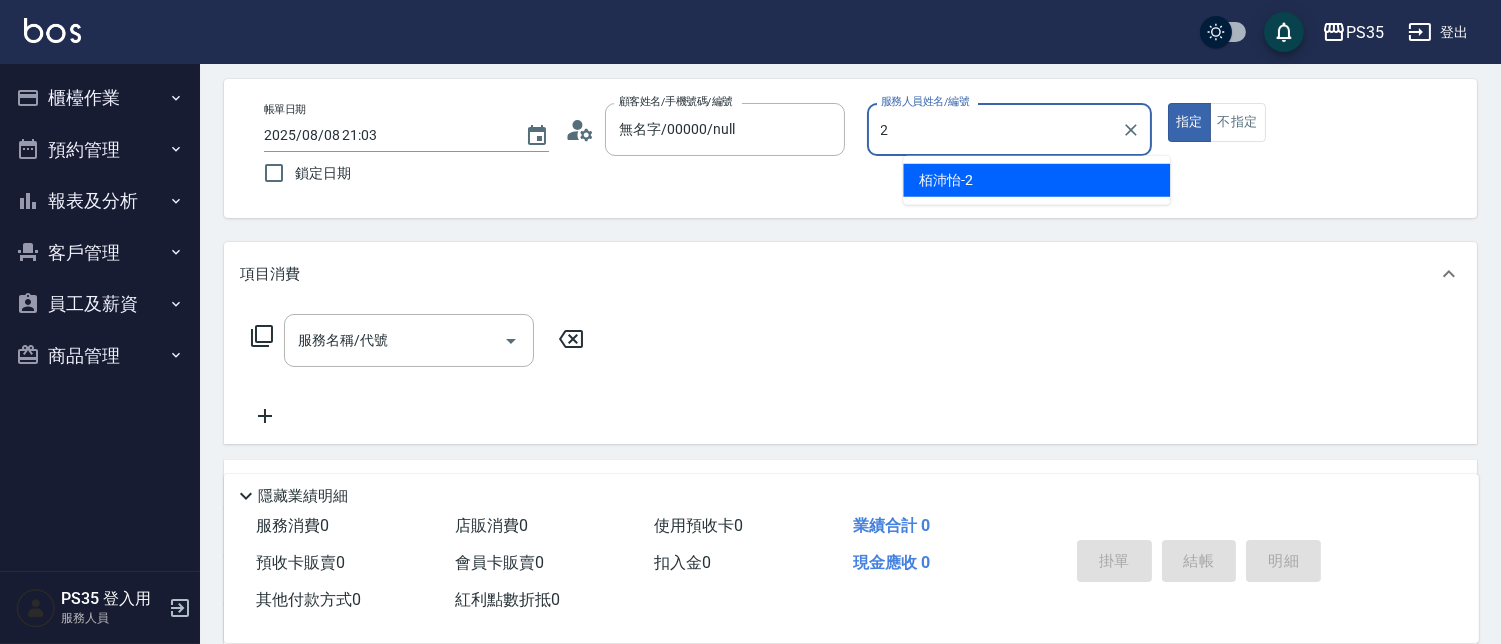 type on "[NAME]-2" 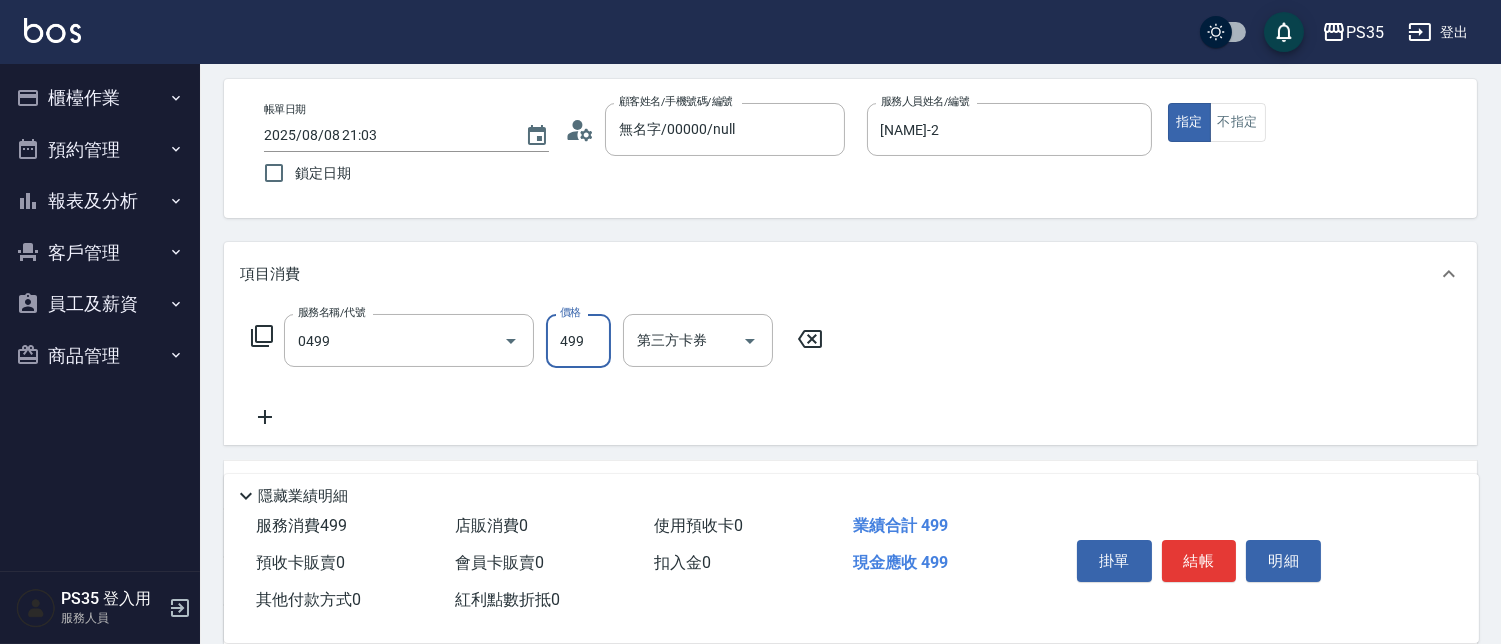 type on "伊黛莉499(0499)" 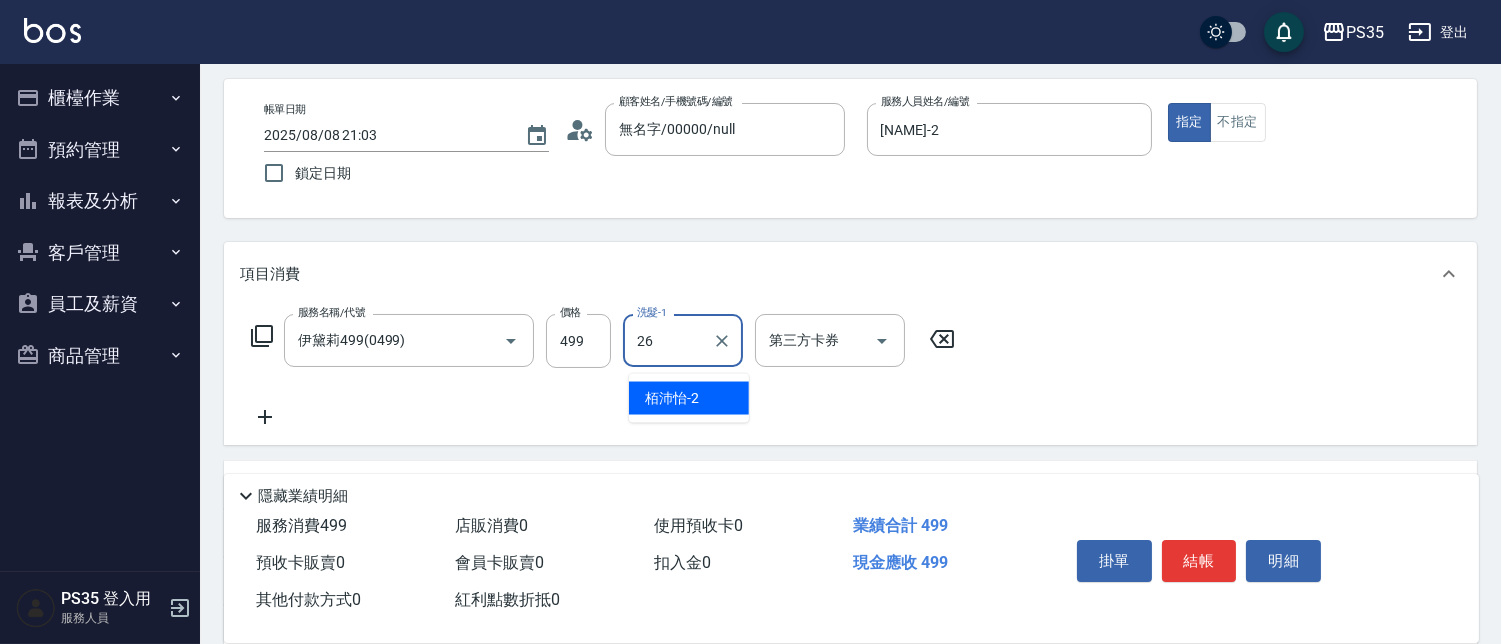 type on "[NAME]-26" 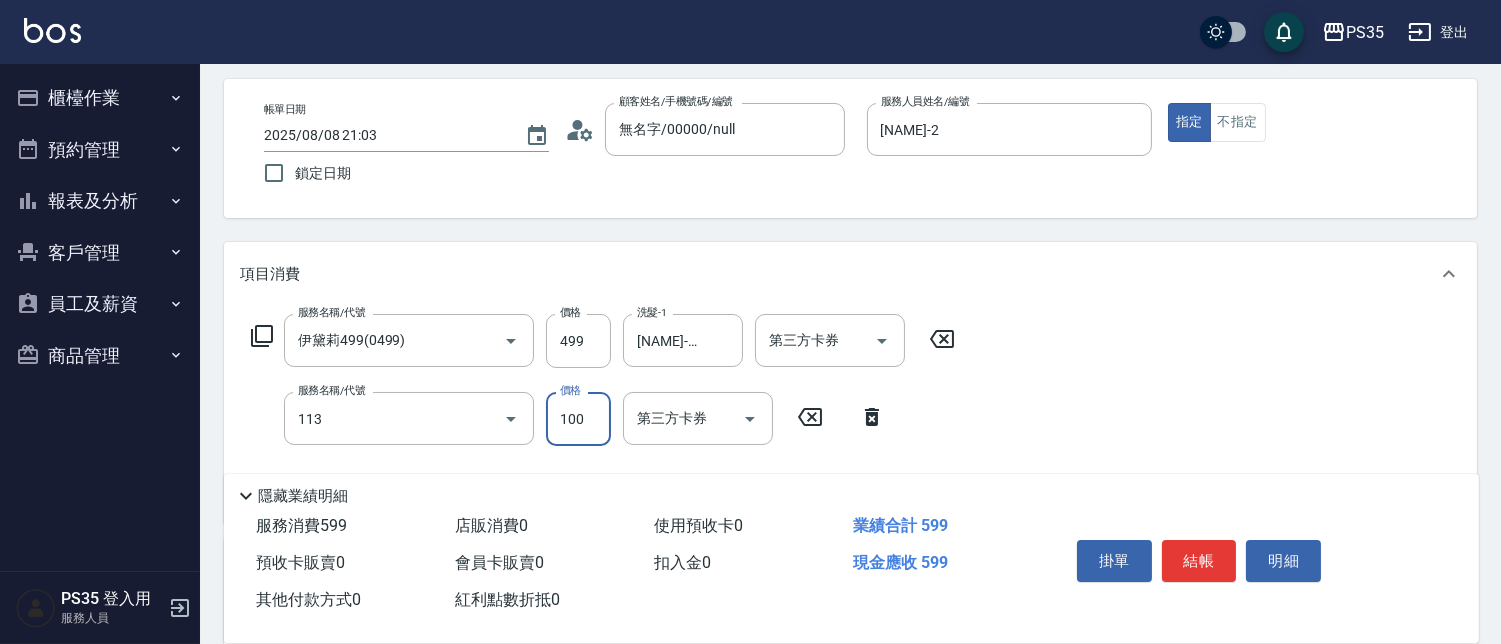 type on "瞬護100(113)" 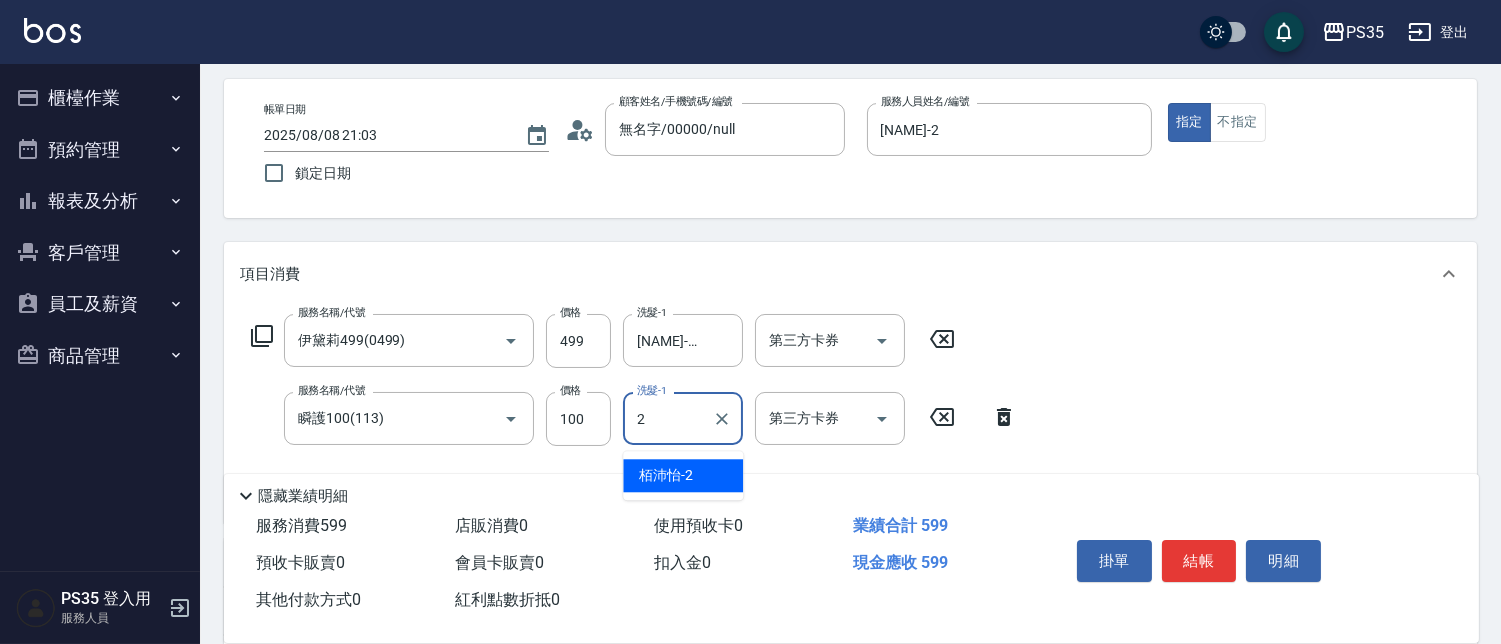type on "[NAME]-2" 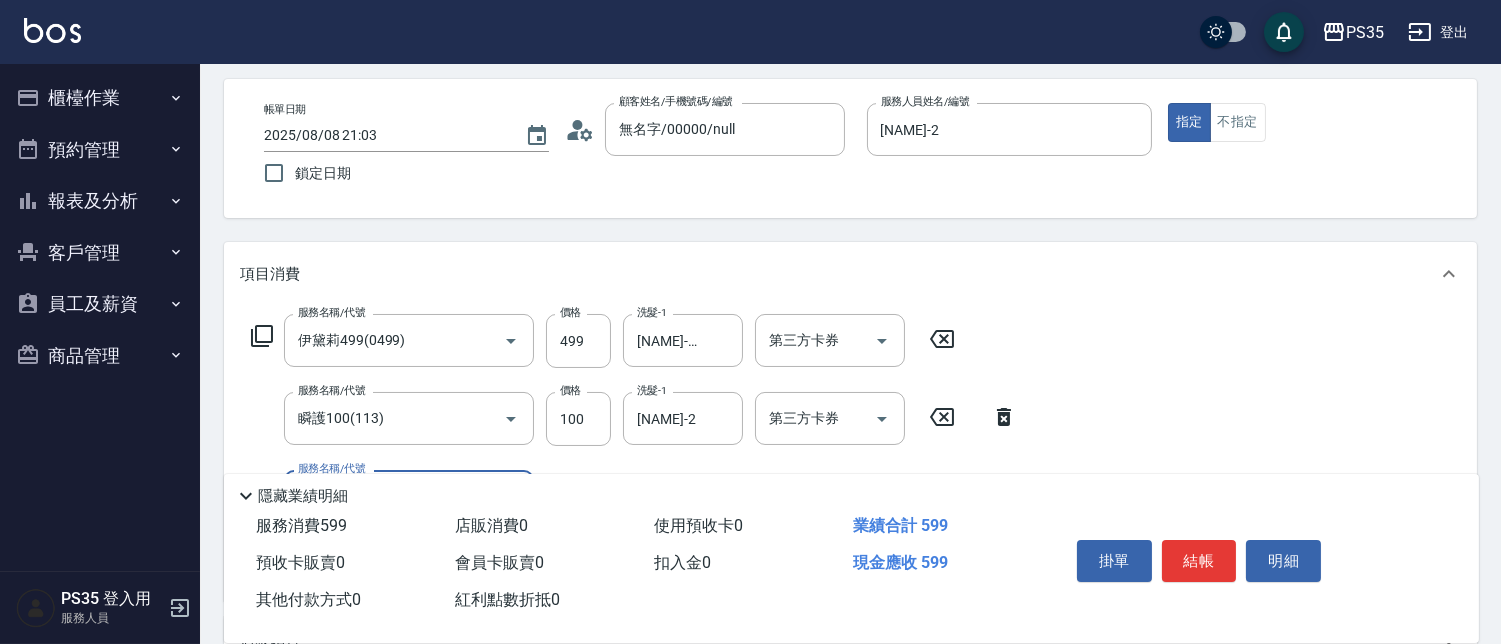 scroll, scrollTop: 193, scrollLeft: 0, axis: vertical 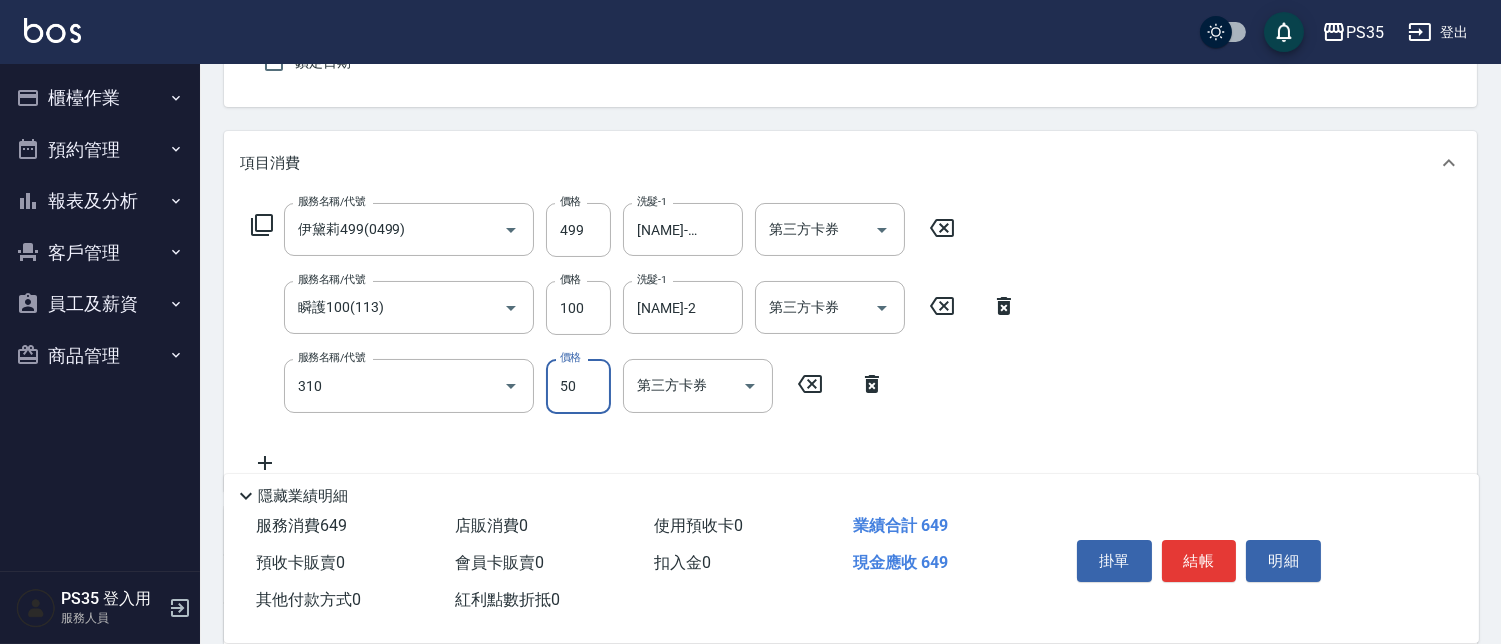 type on "剪瀏海(310)" 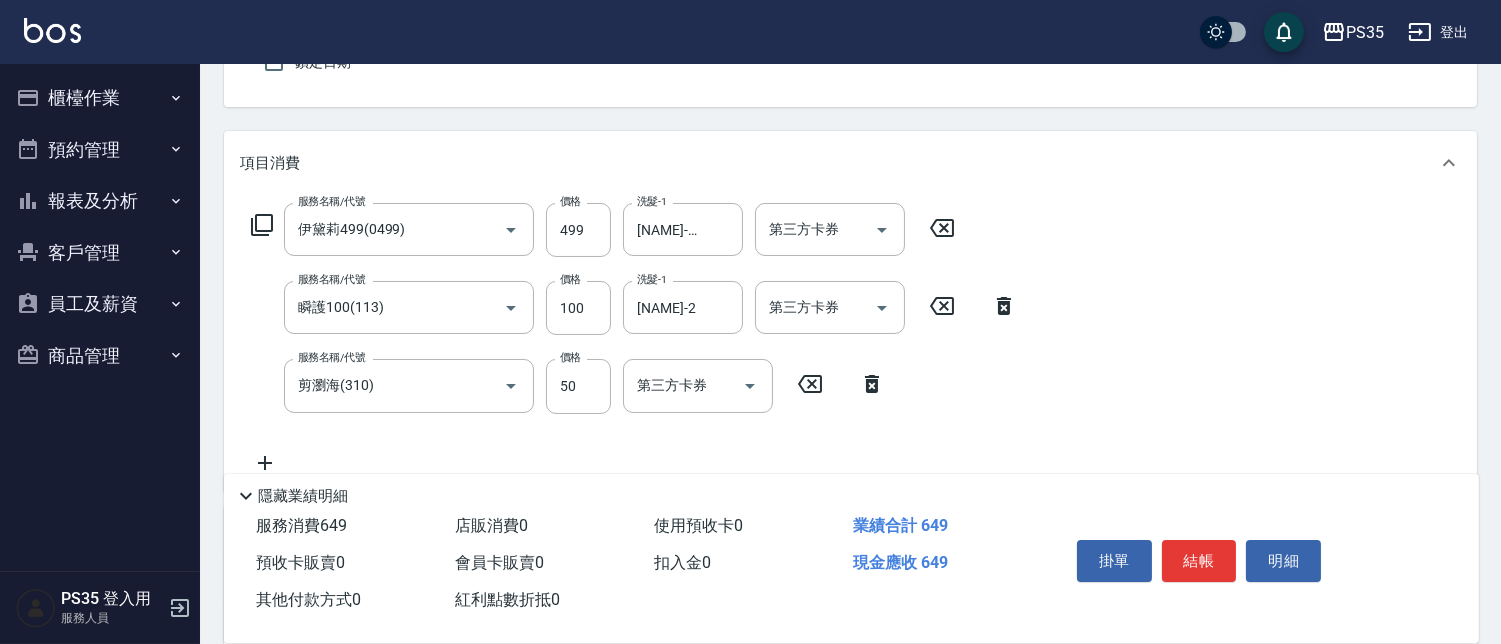 click 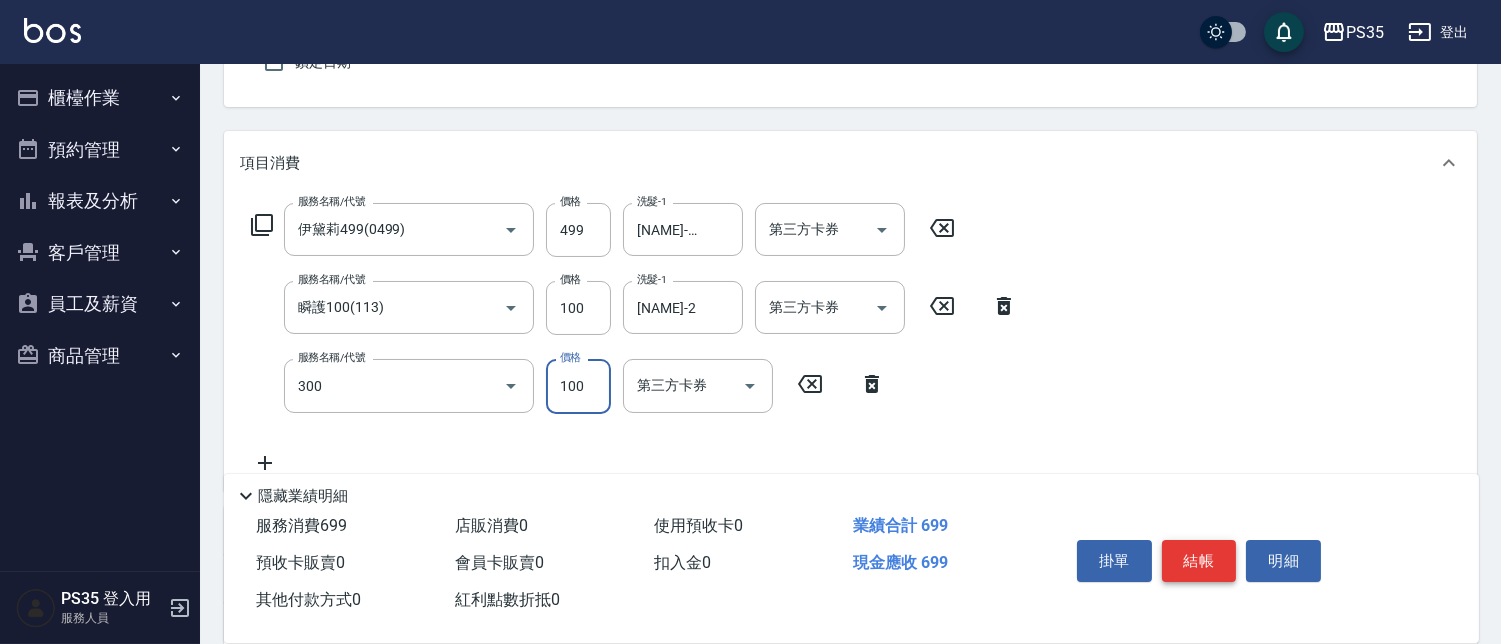 type on "剪髮(300)" 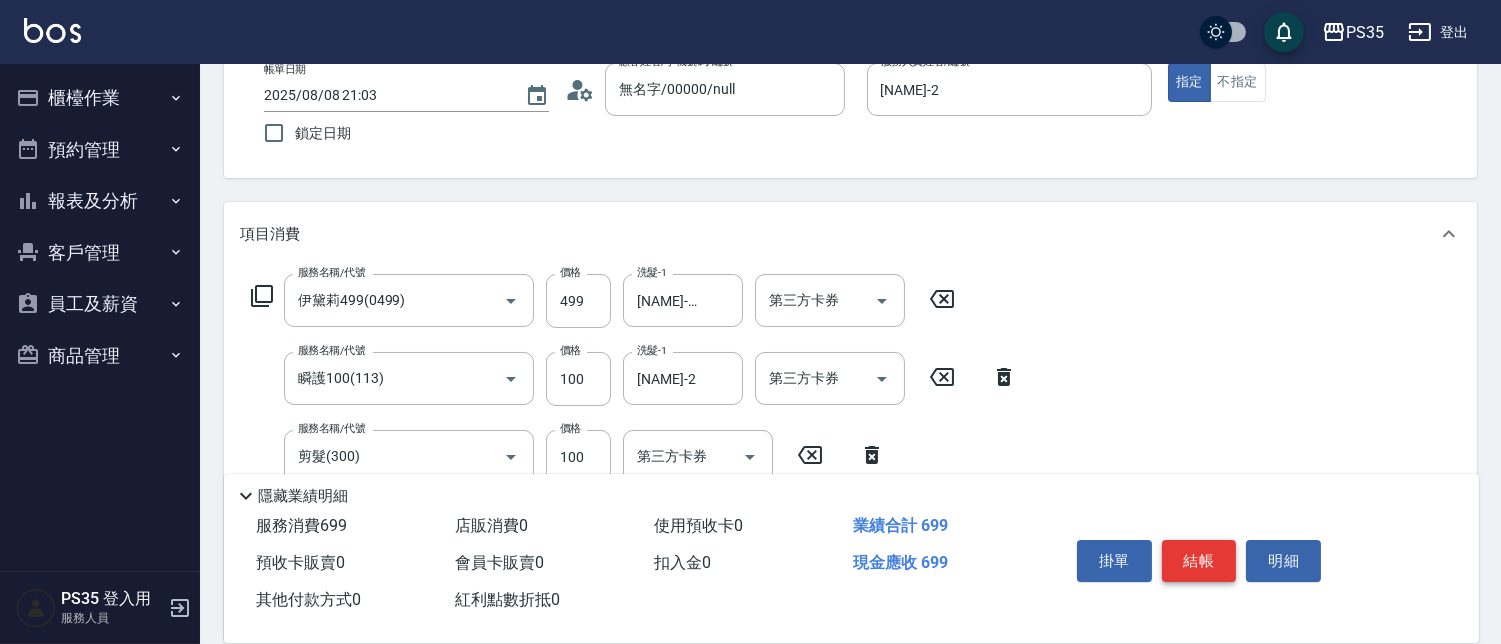 scroll, scrollTop: 82, scrollLeft: 0, axis: vertical 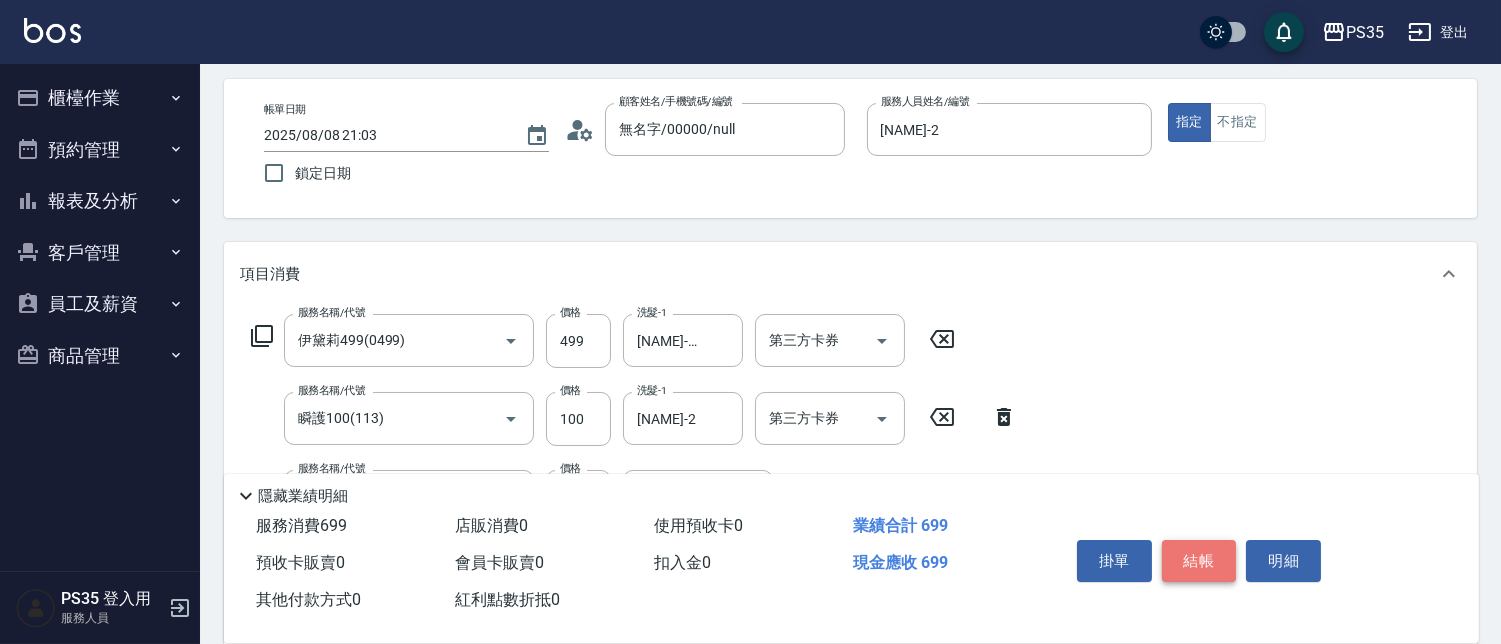 click on "結帳" at bounding box center (1199, 561) 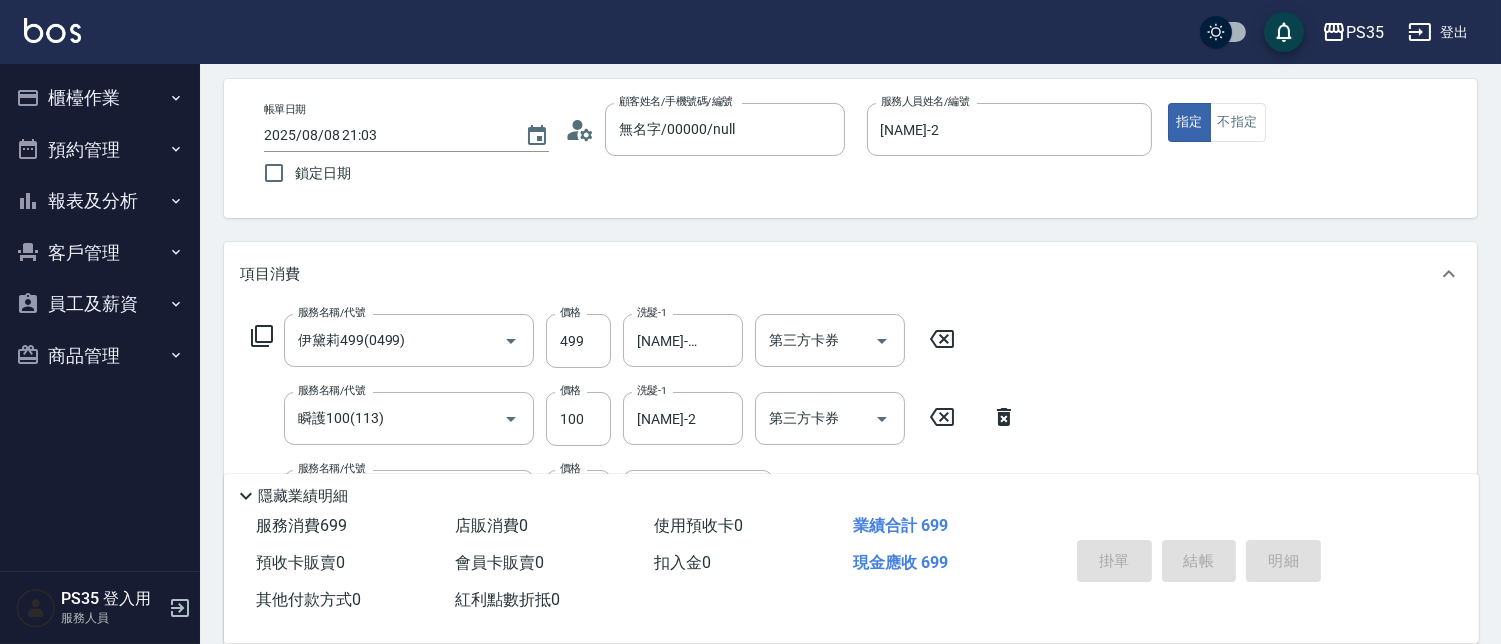 type 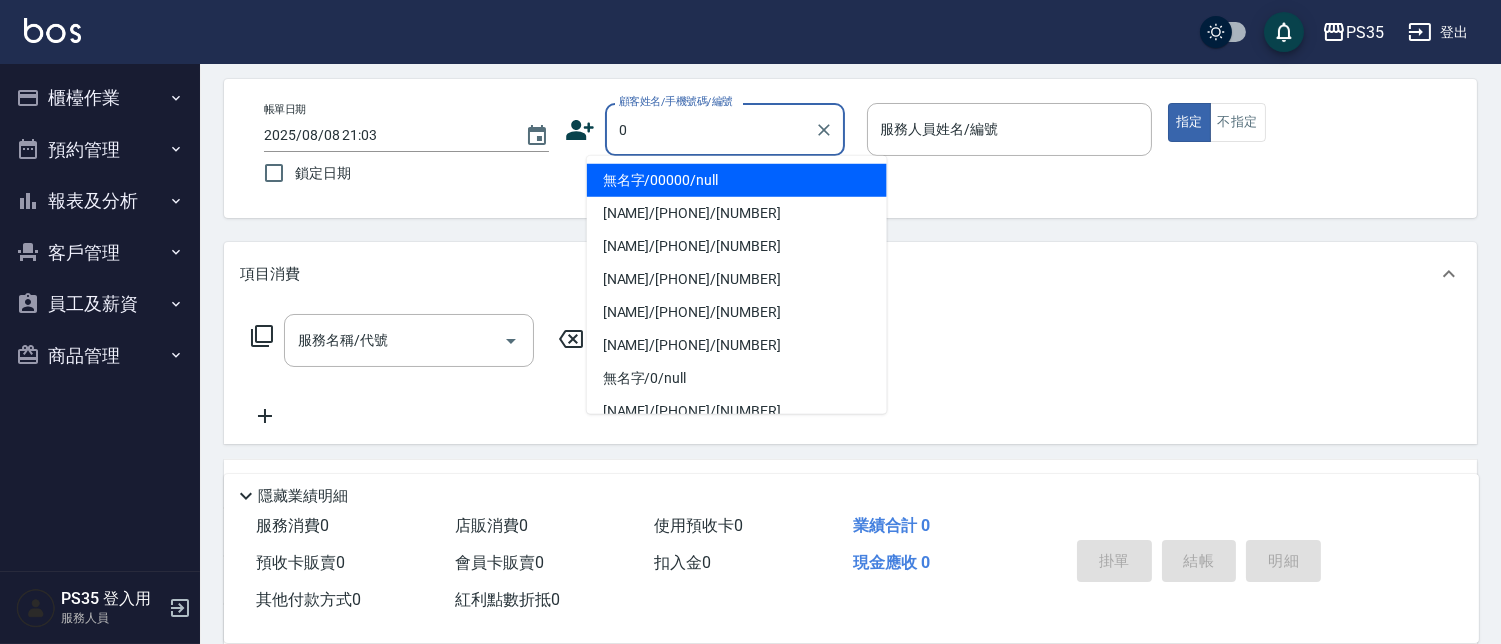 type on "無名字/00000/null" 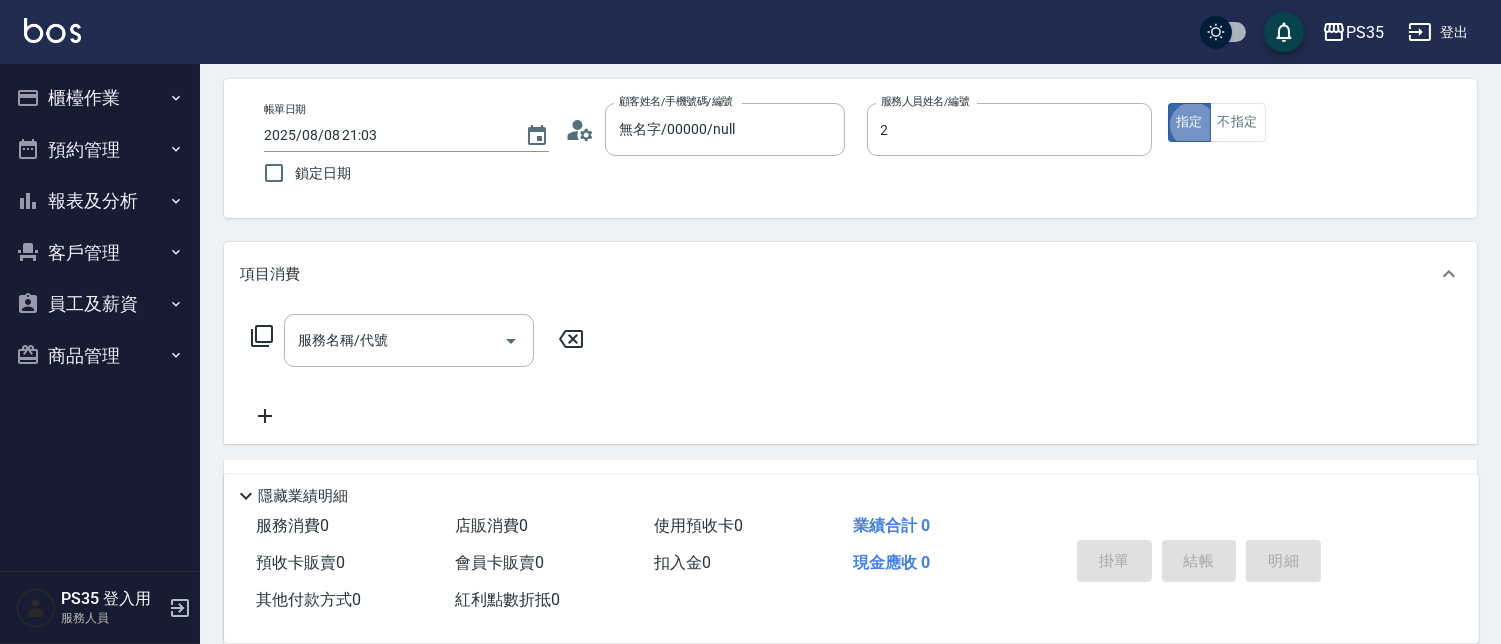 type on "[NAME]-2" 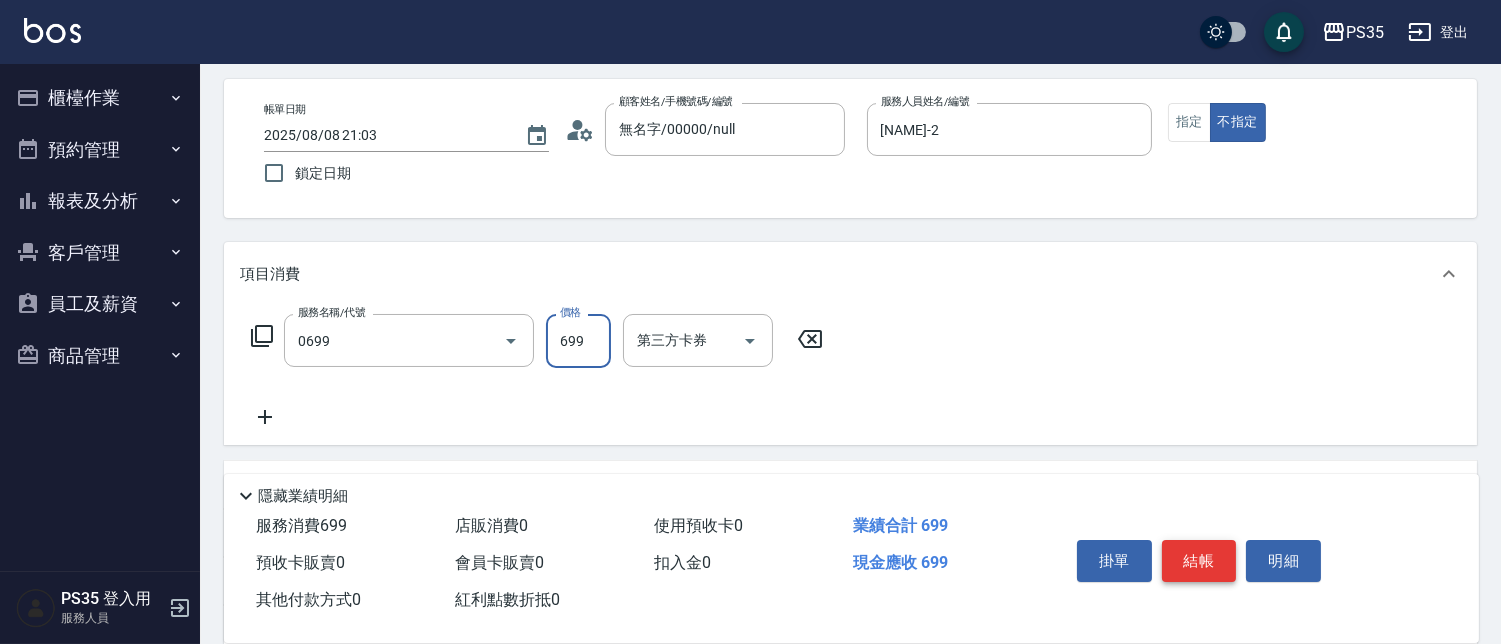 type on "精油SPA(0699)" 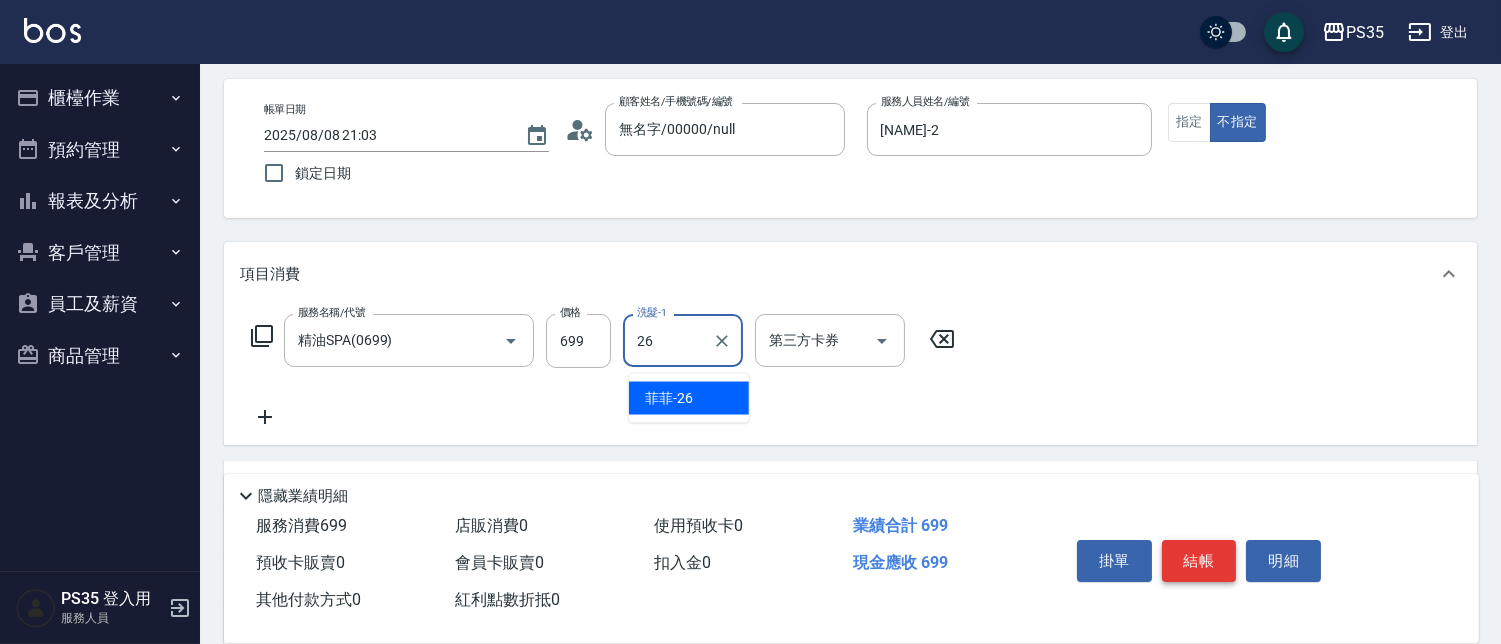 type on "[NAME]-26" 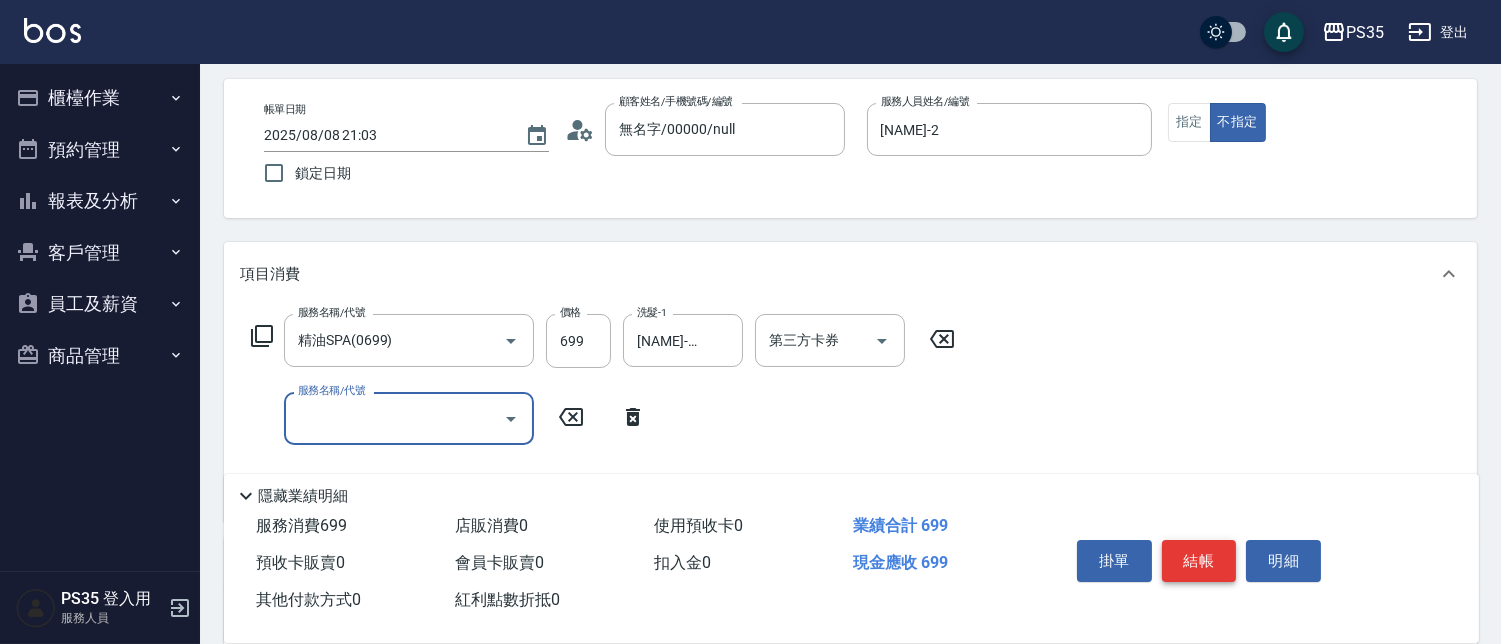 click on "結帳" at bounding box center [1199, 561] 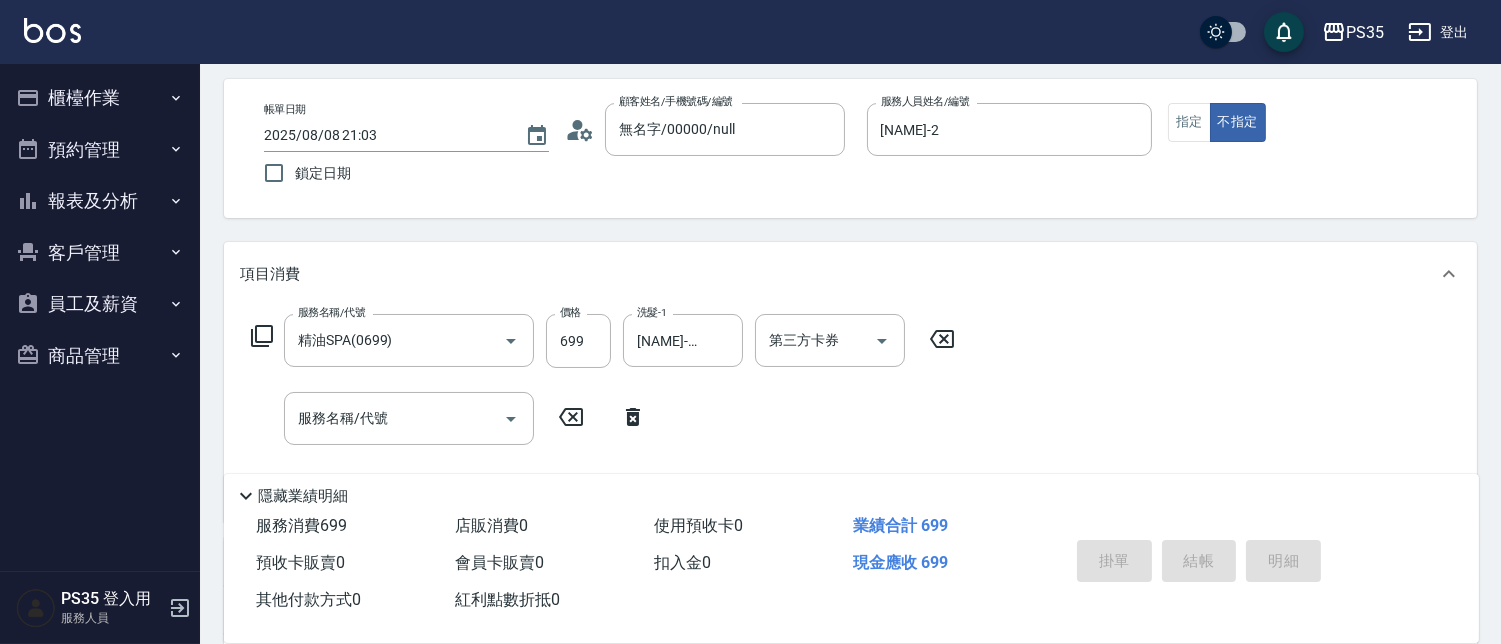 type 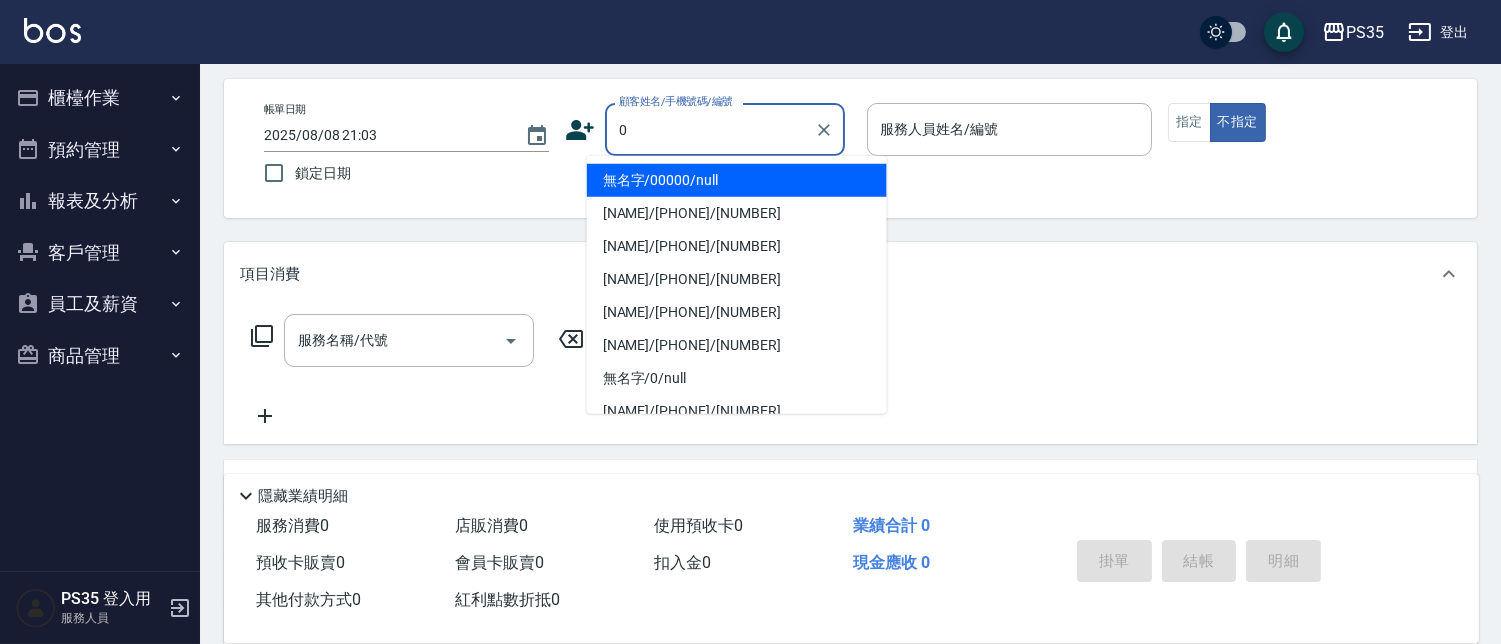 type on "無名字/00000/null" 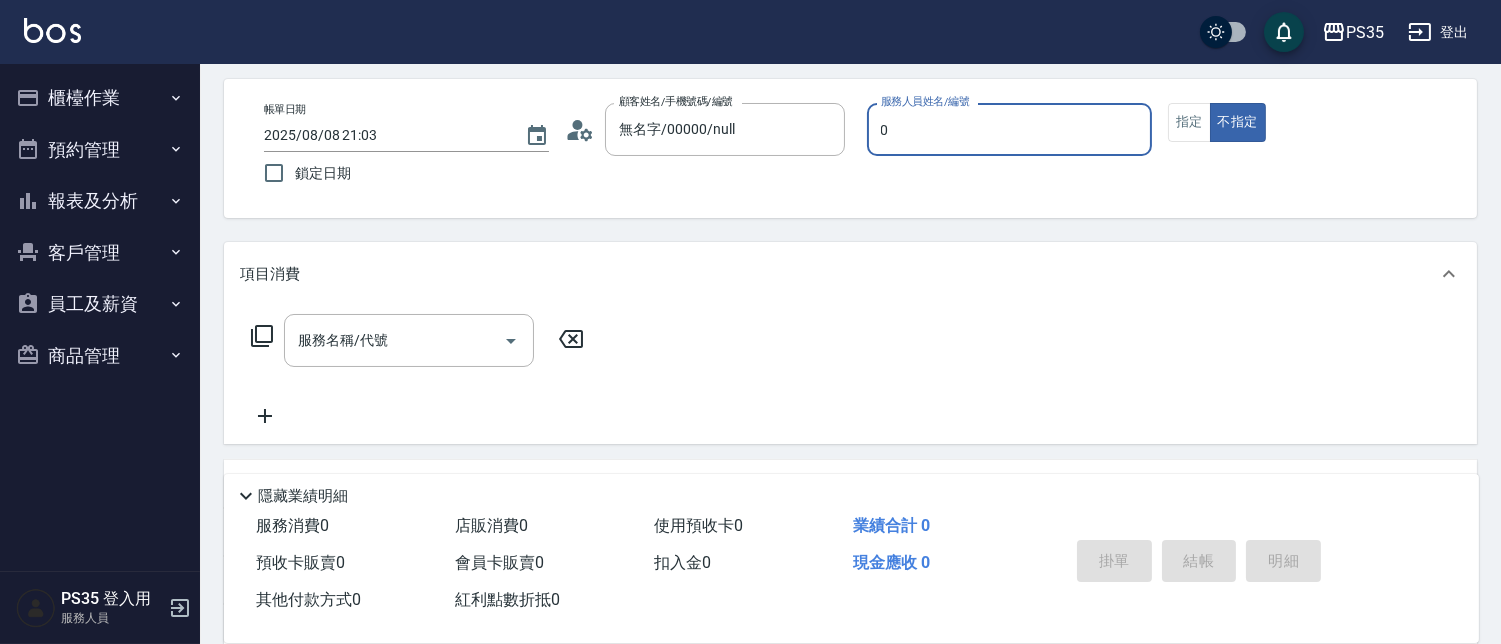 type on "kiki-0" 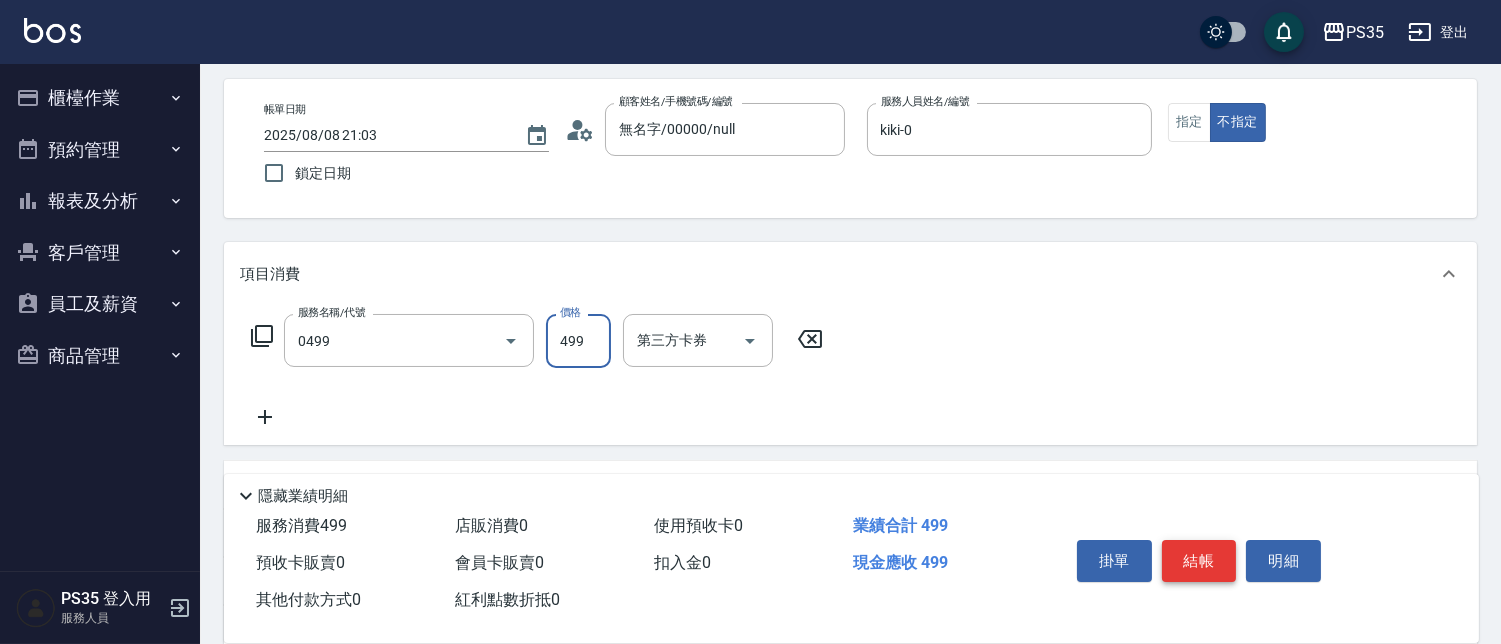 type on "伊黛莉499(0499)" 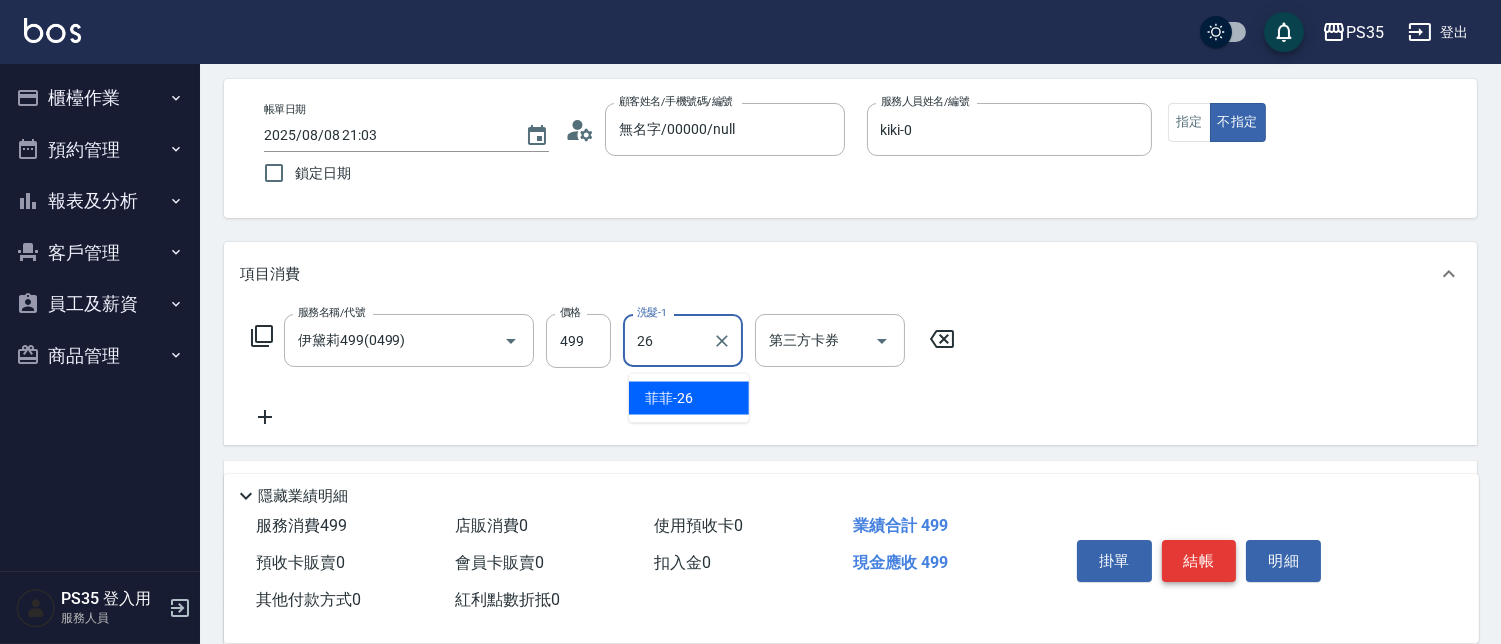 type on "[NAME]-26" 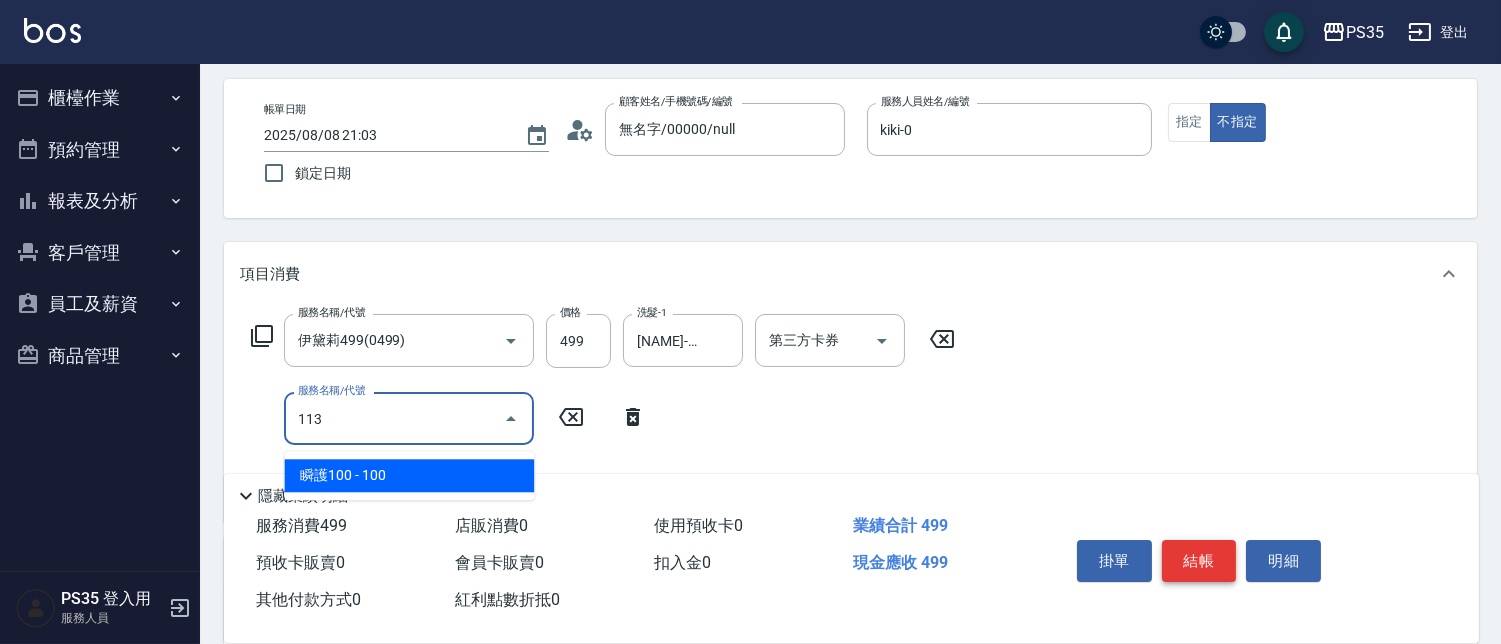 type on "瞬護100(113)" 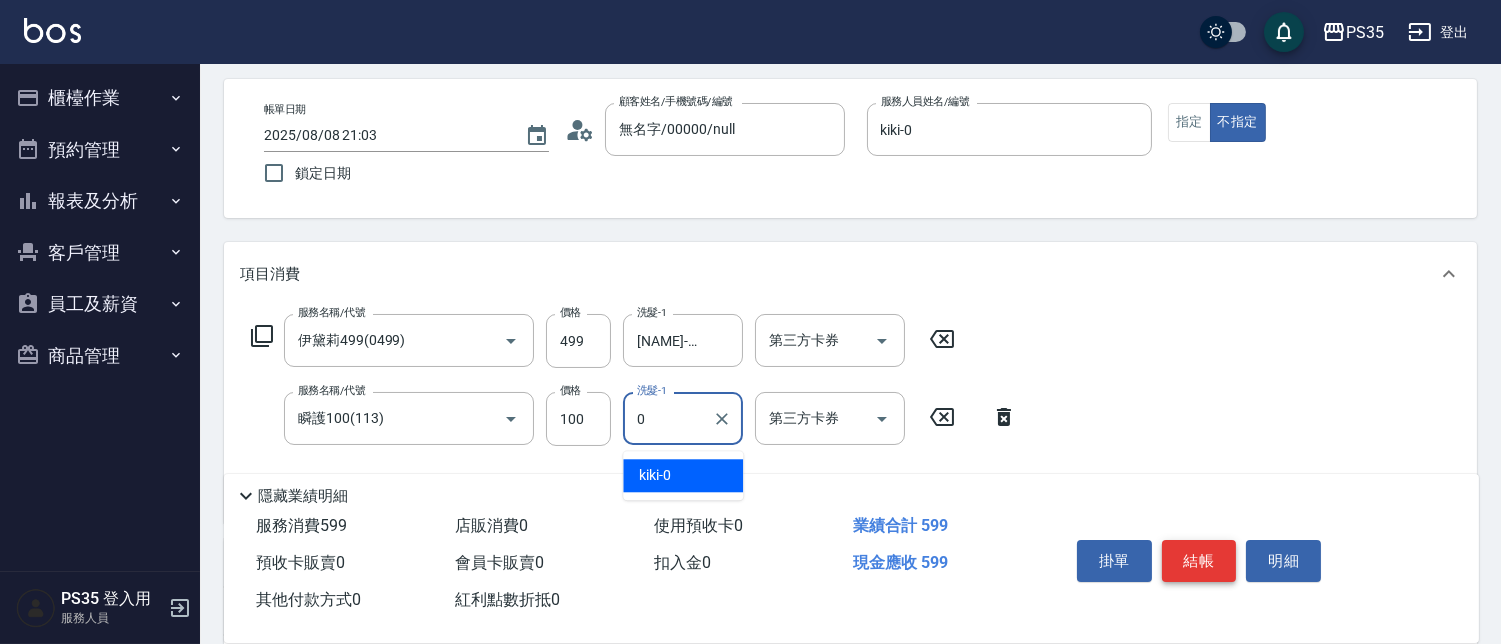 type on "kiki-0" 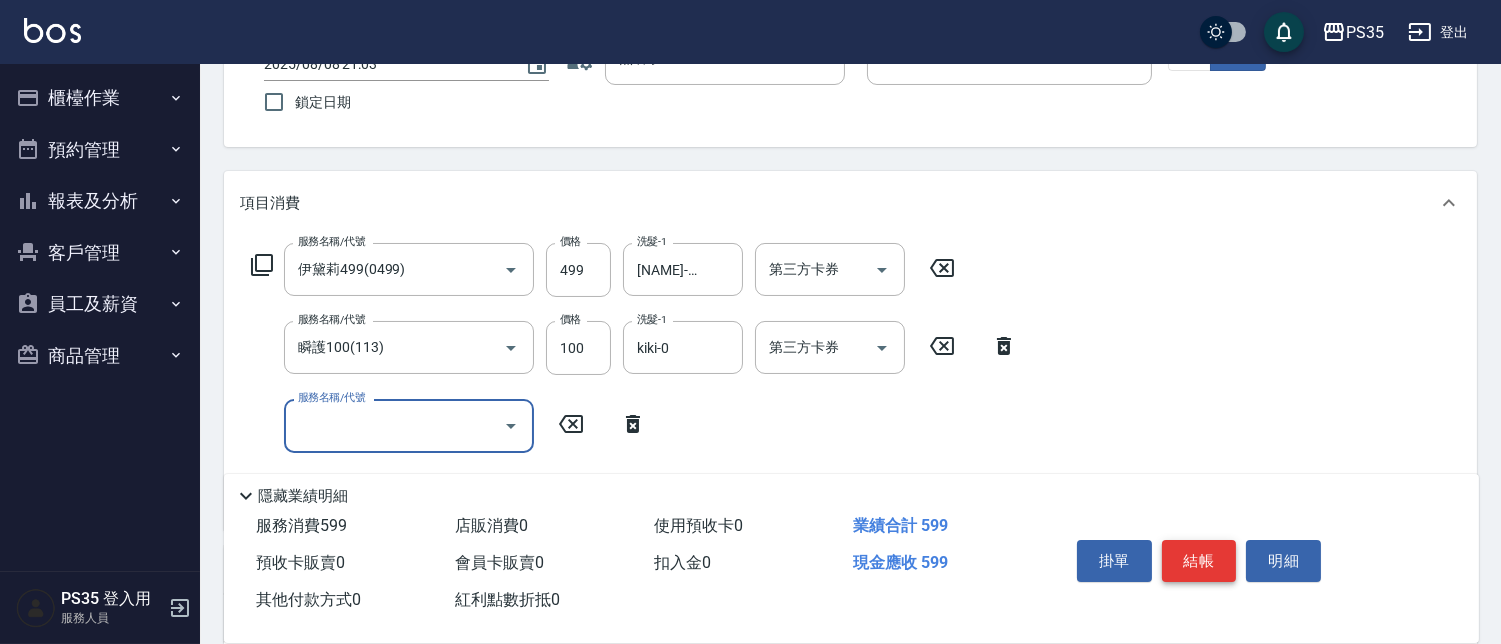 scroll, scrollTop: 193, scrollLeft: 0, axis: vertical 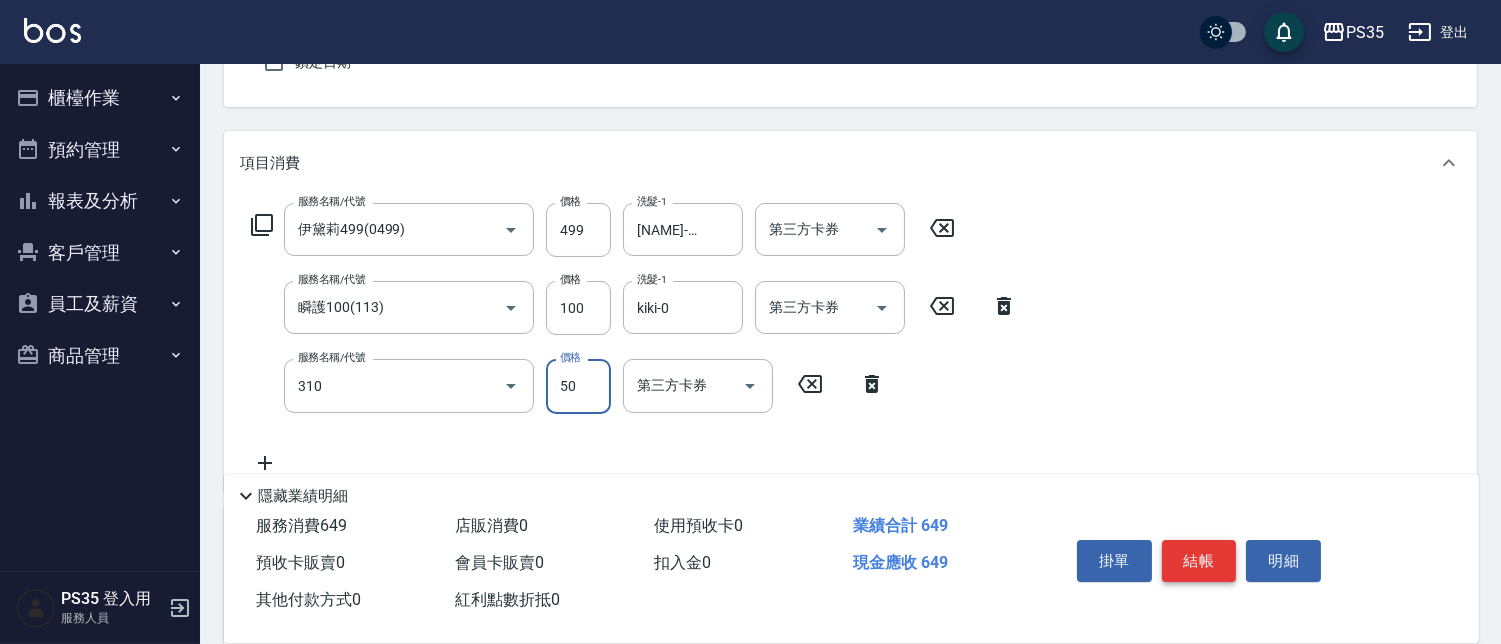 type on "剪瀏海(310)" 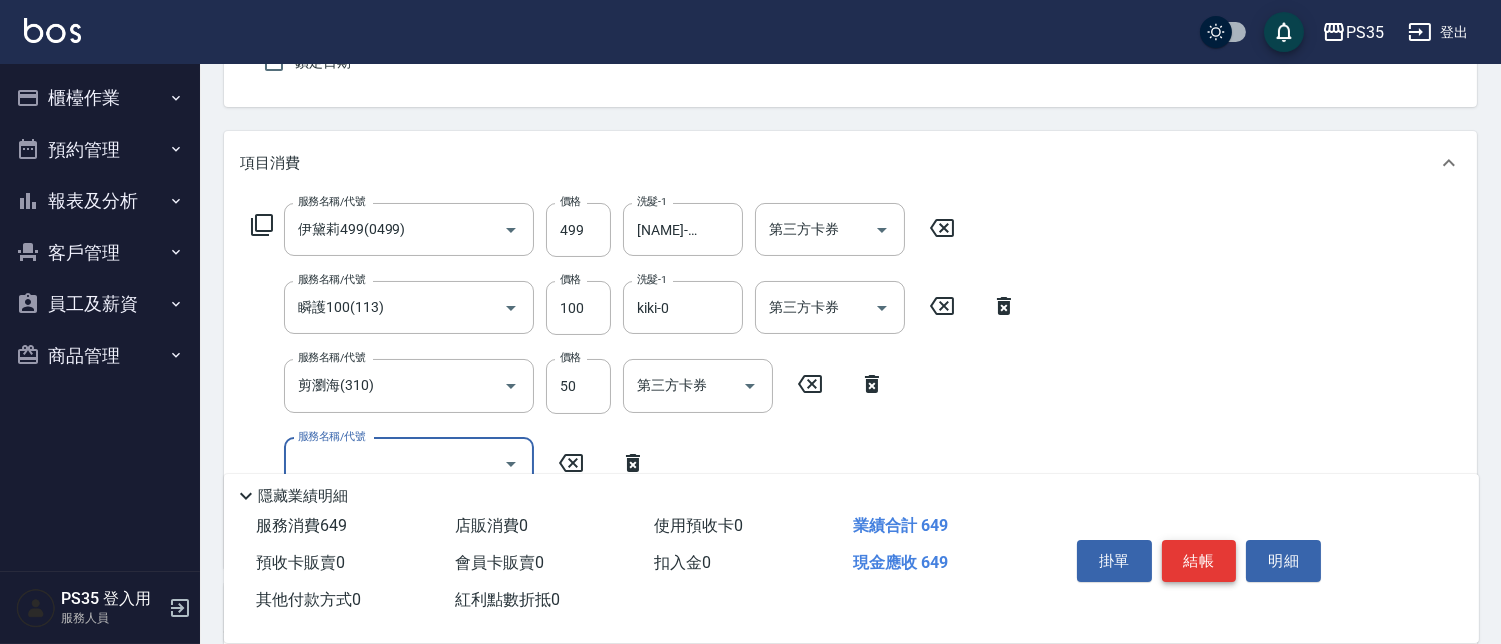 click on "結帳" at bounding box center (1199, 561) 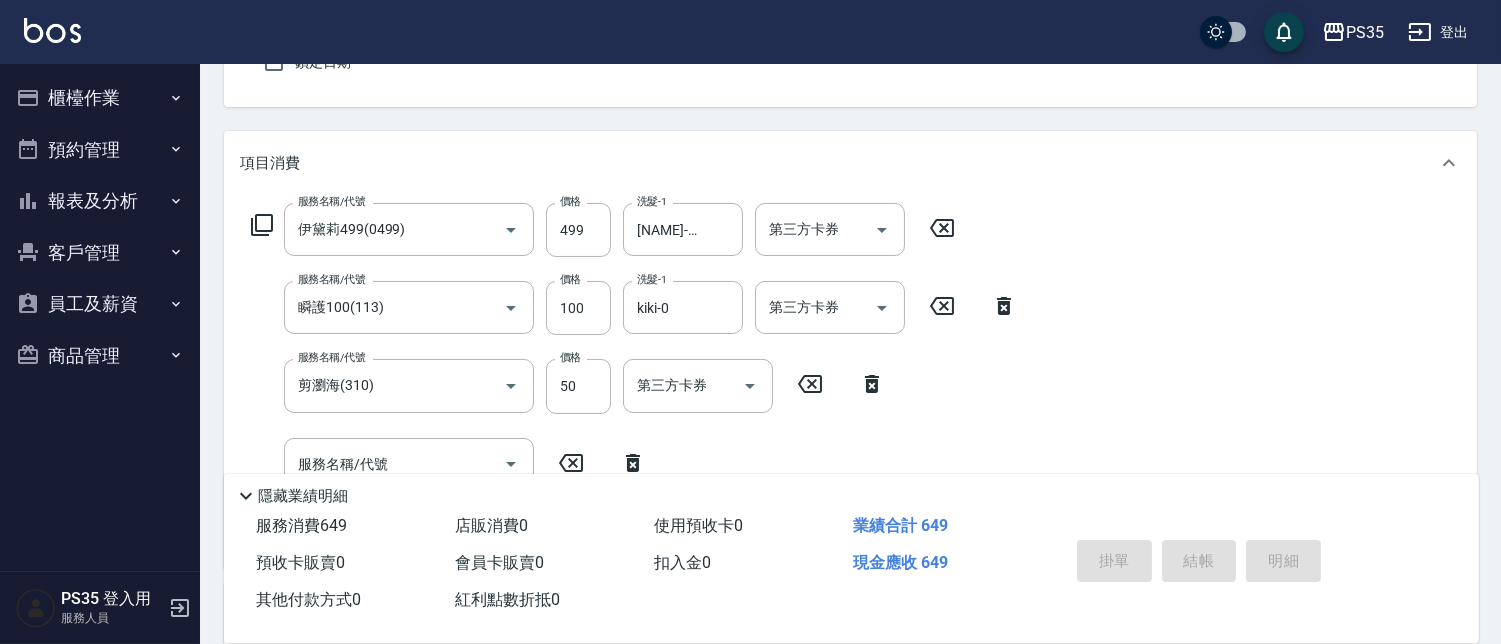 type on "2025/08/08 21:04" 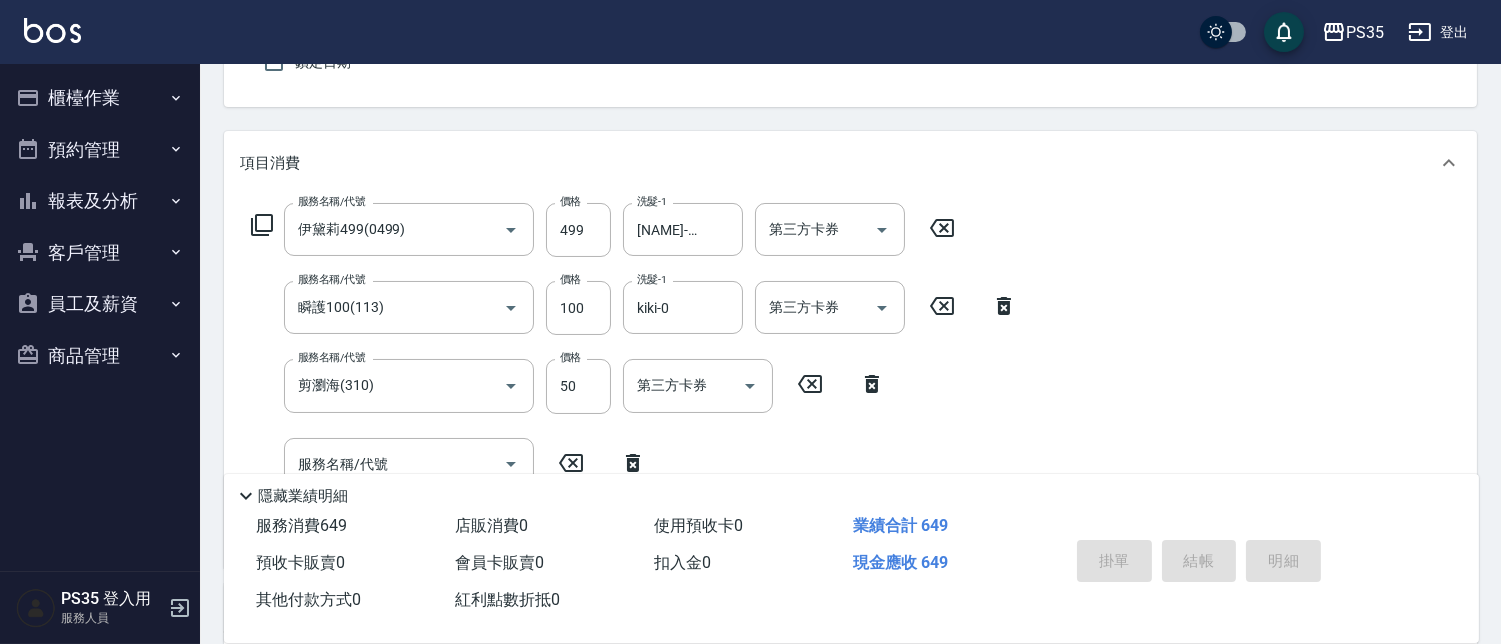 type 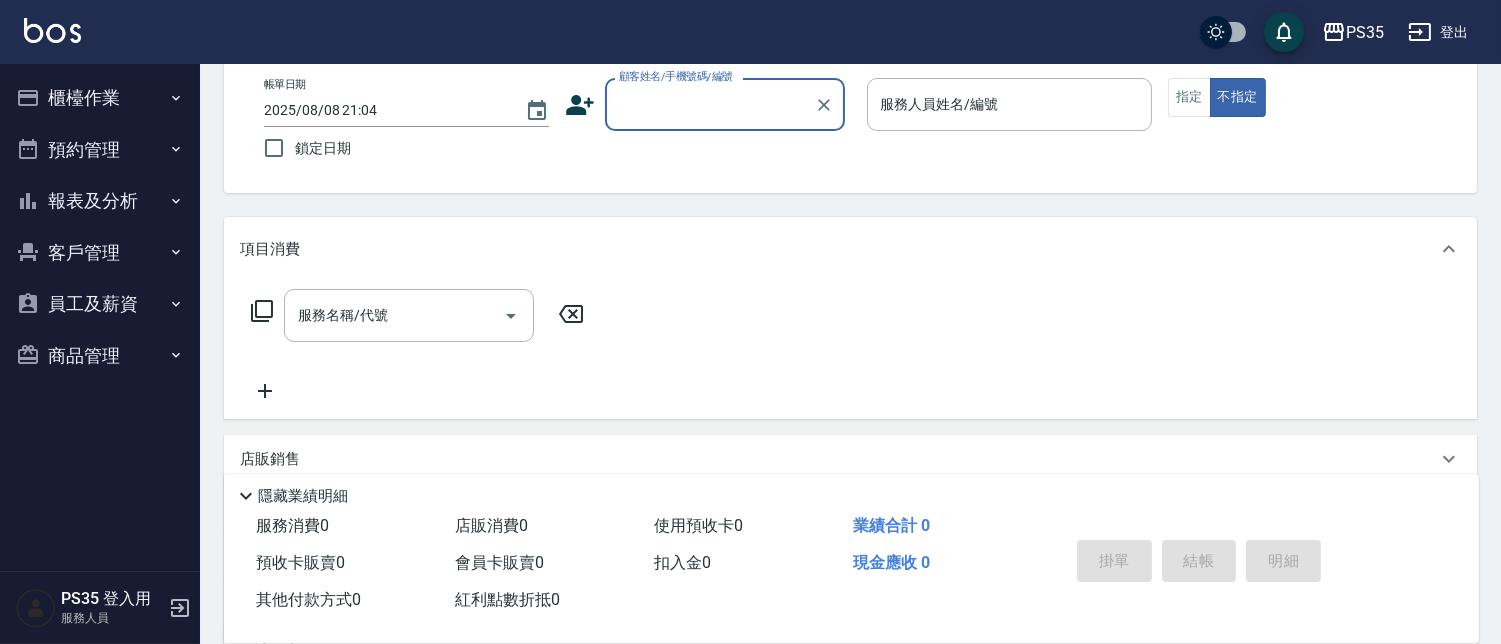 scroll, scrollTop: 82, scrollLeft: 0, axis: vertical 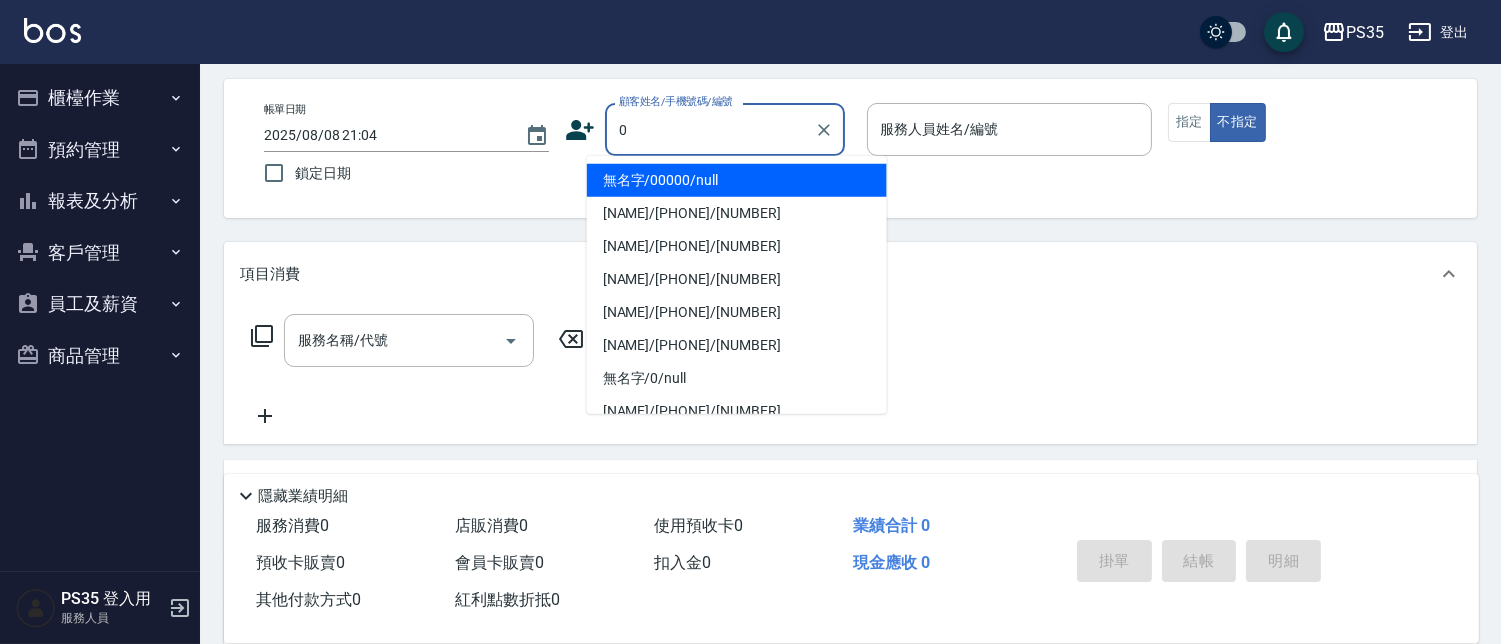 type on "無名字/00000/null" 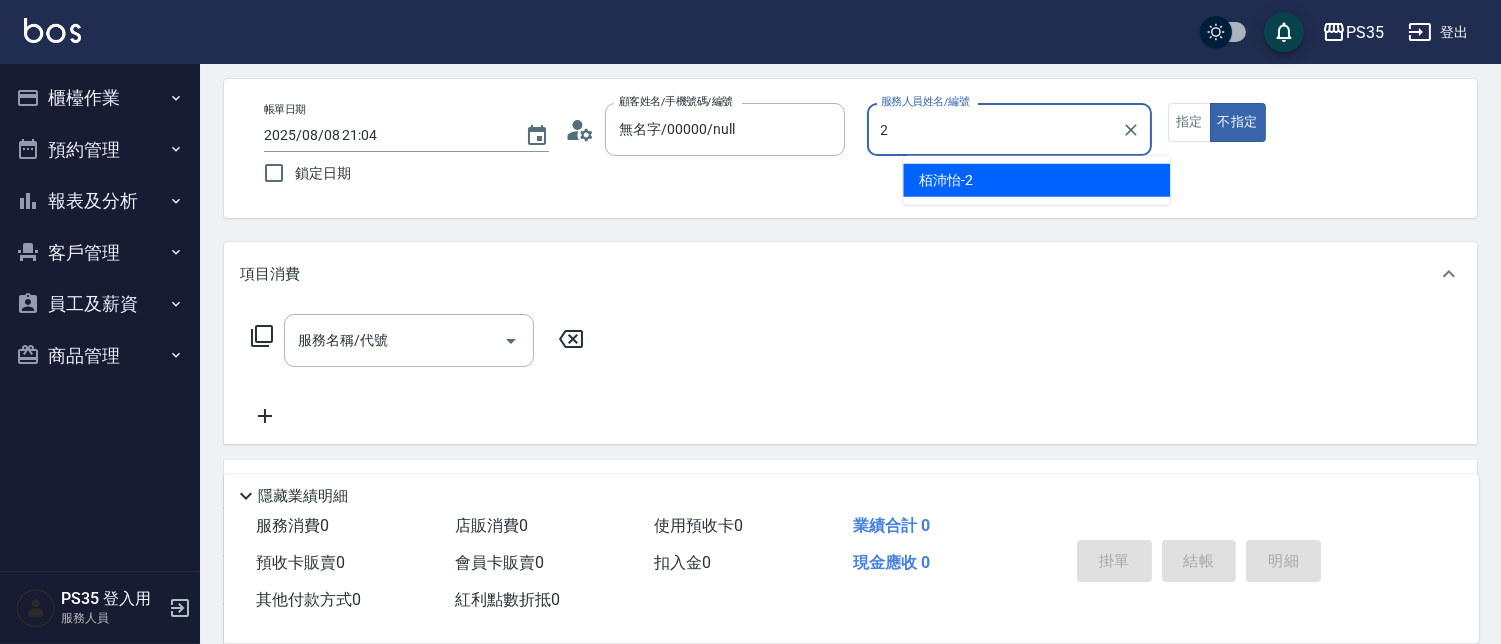 type on "[NAME]-2" 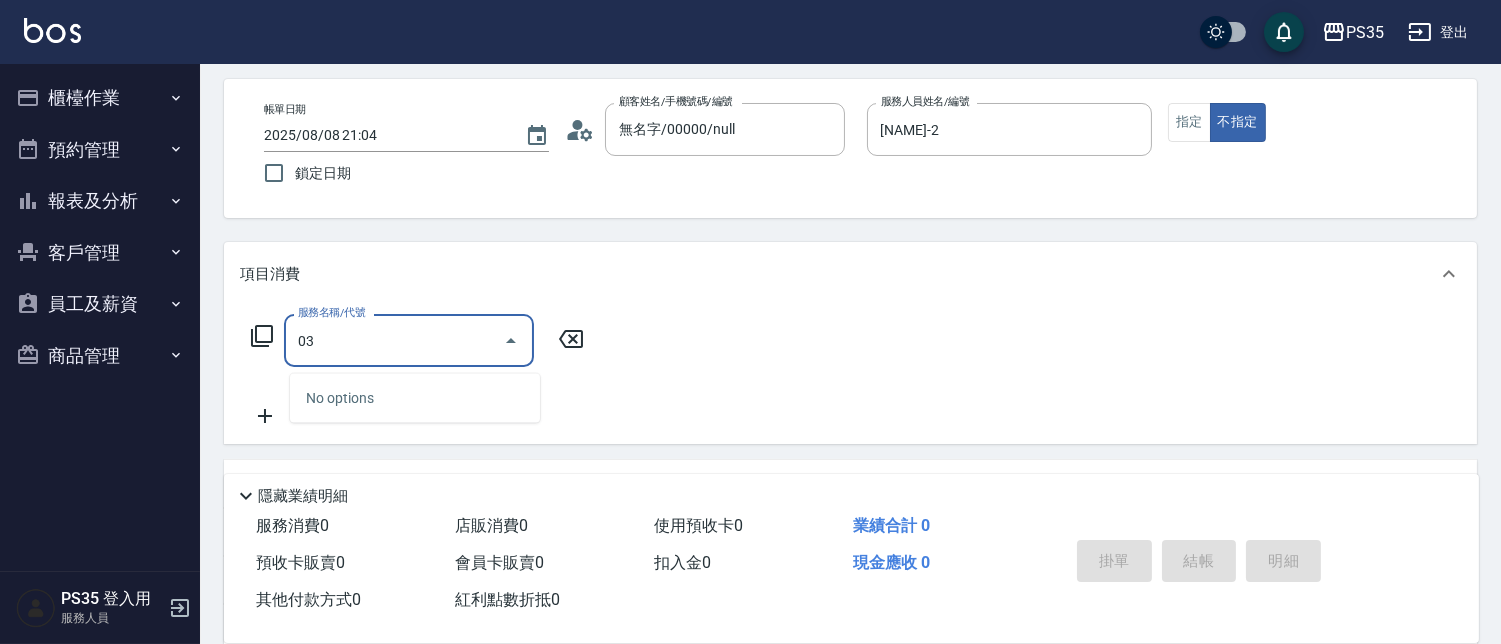 type on "0" 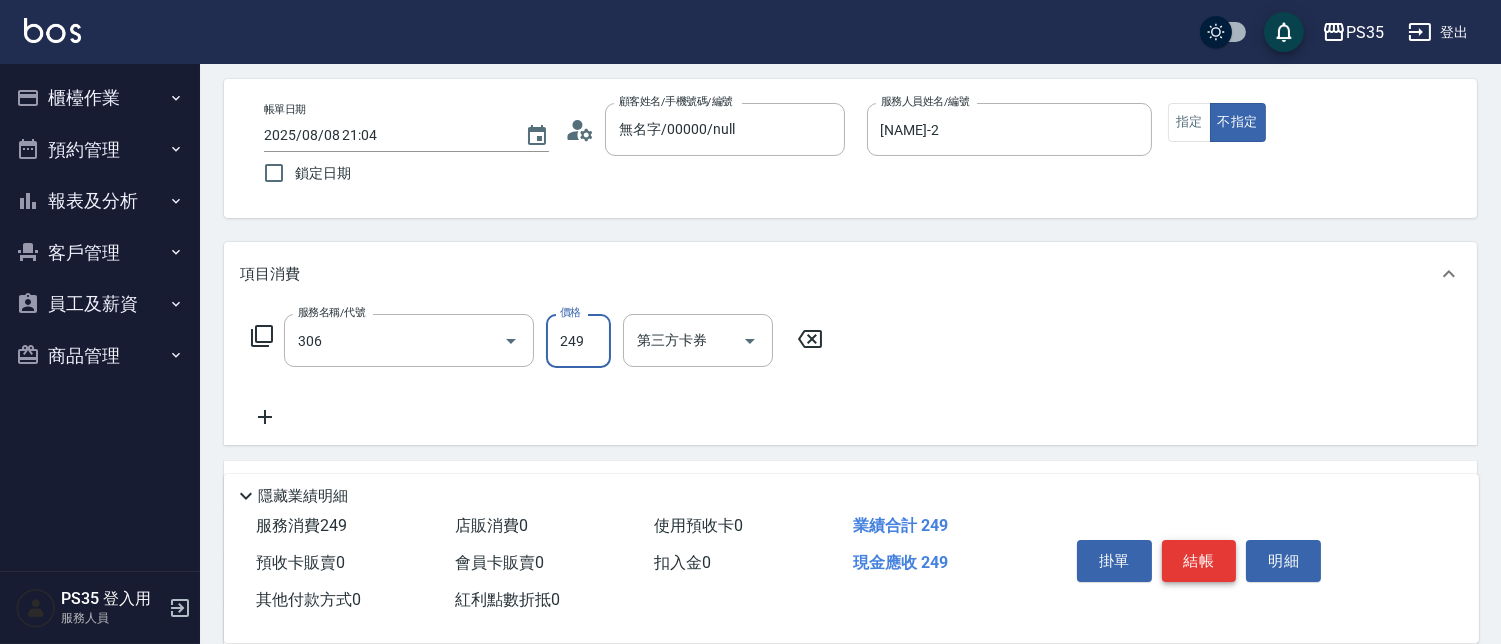 type on "剪髮(306)" 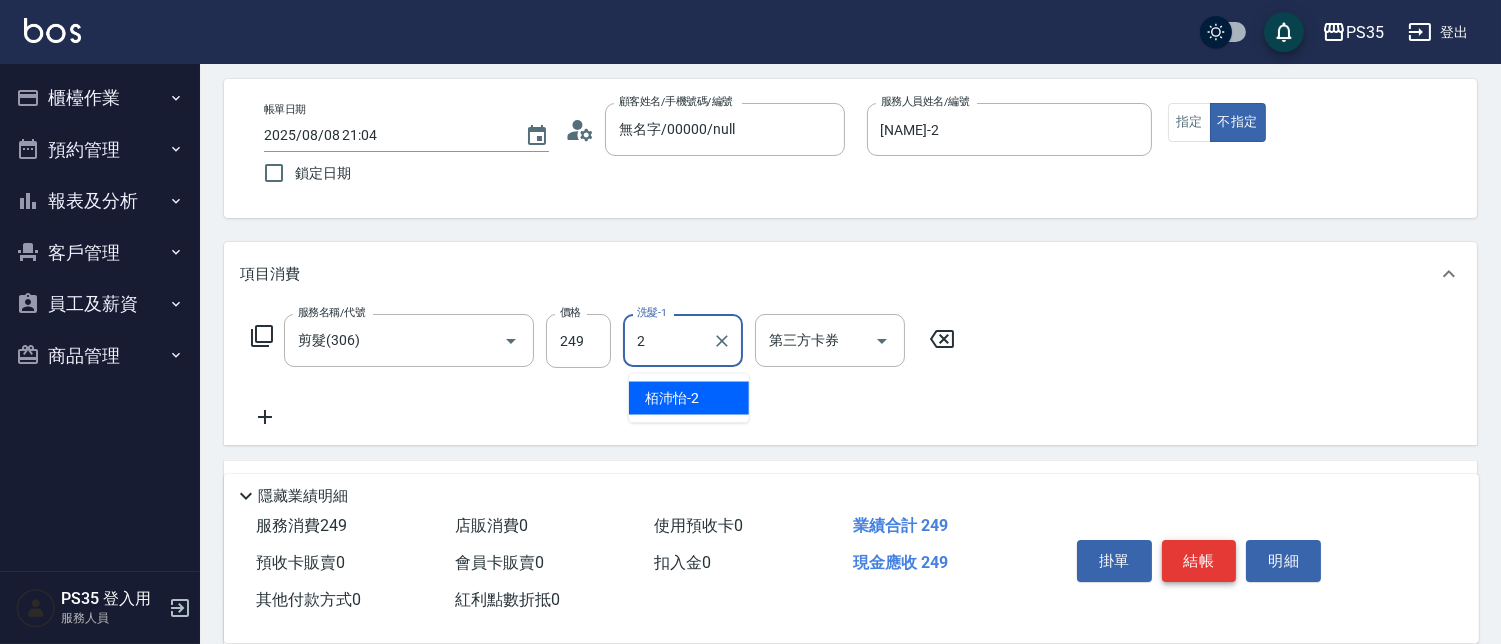 type on "[NAME]-2" 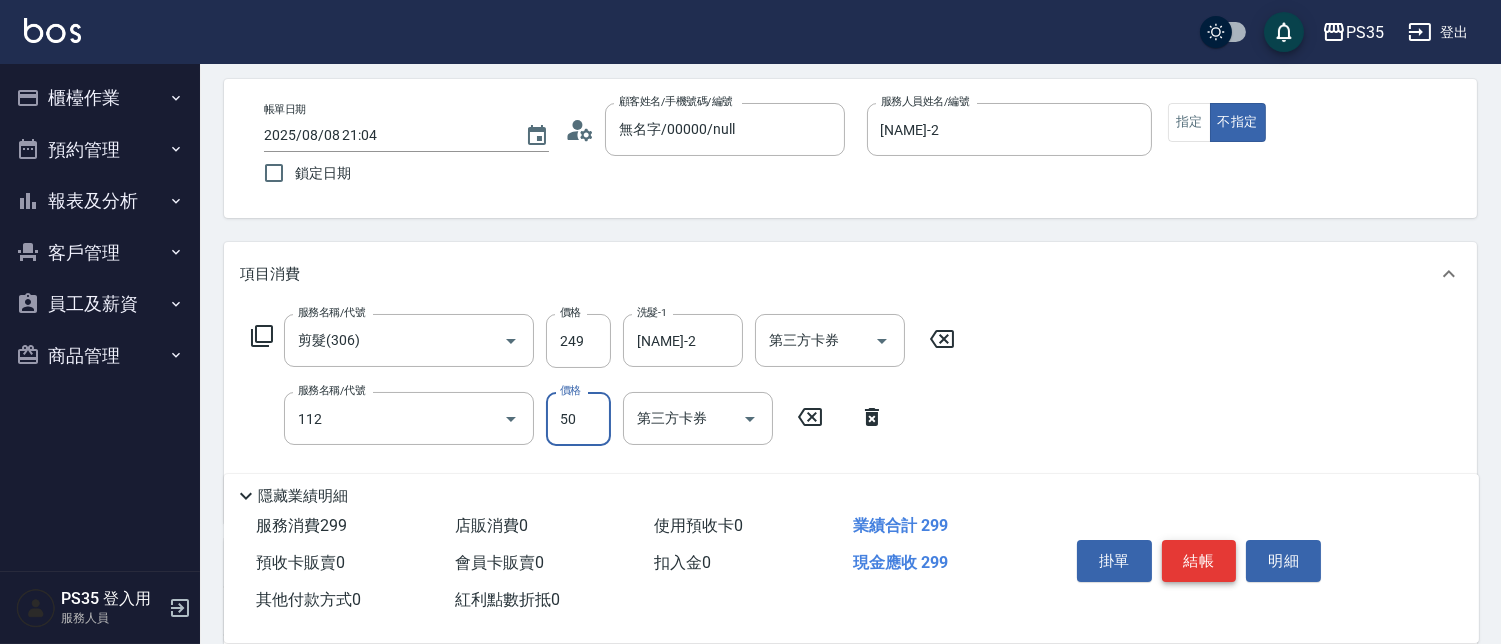 type on "精油50(112)" 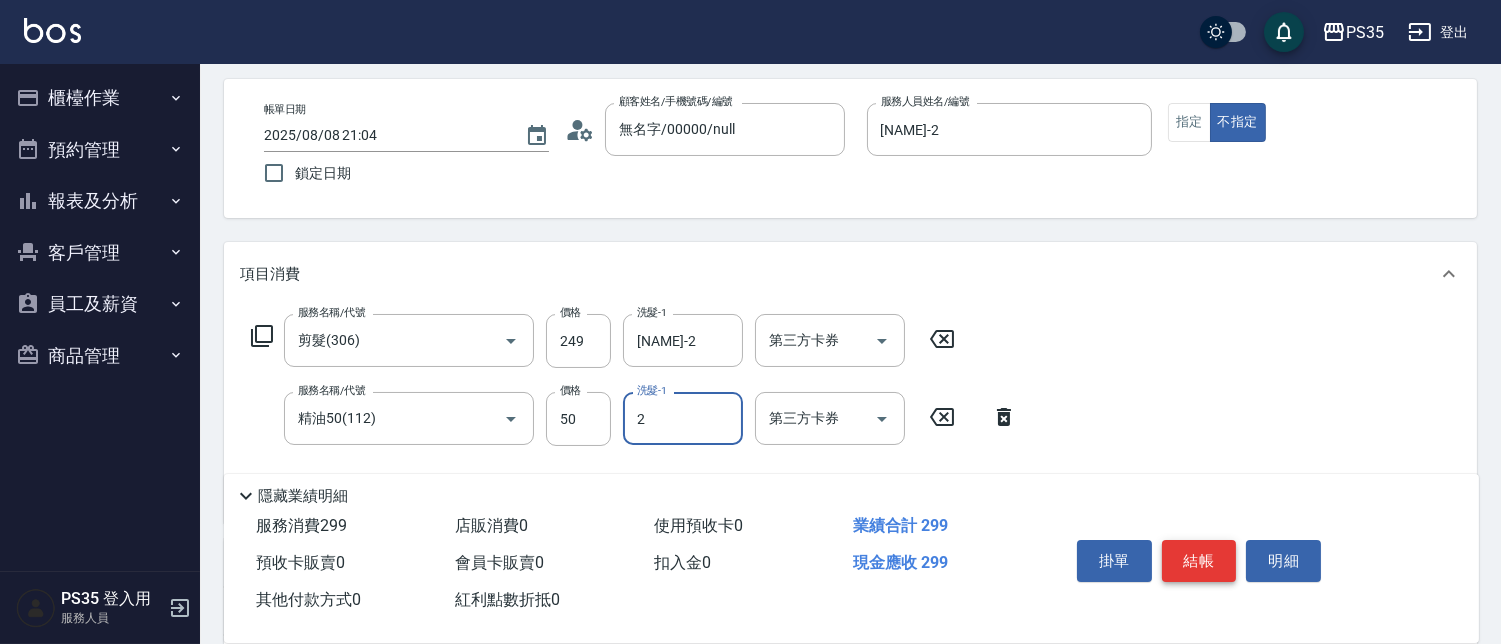 type on "[NAME]-2" 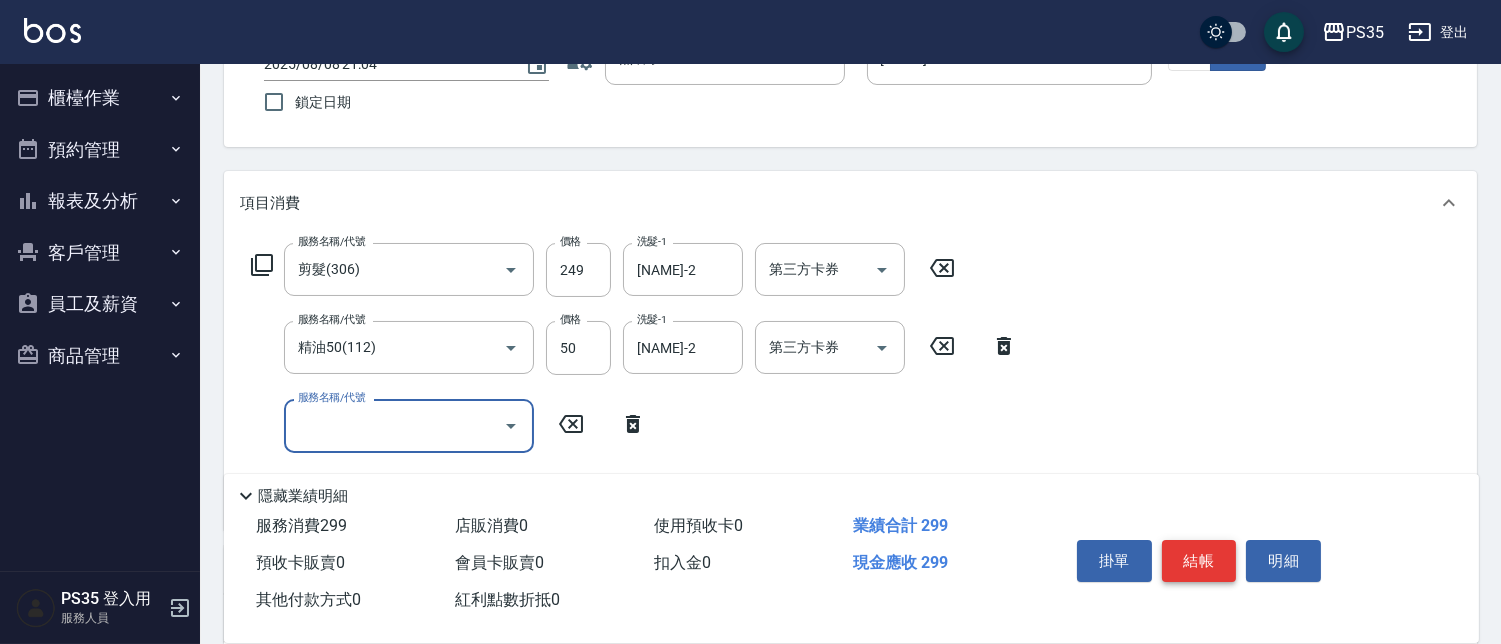 scroll, scrollTop: 193, scrollLeft: 0, axis: vertical 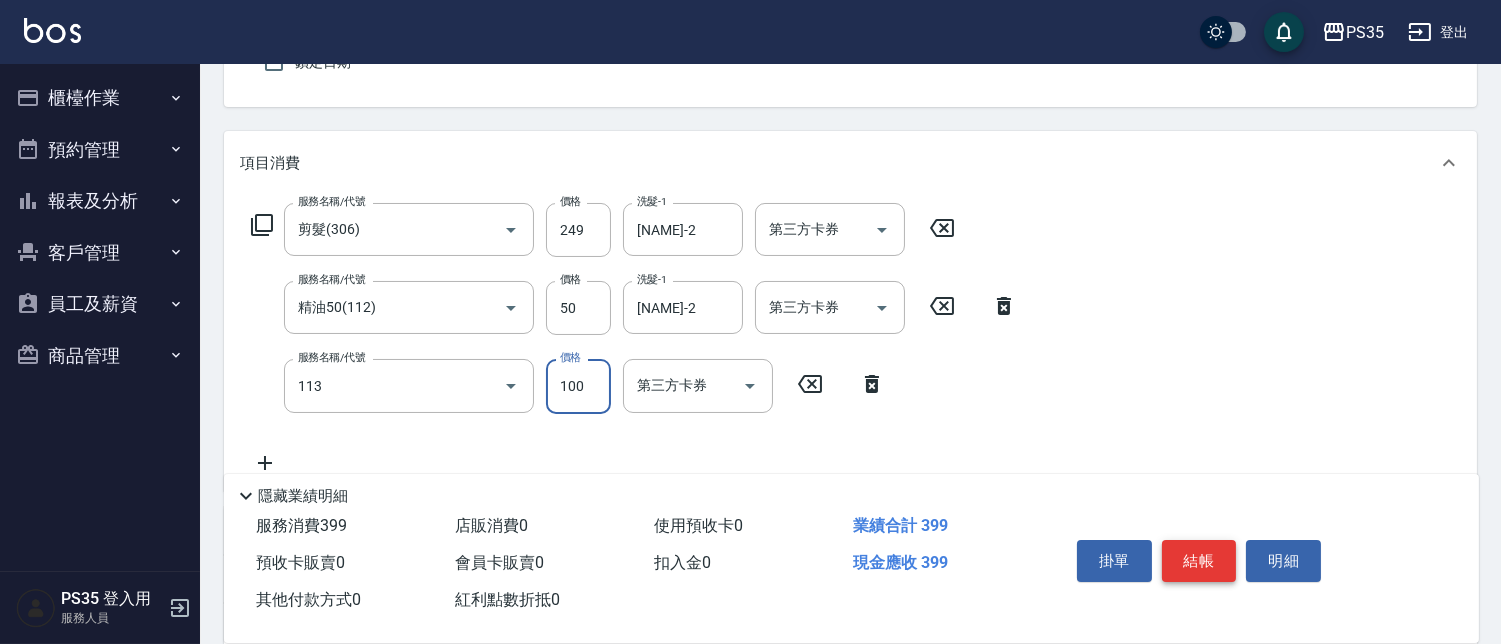 type on "瞬護100(113)" 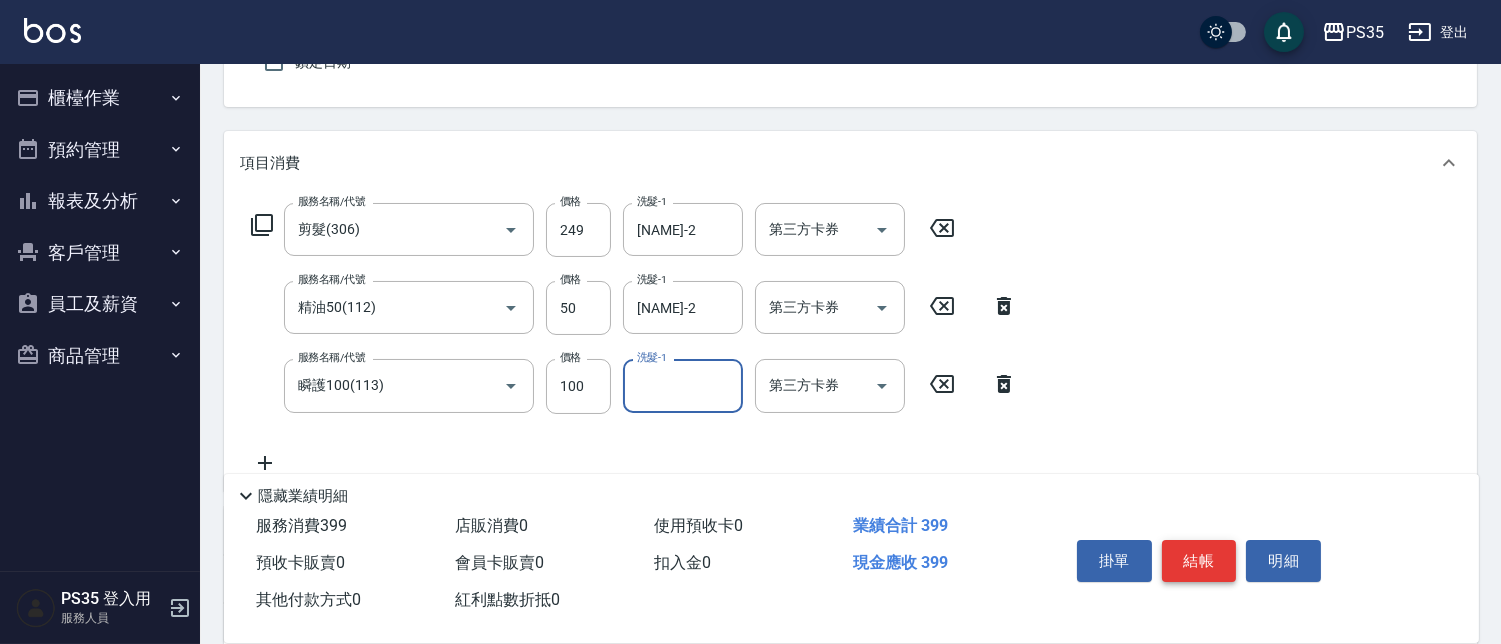 type on "3" 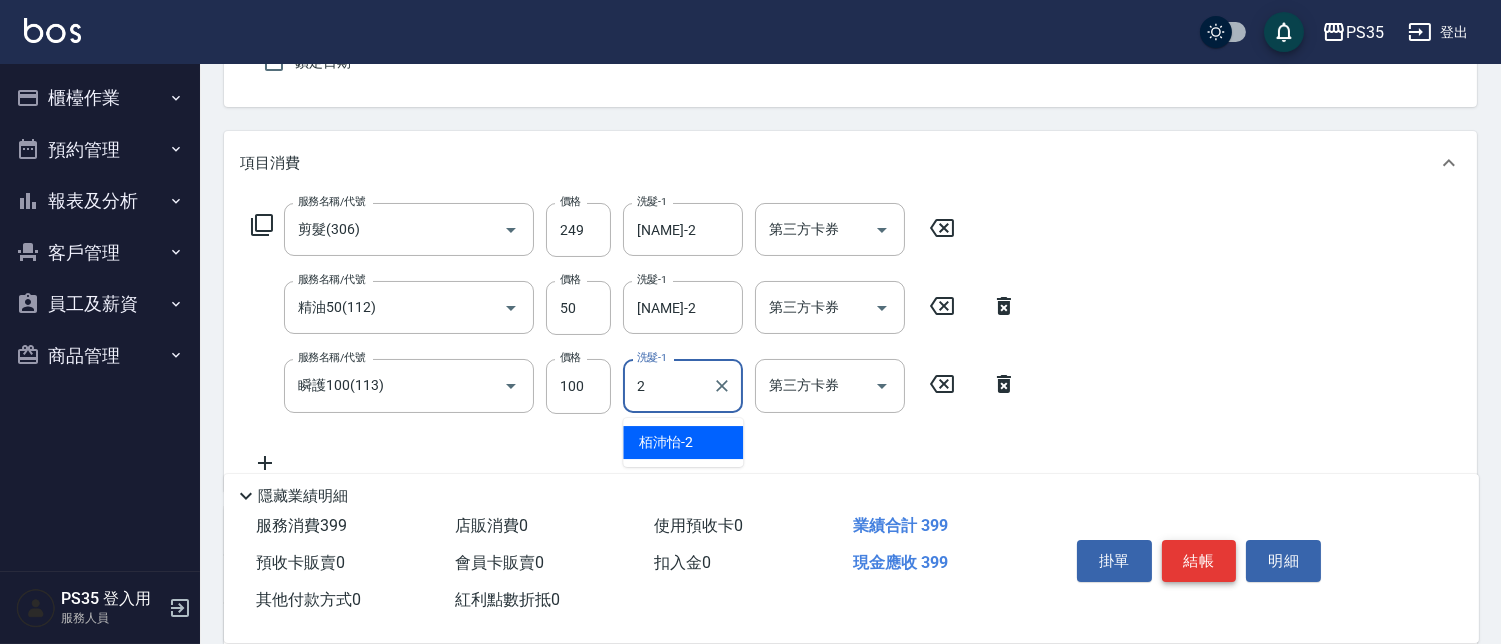 type on "[NAME]-2" 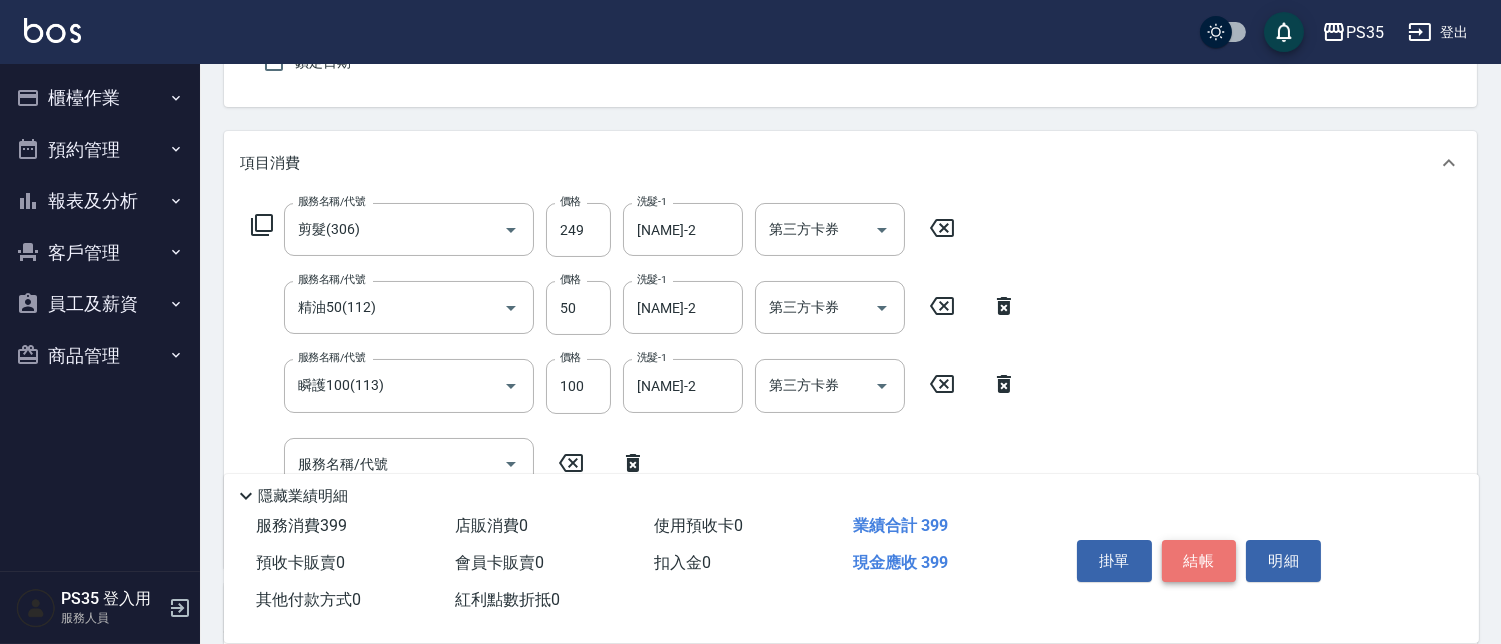 click on "結帳" at bounding box center (1199, 561) 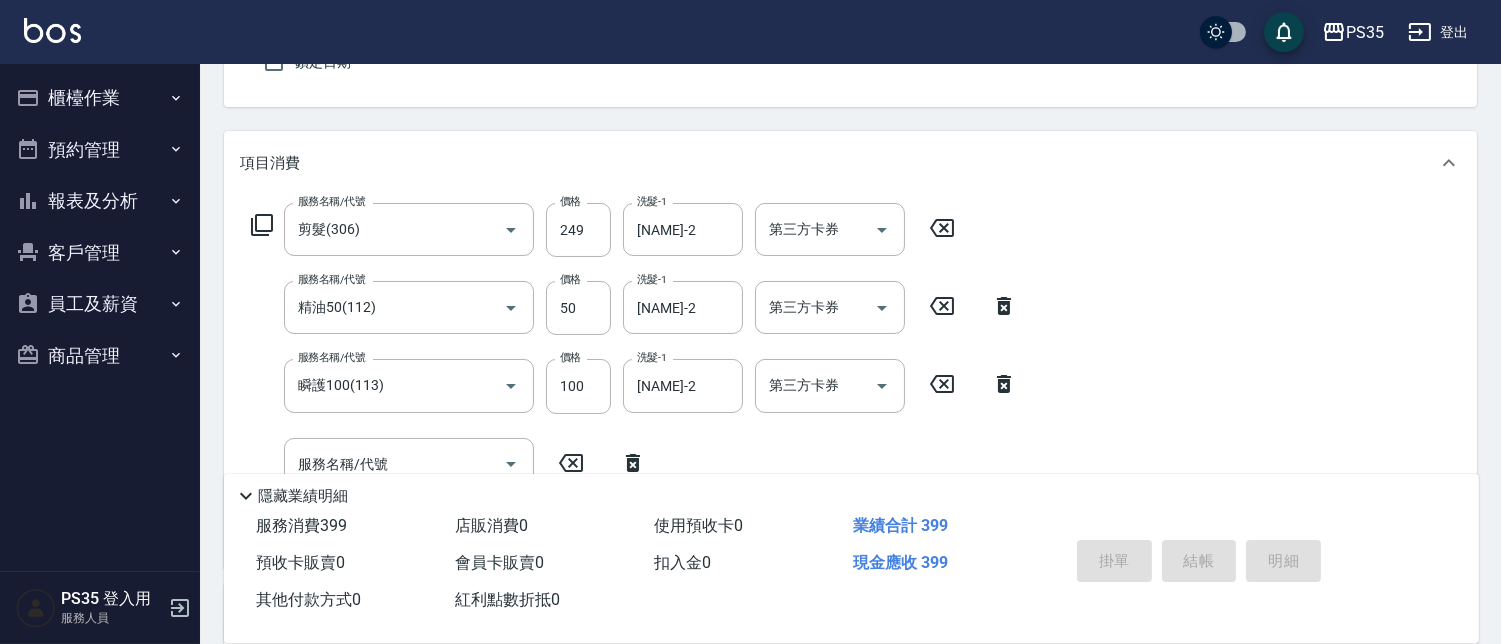 type 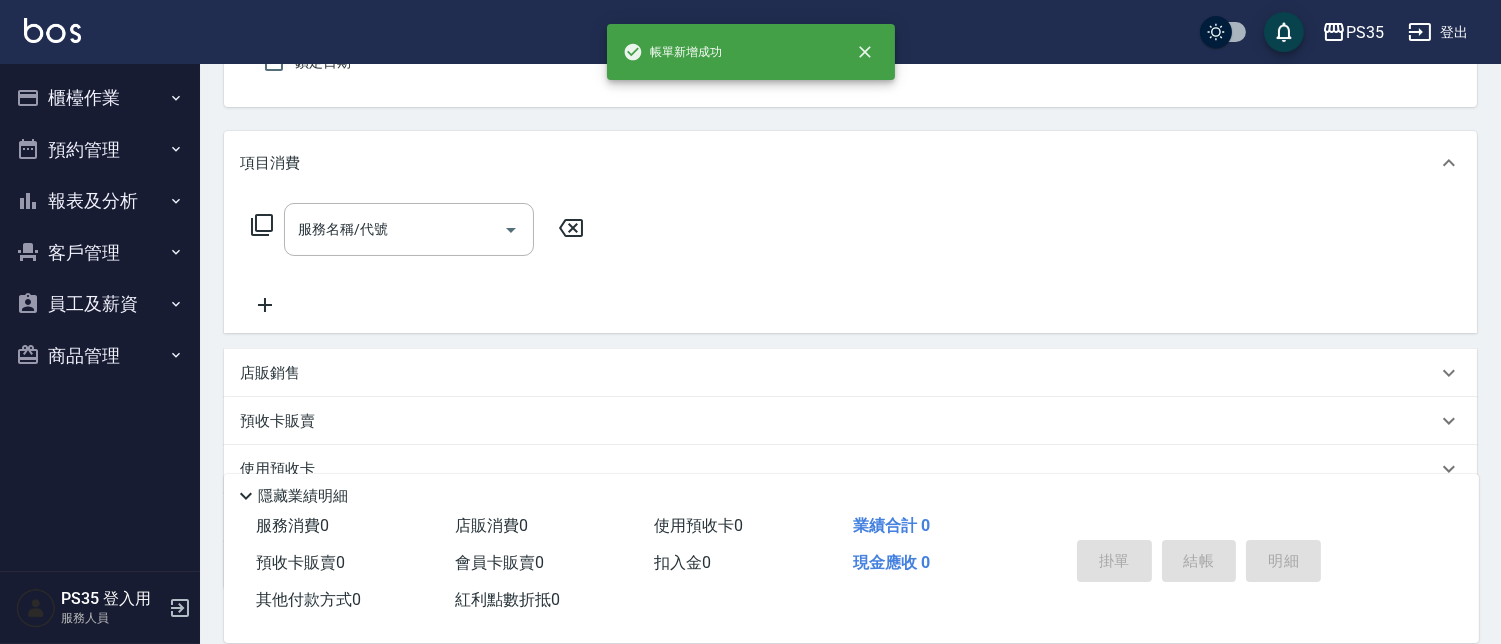 scroll, scrollTop: 82, scrollLeft: 0, axis: vertical 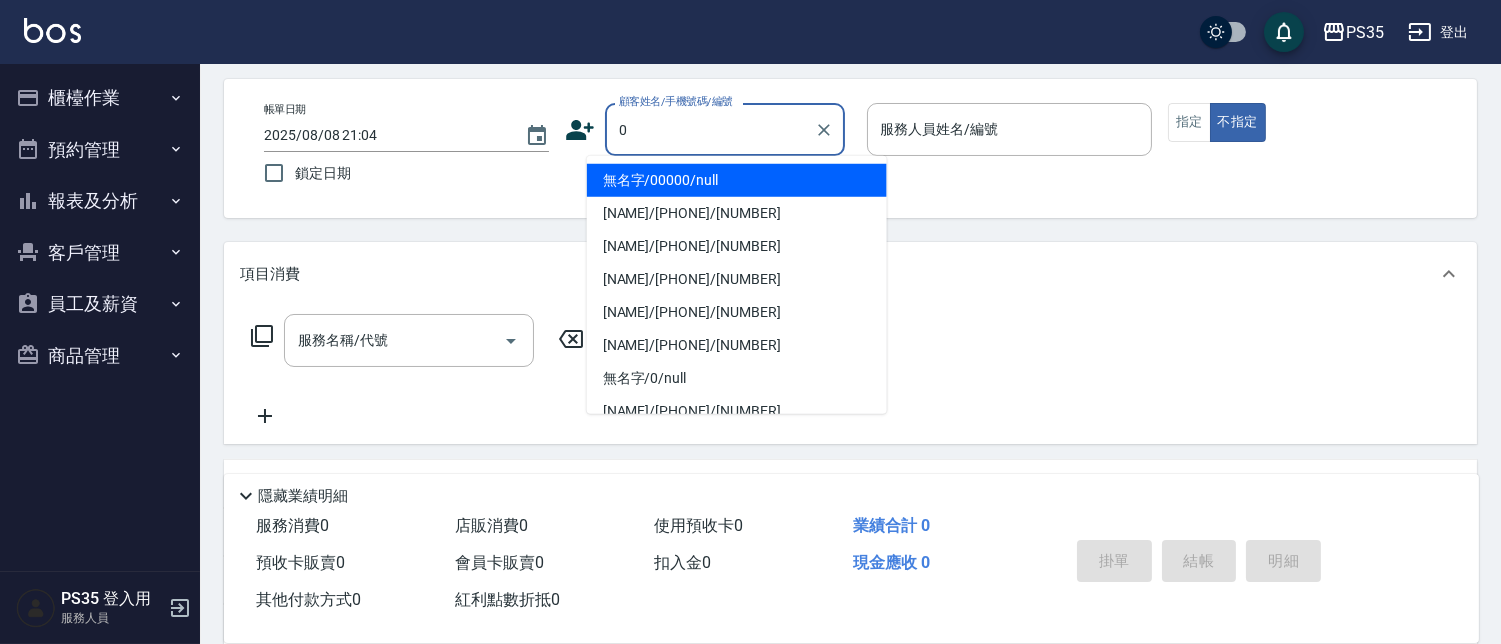 type on "無名字/00000/null" 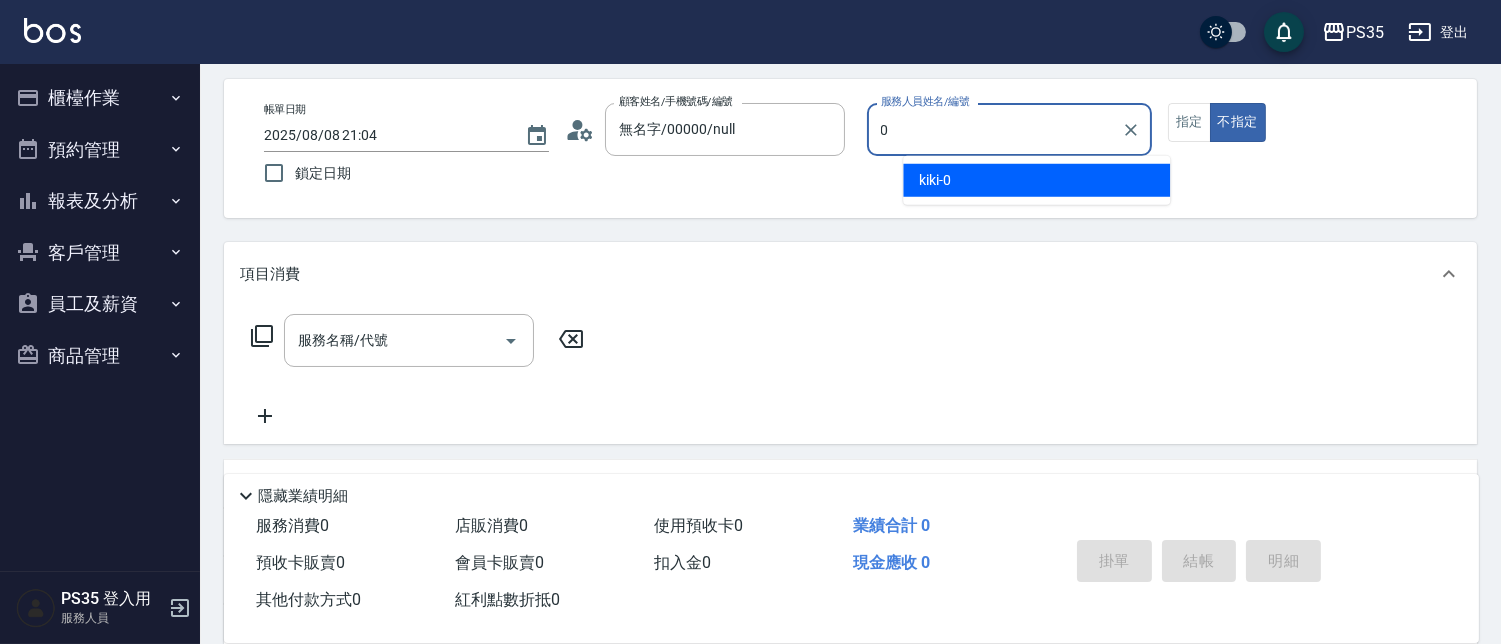type on "kiki-0" 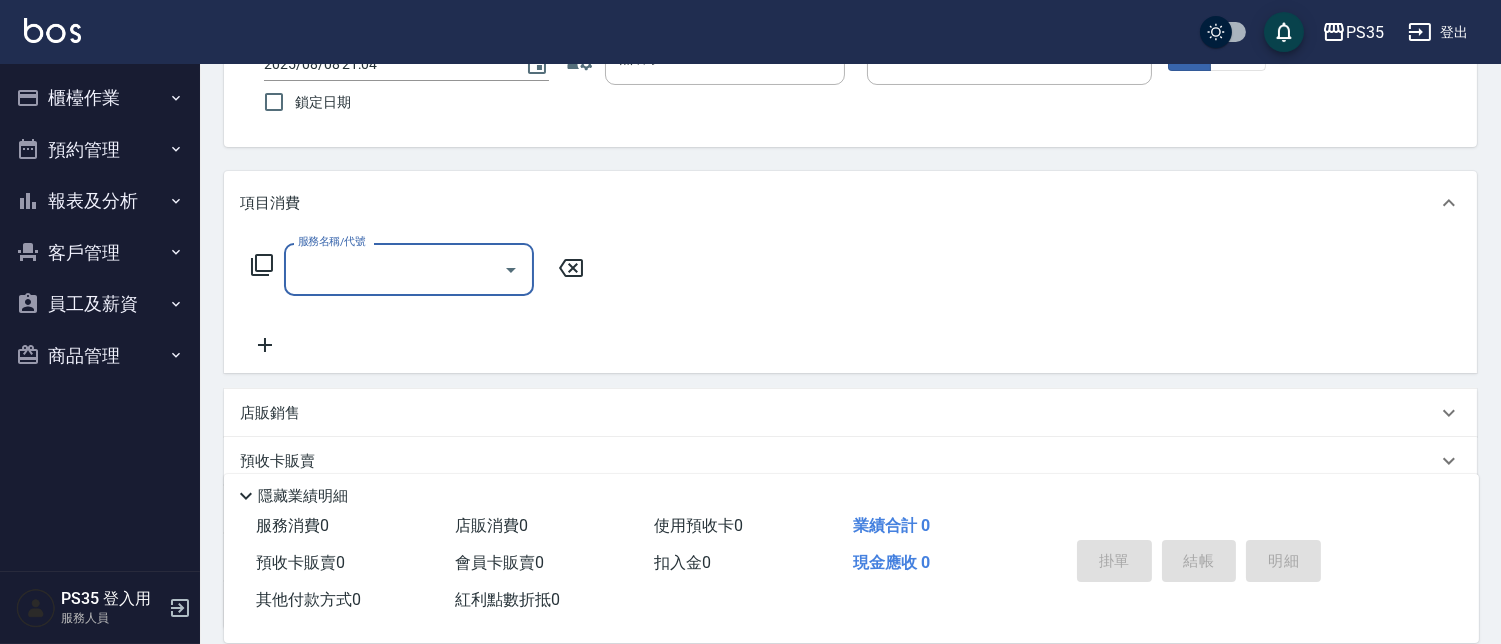 scroll, scrollTop: 193, scrollLeft: 0, axis: vertical 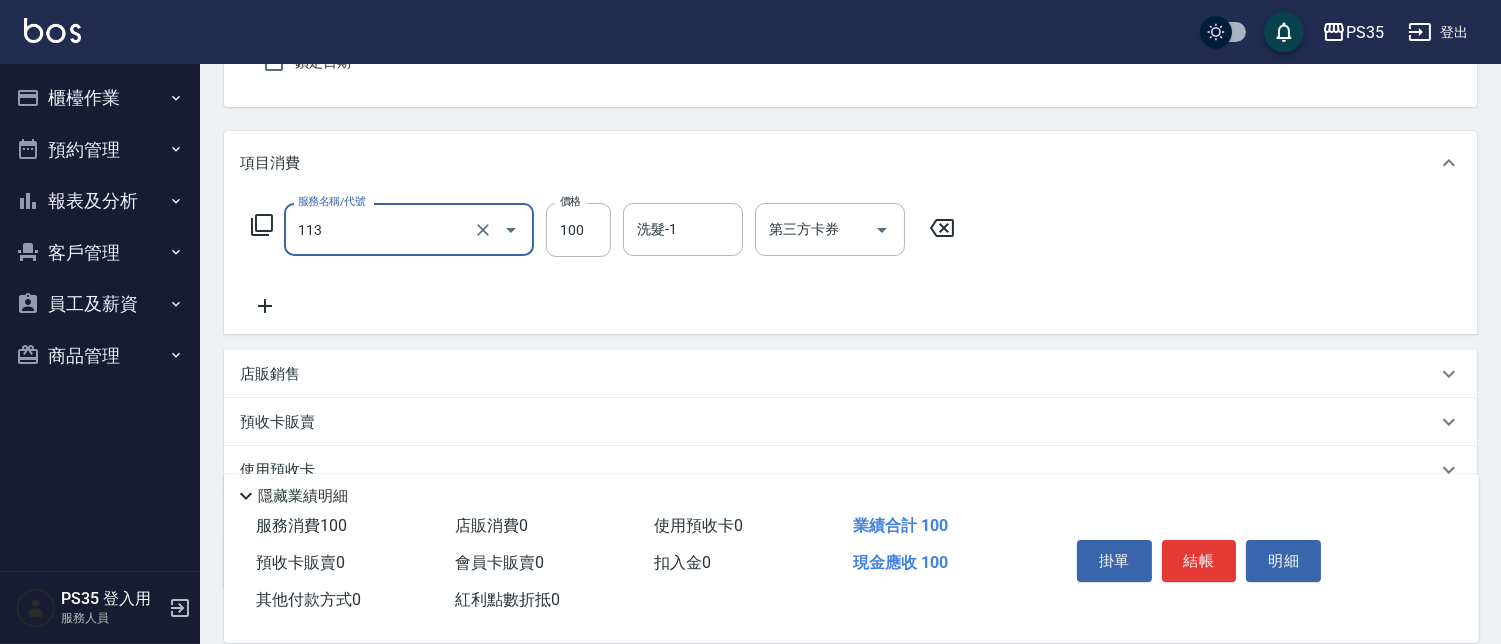 type on "瞬護100(113)" 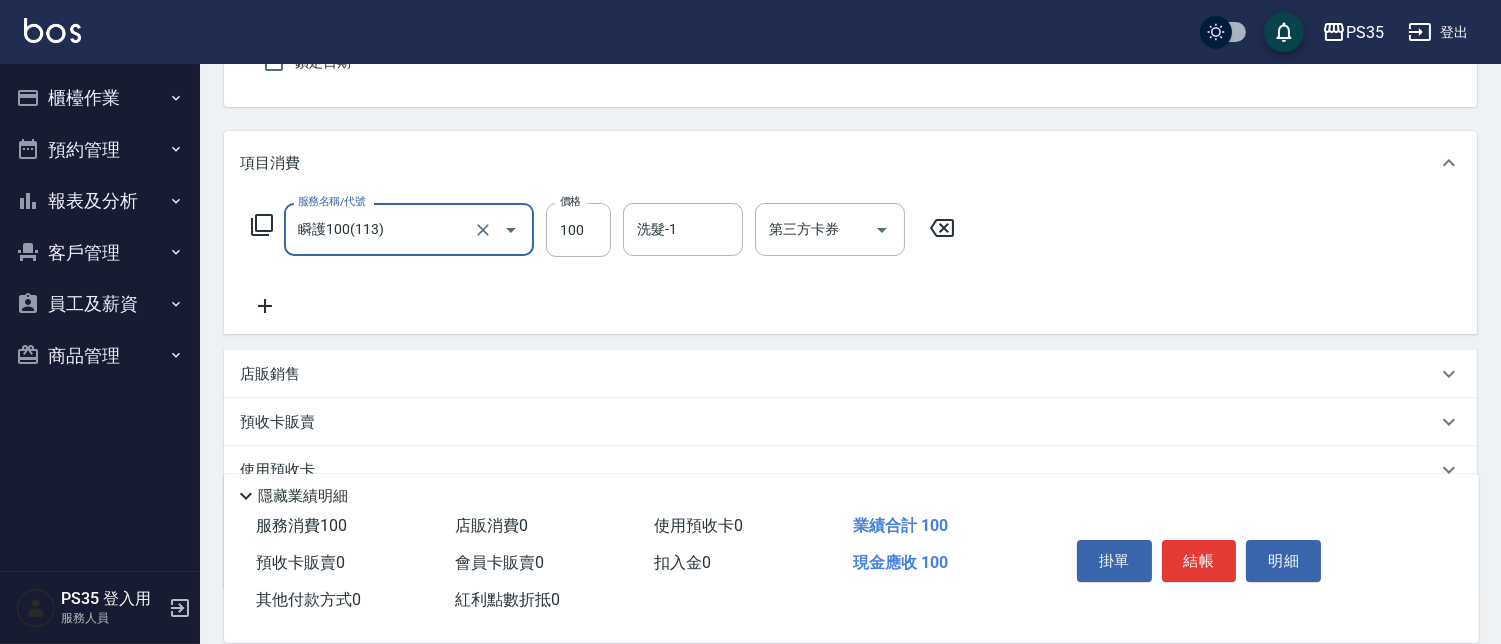 click on "服務名稱/代號 瞬護100([NUMBER]) 服務名稱/代號 價格 [NUMBER] 價格 洗髮-1 洗髮-1 第三方卡券 第三方卡券" at bounding box center (603, 230) 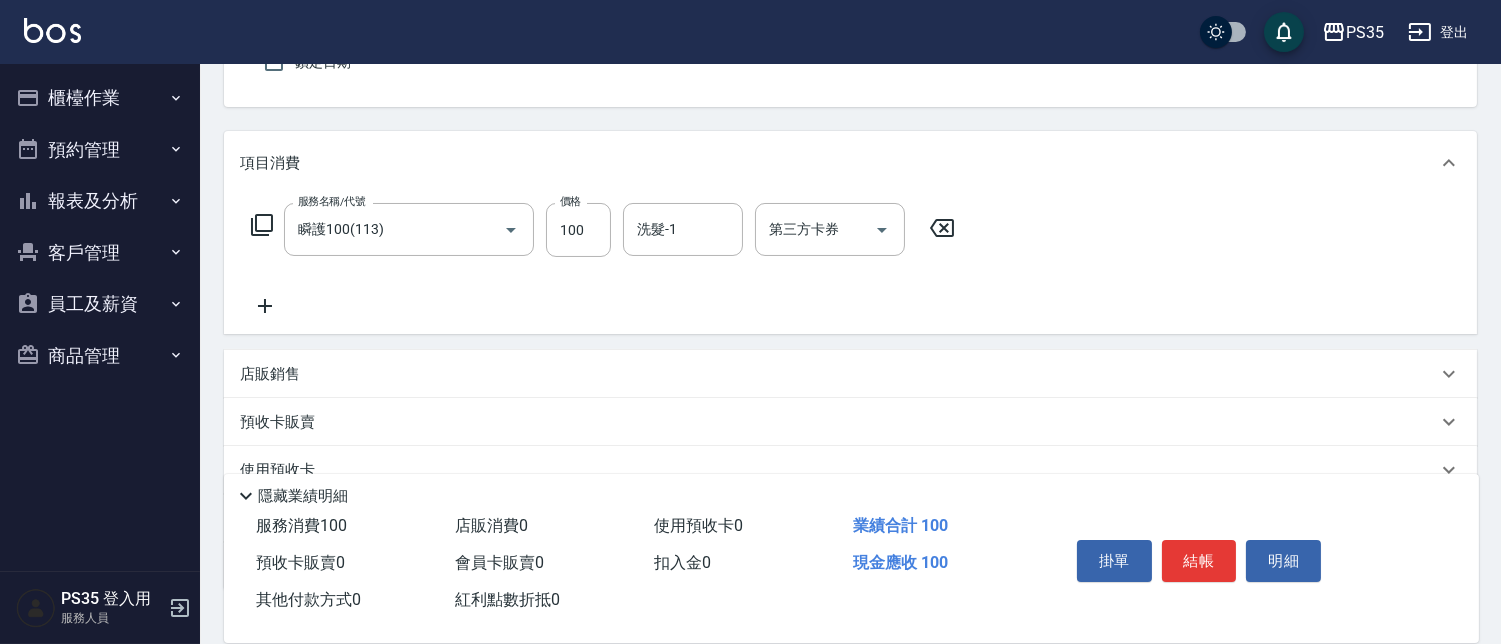 click 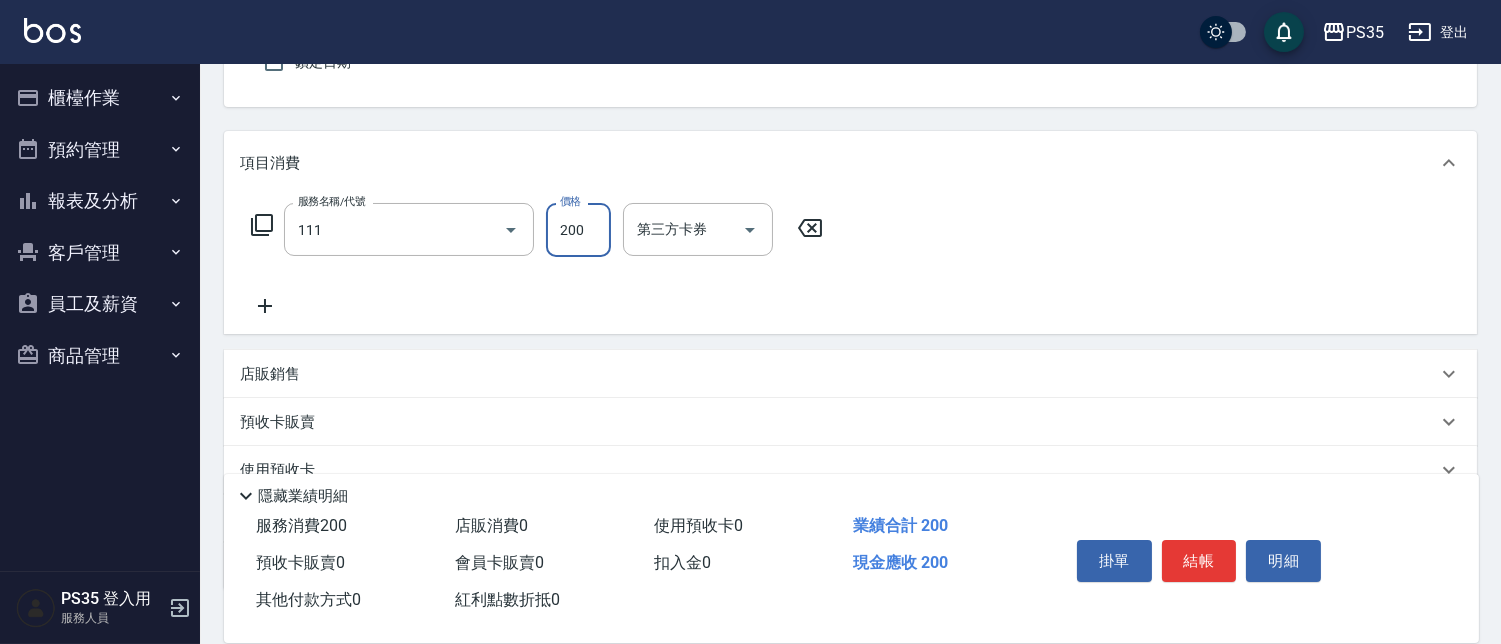 type on "200(111)" 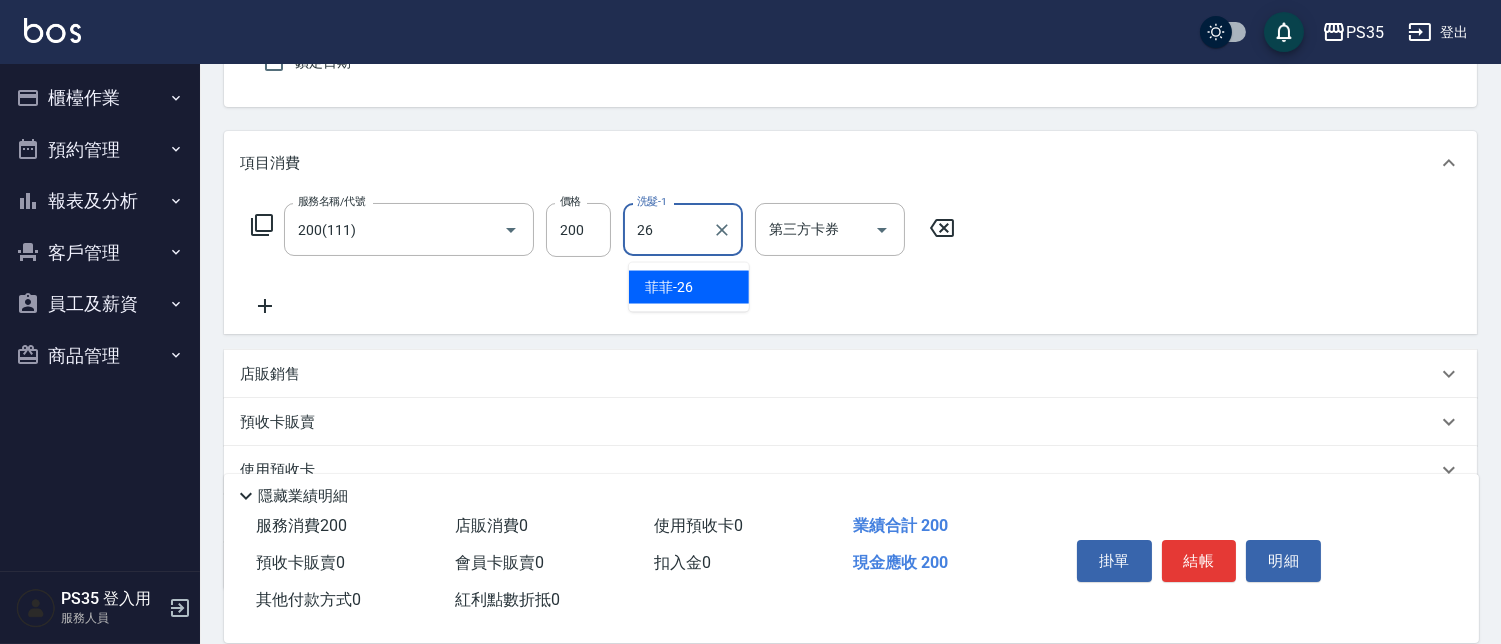 type on "[NAME]-26" 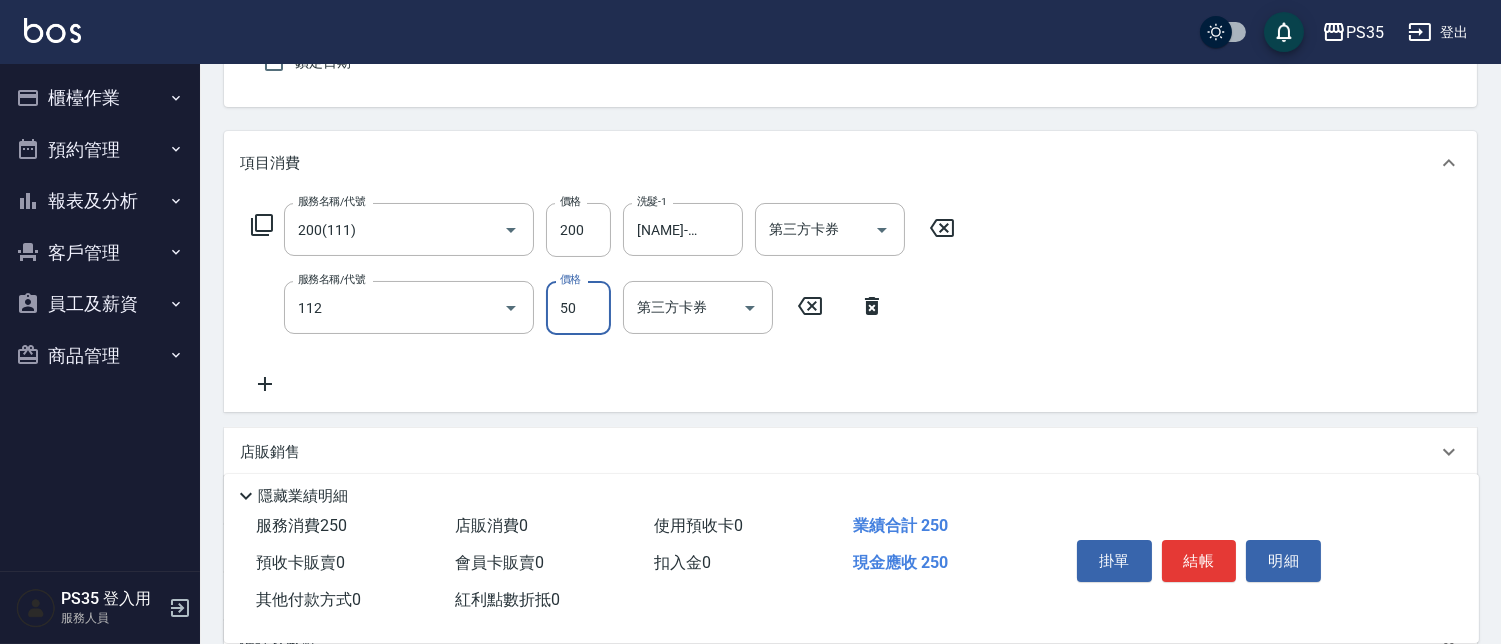 type on "精油50(112)" 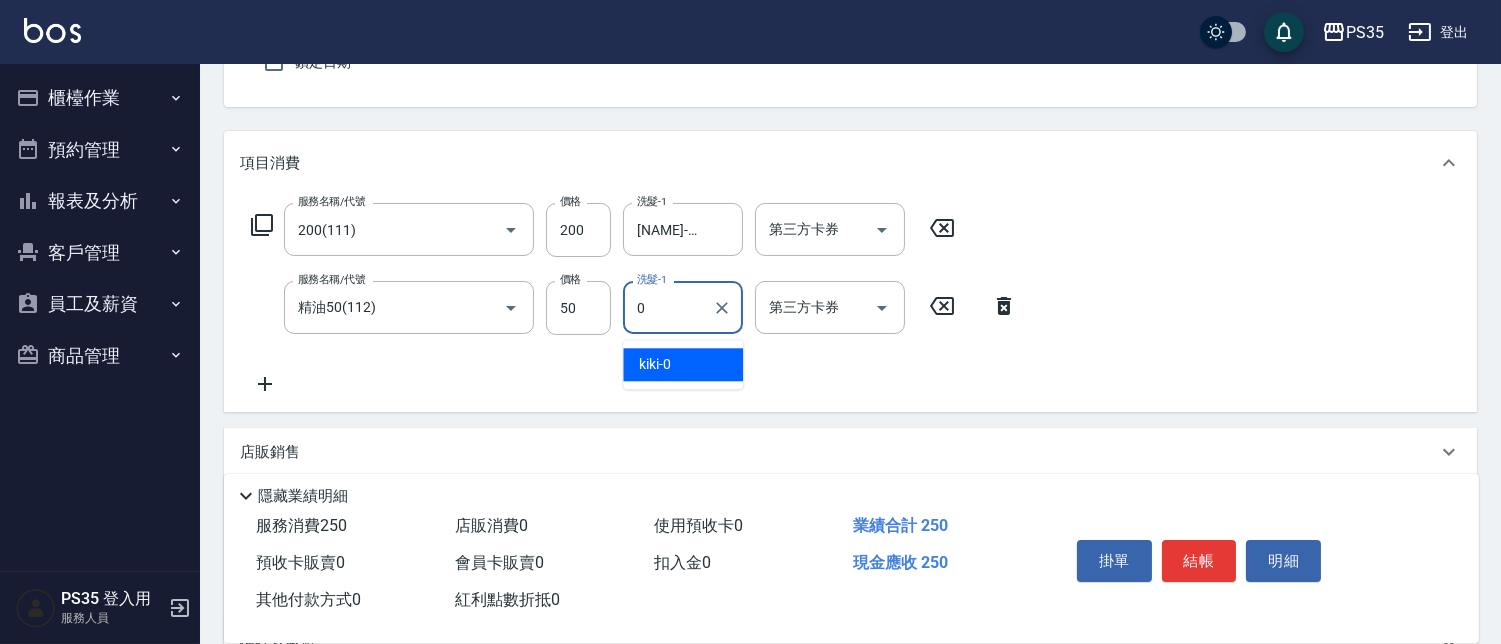 type on "kiki-0" 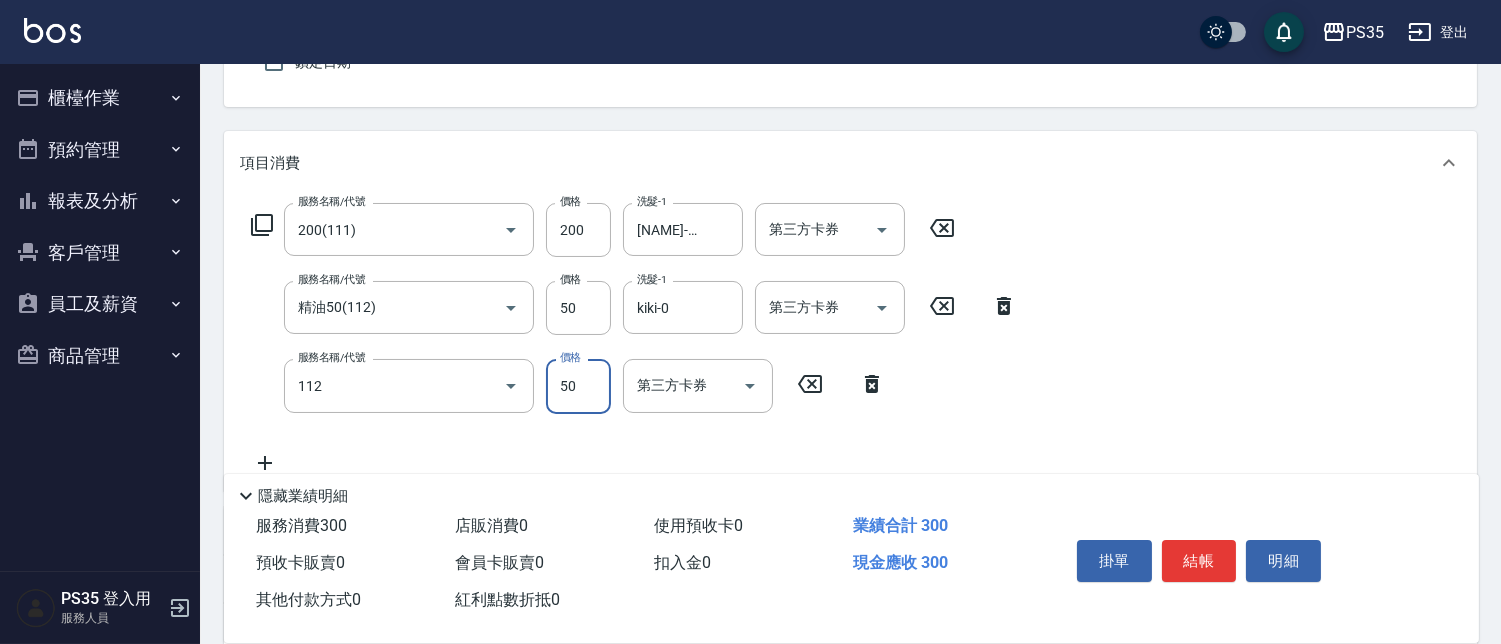 type on "精油50(112)" 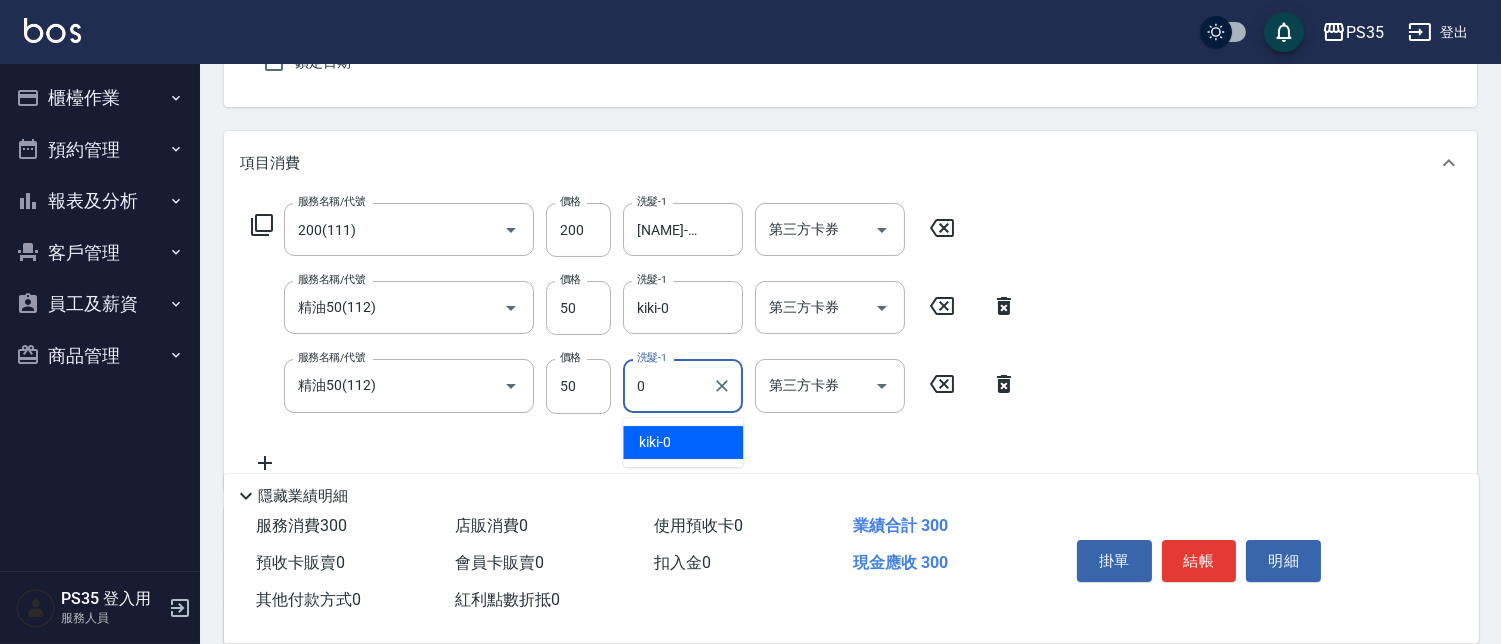 type on "kiki-0" 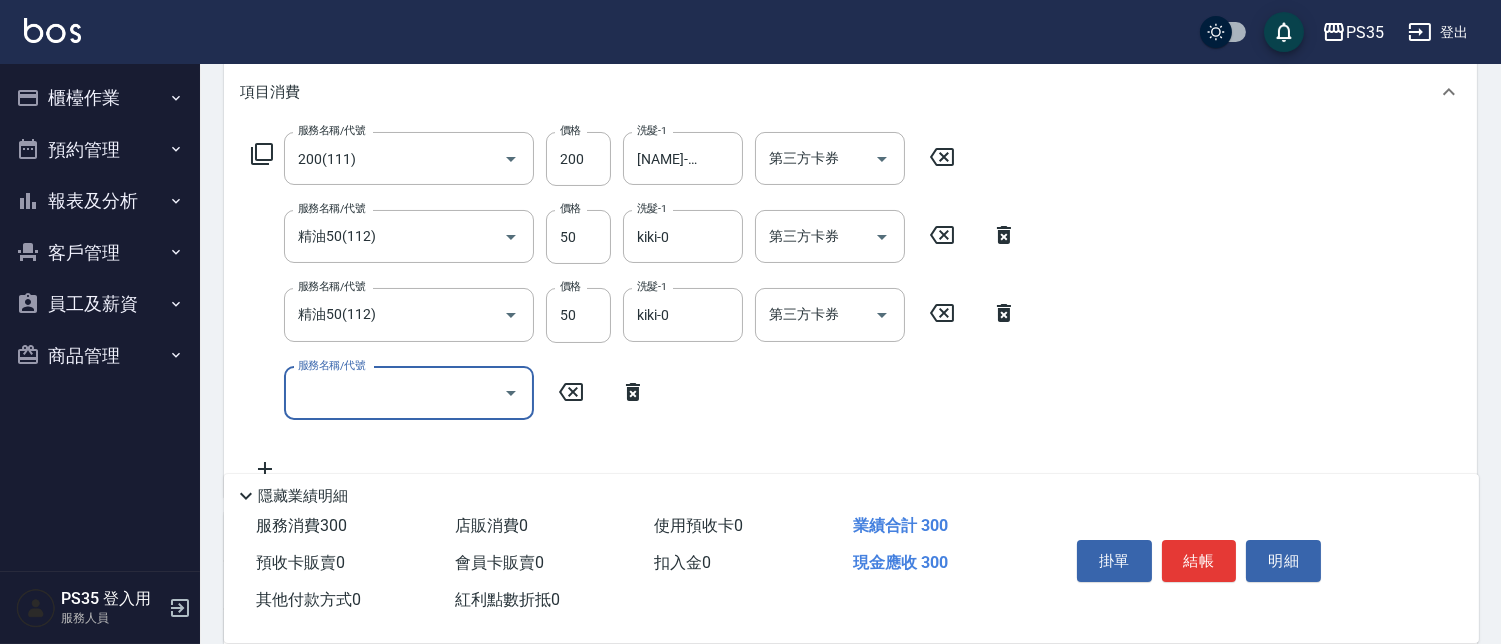 scroll, scrollTop: 304, scrollLeft: 0, axis: vertical 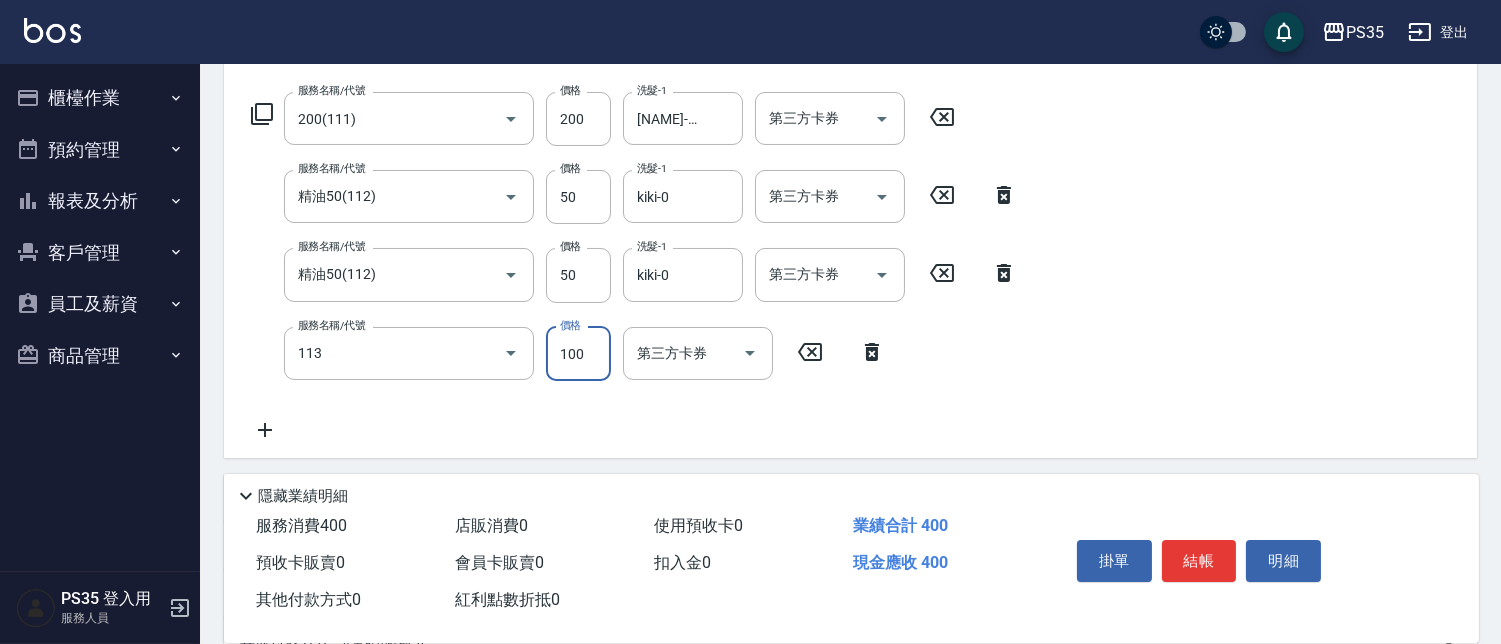 type on "瞬護100(113)" 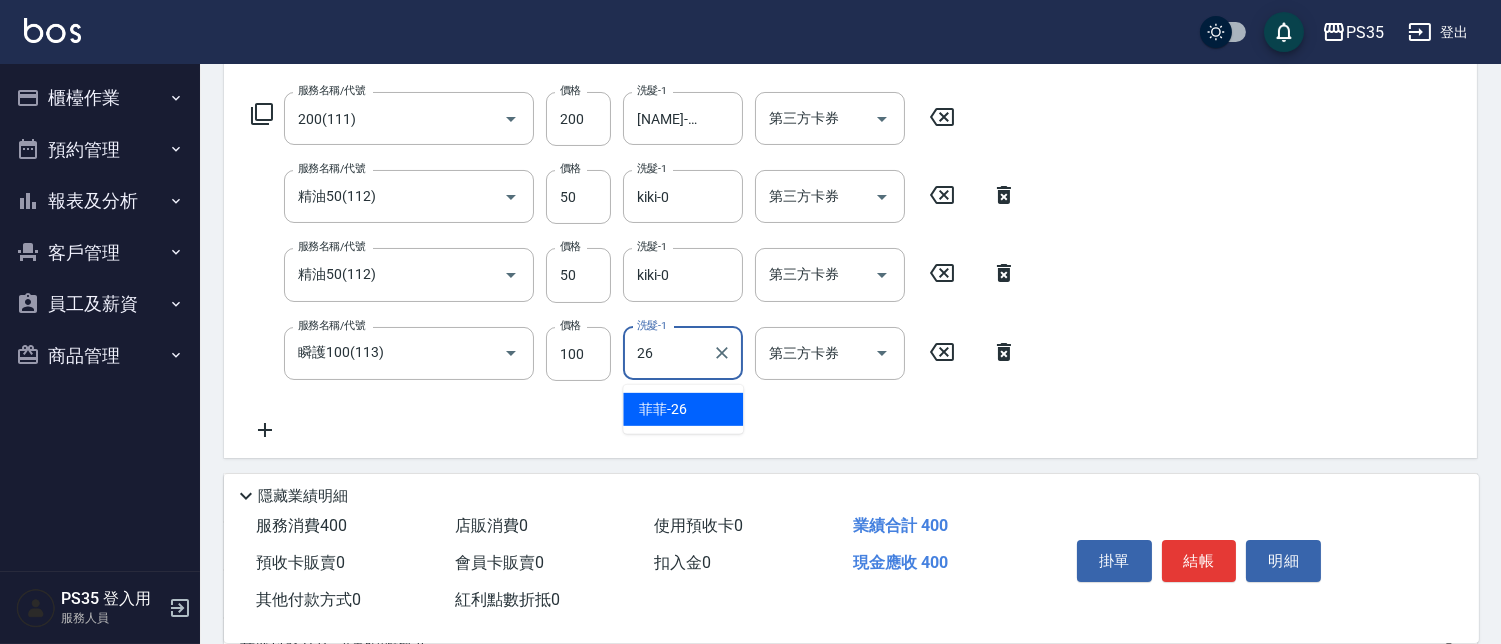 type on "[NAME]-26" 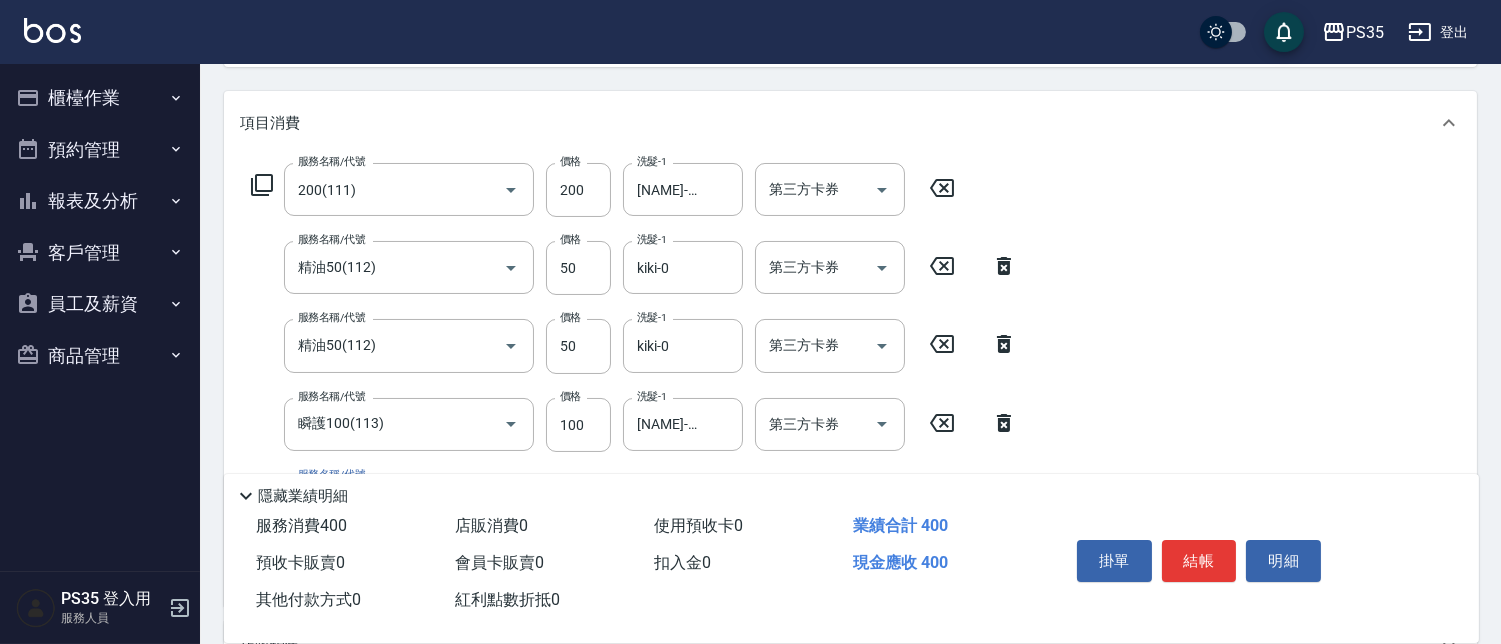 scroll, scrollTop: 193, scrollLeft: 0, axis: vertical 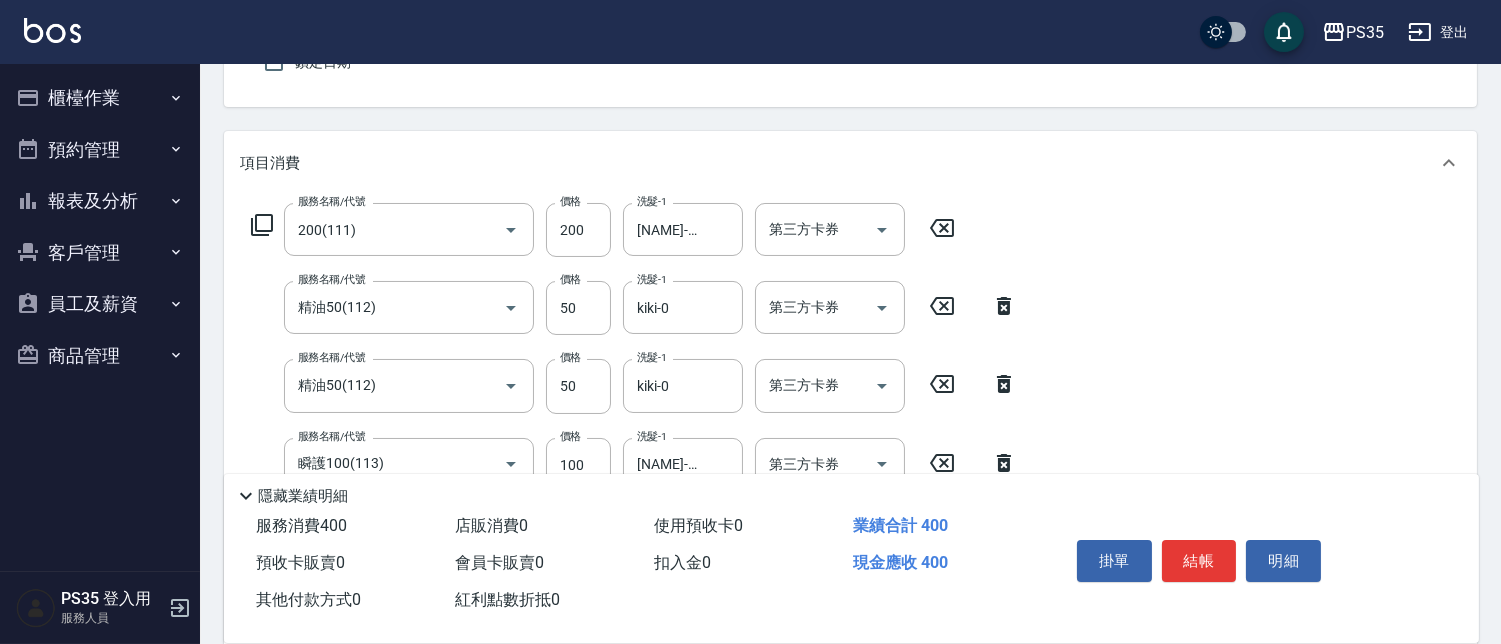 click on "結帳" at bounding box center [1199, 561] 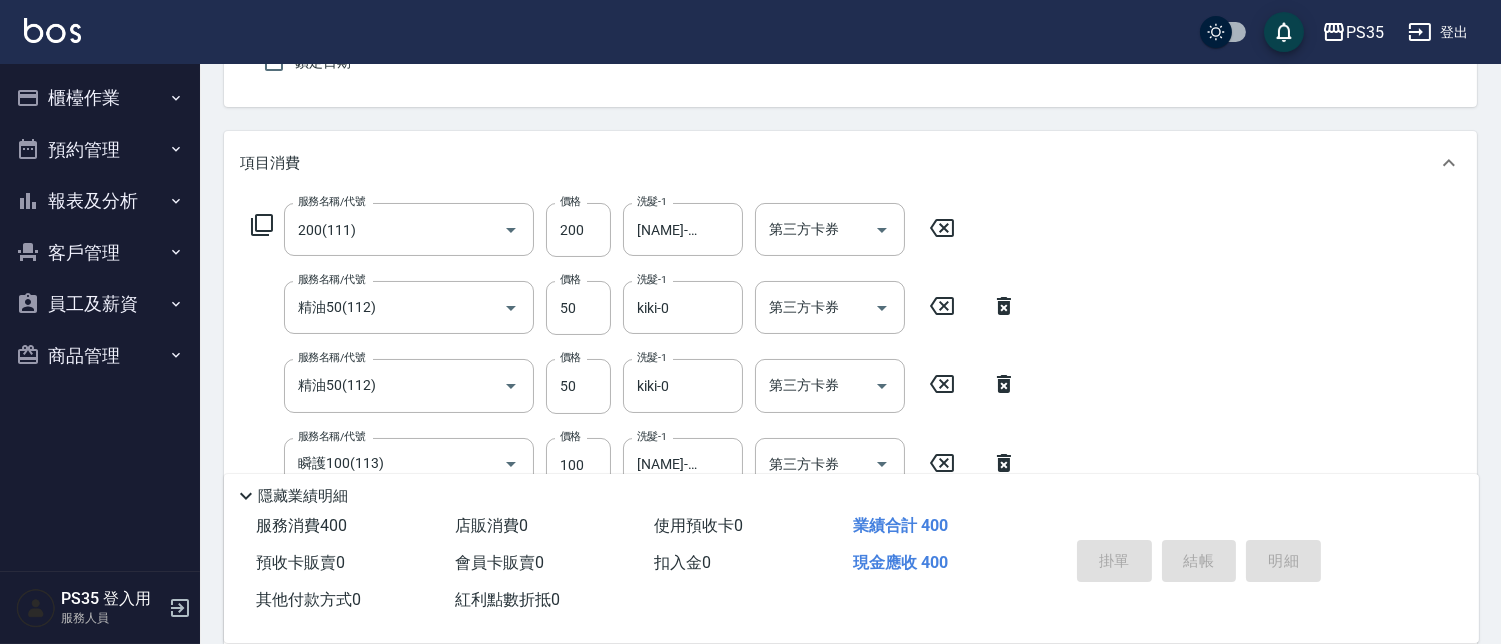 type on "2025/08/08 21:05" 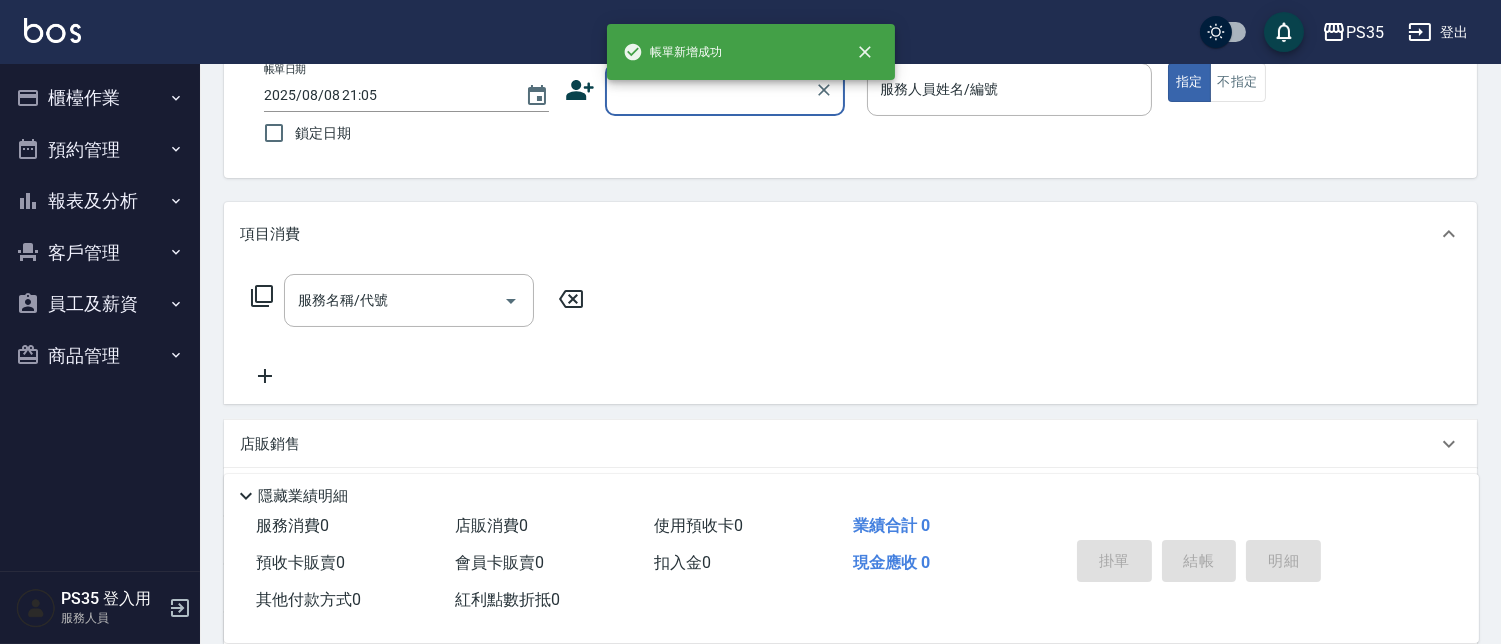 scroll, scrollTop: 82, scrollLeft: 0, axis: vertical 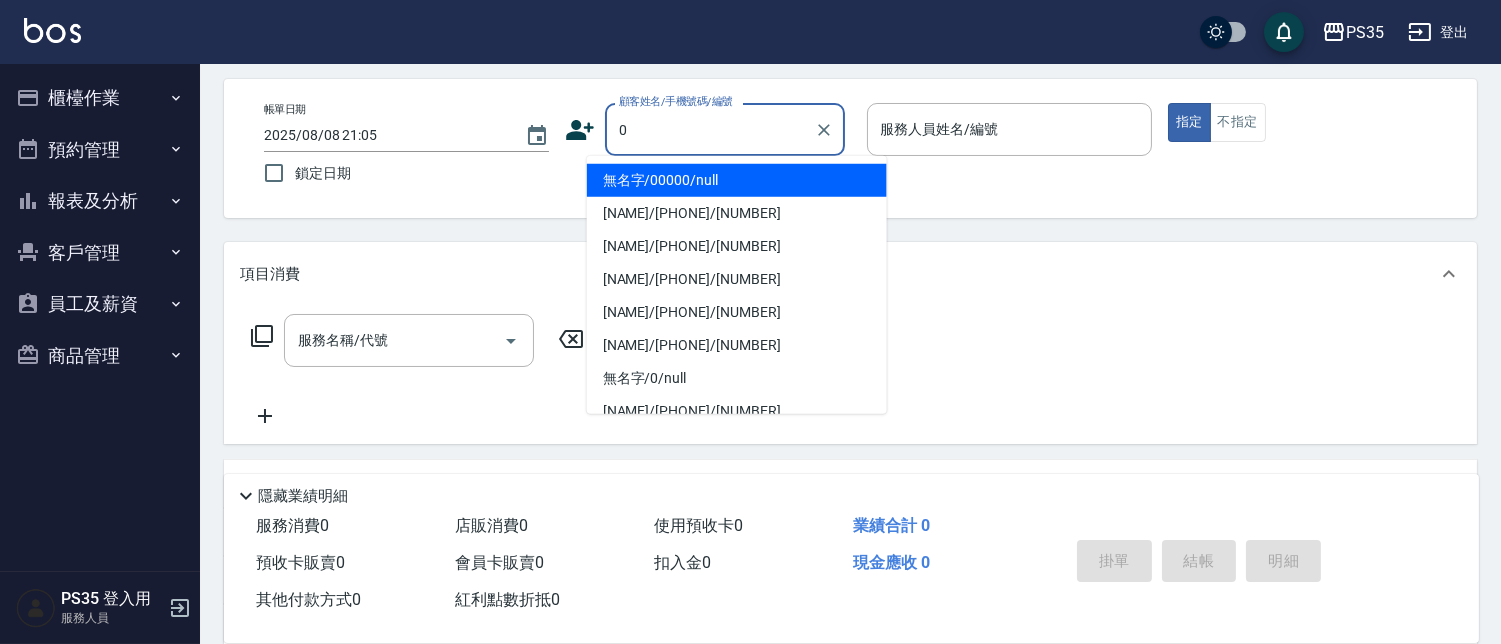 type on "無名字/00000/null" 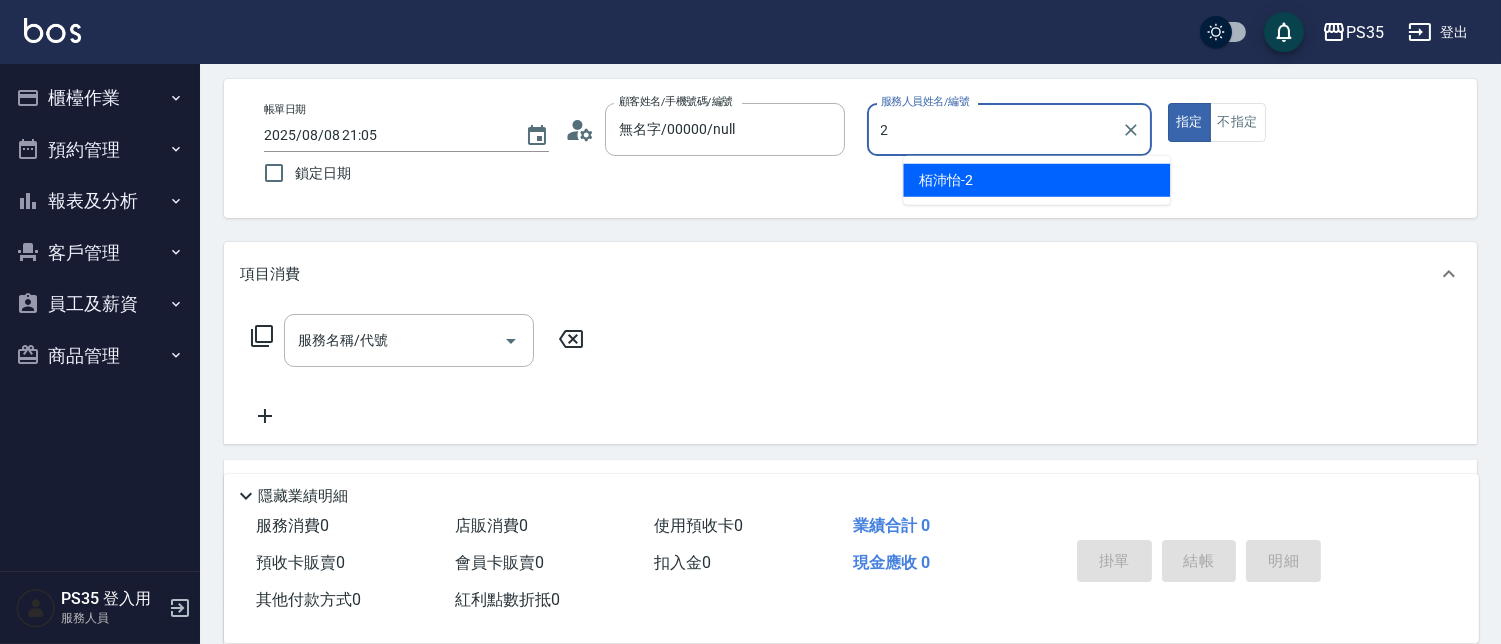 type on "[NAME]-2" 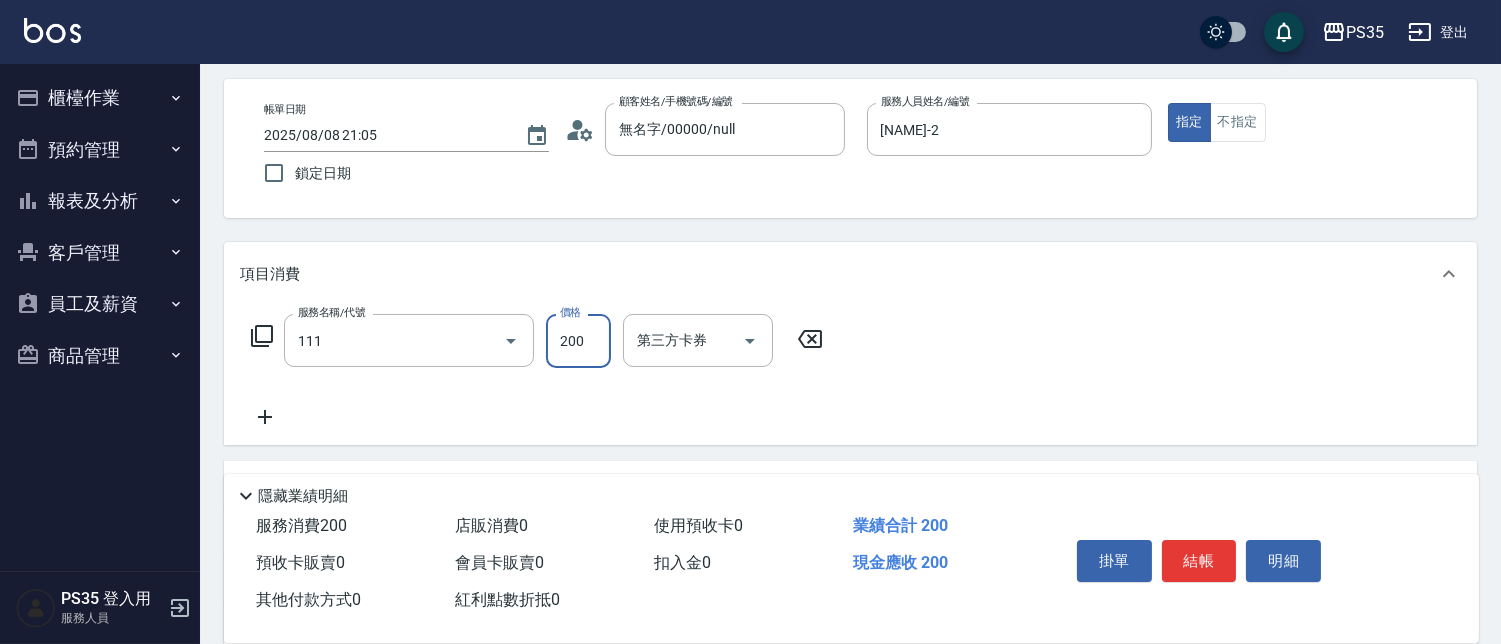 type on "200(111)" 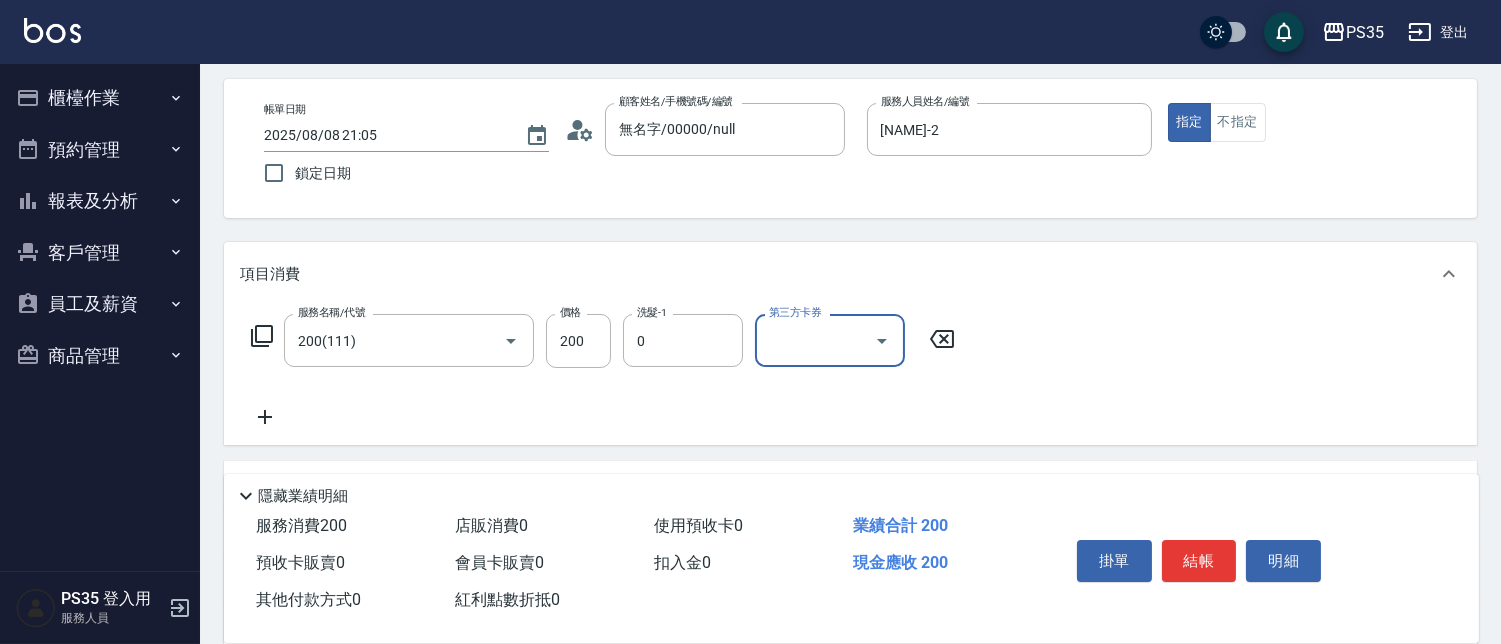 type on "kiki-0" 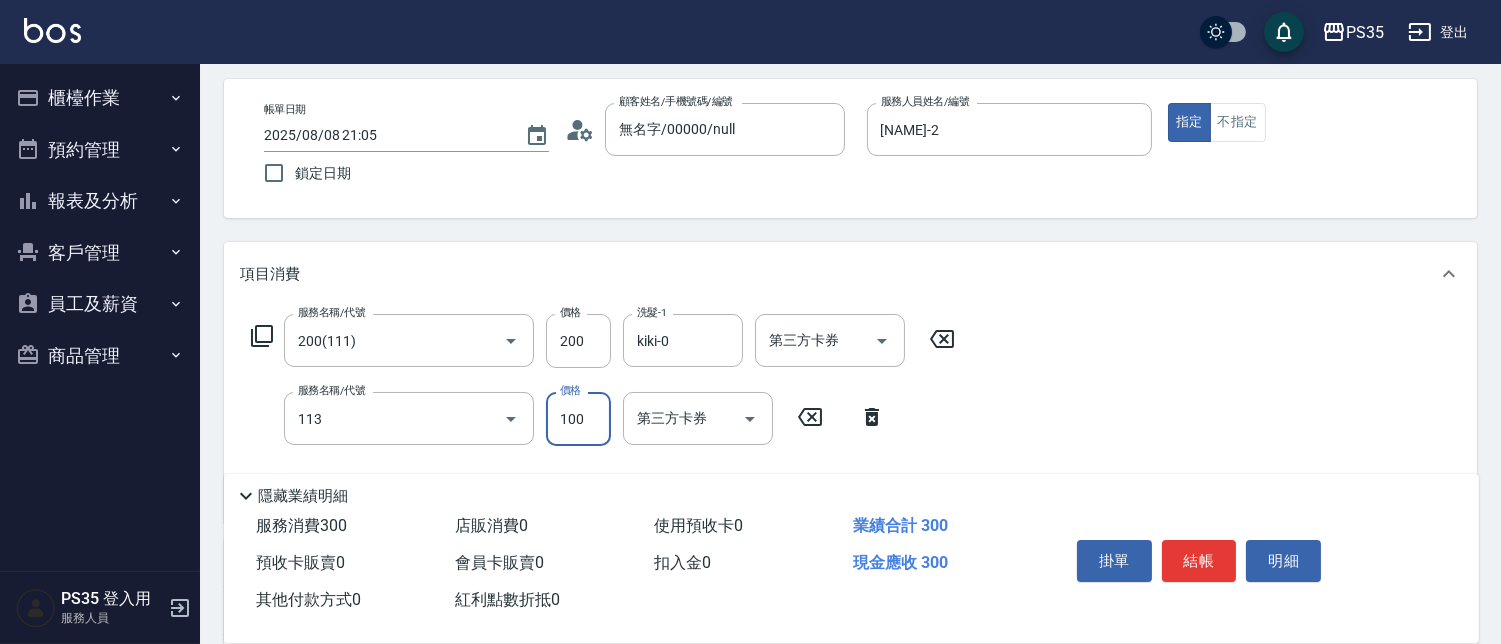 type on "瞬護100(113)" 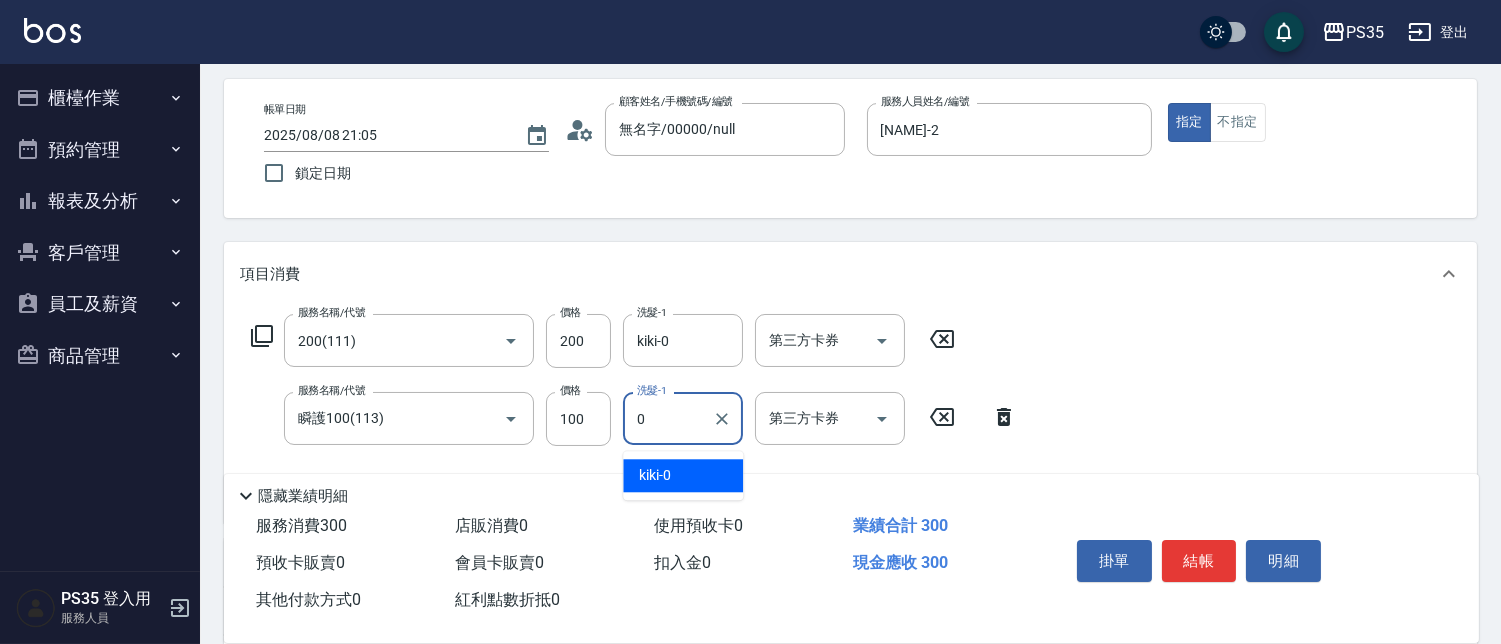 type on "kiki-0" 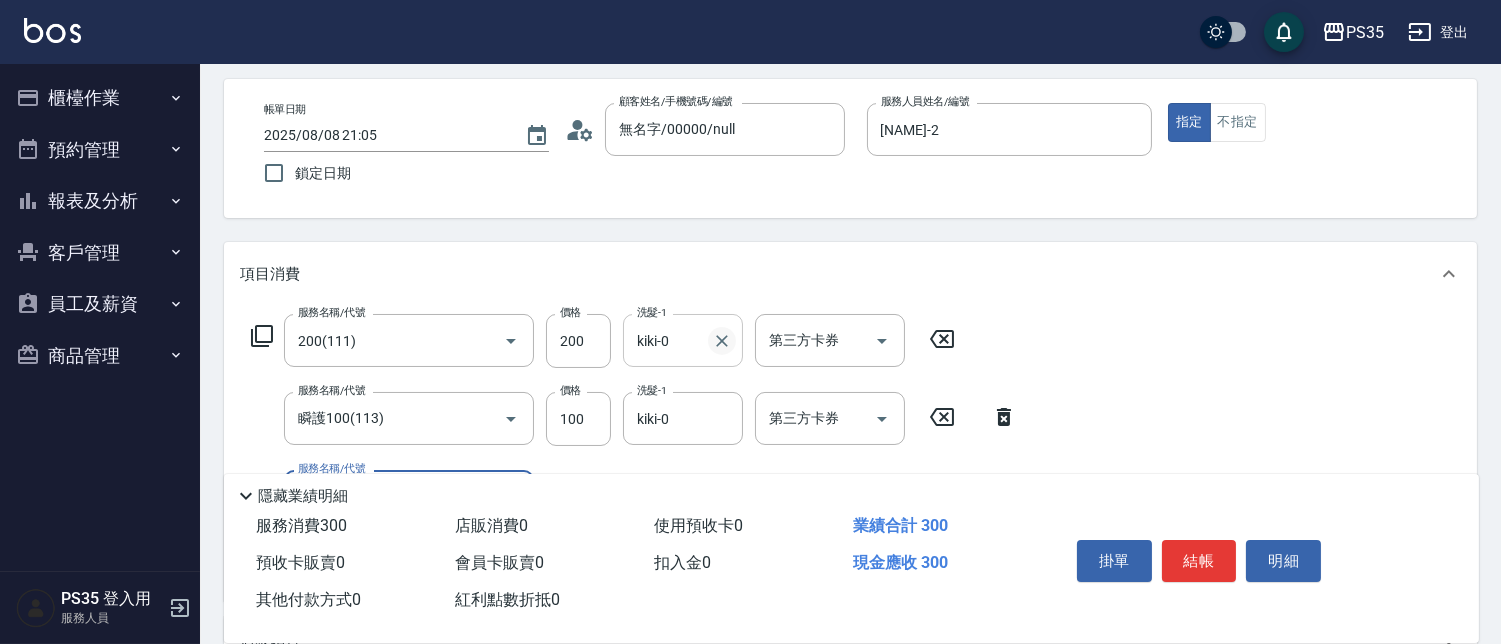 click 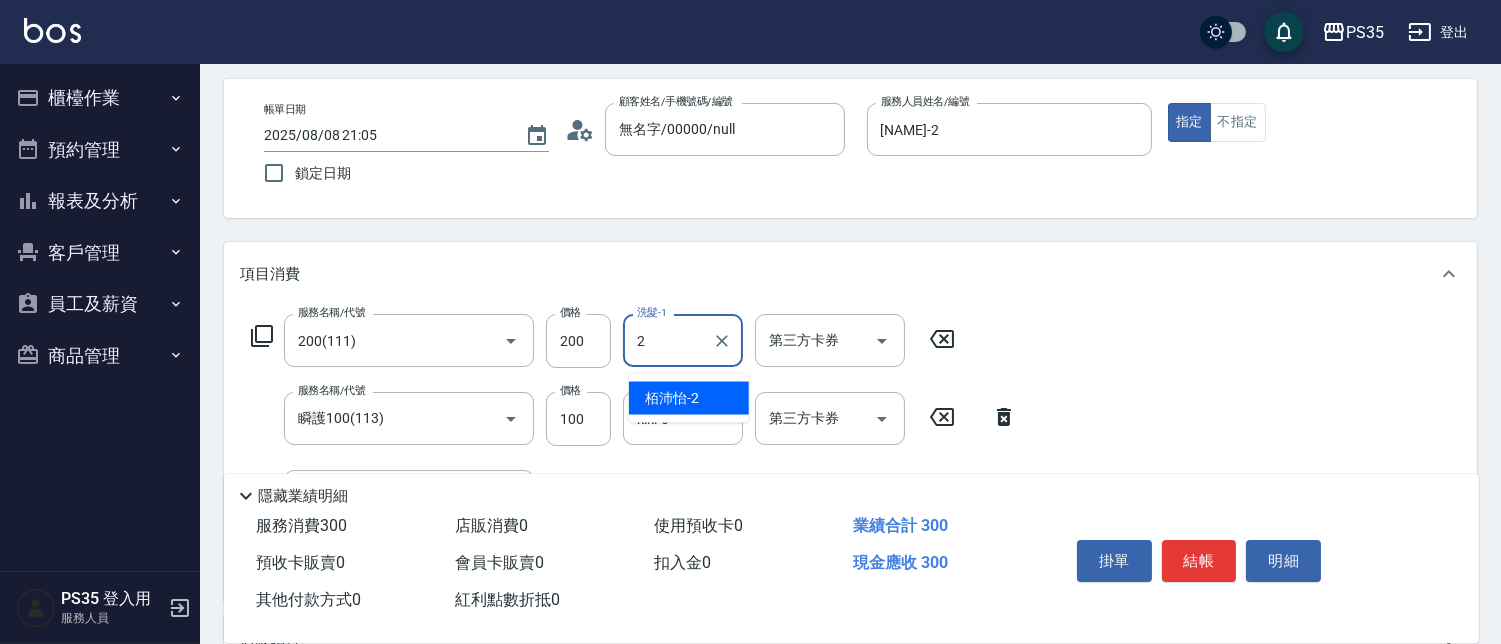 type on "[NAME]-2" 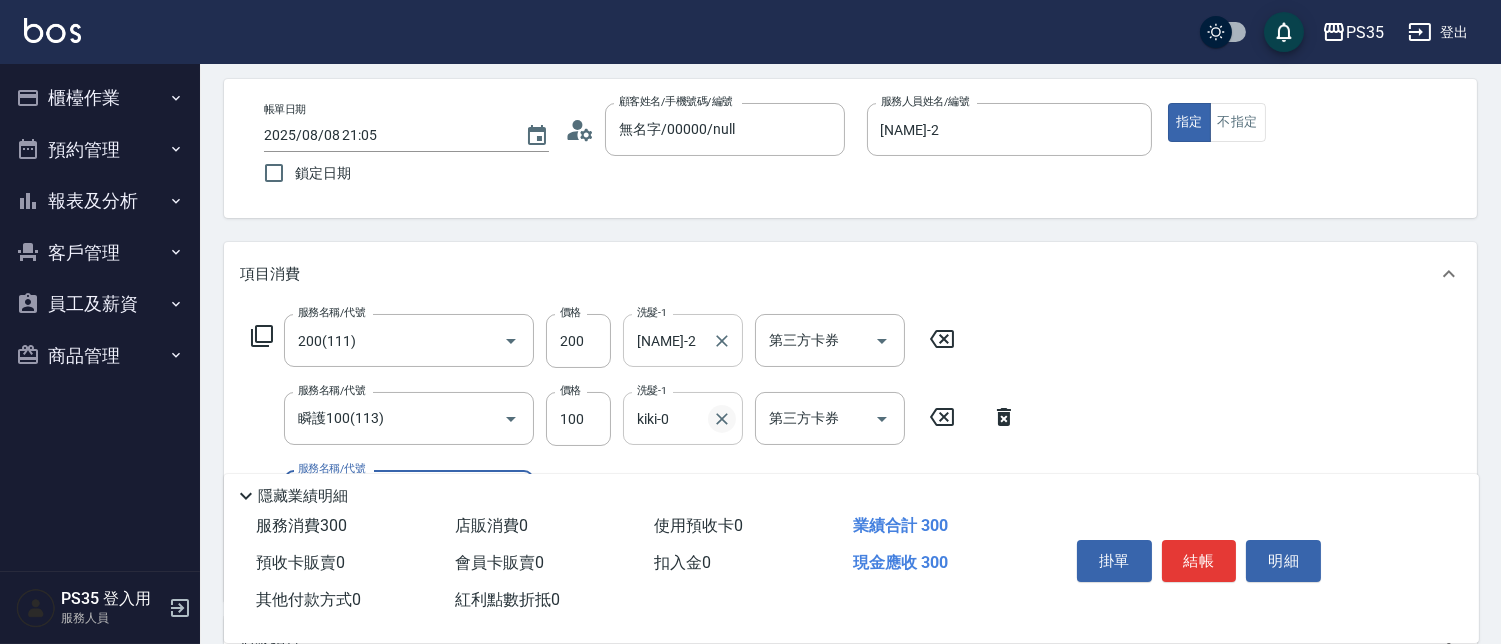 click 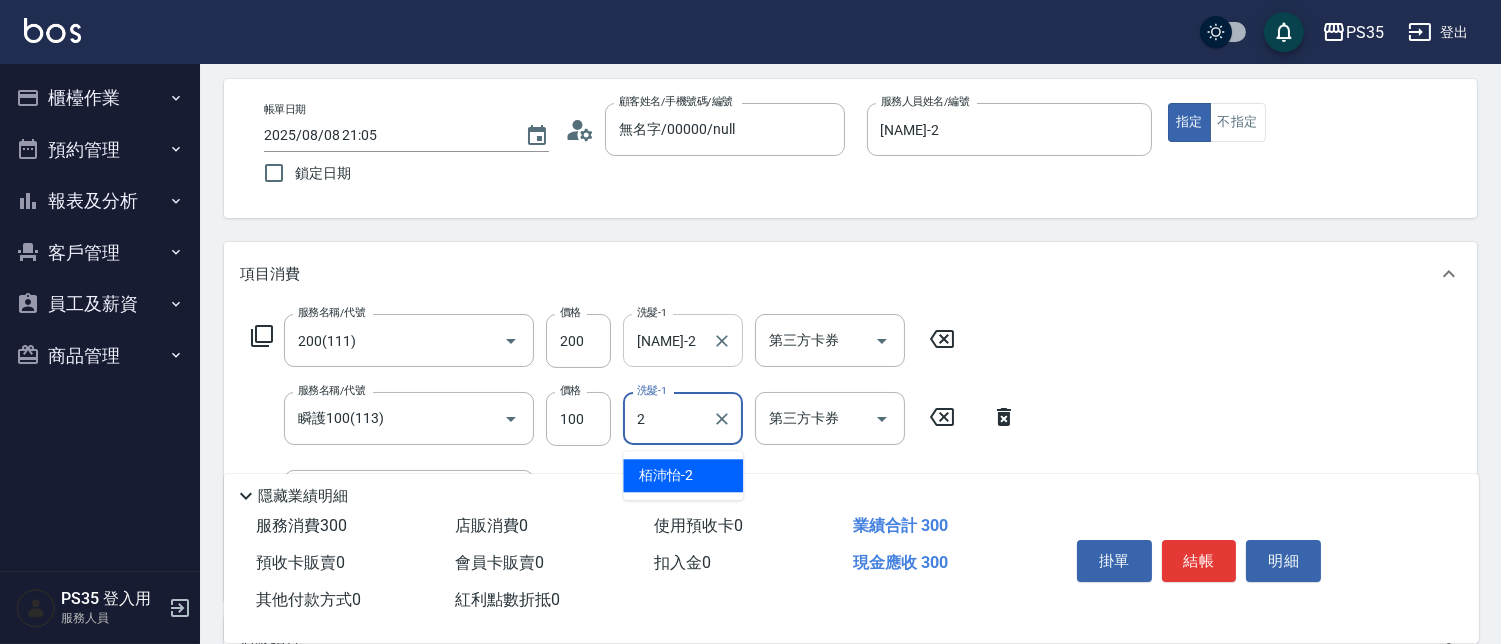 type on "[NAME]-2" 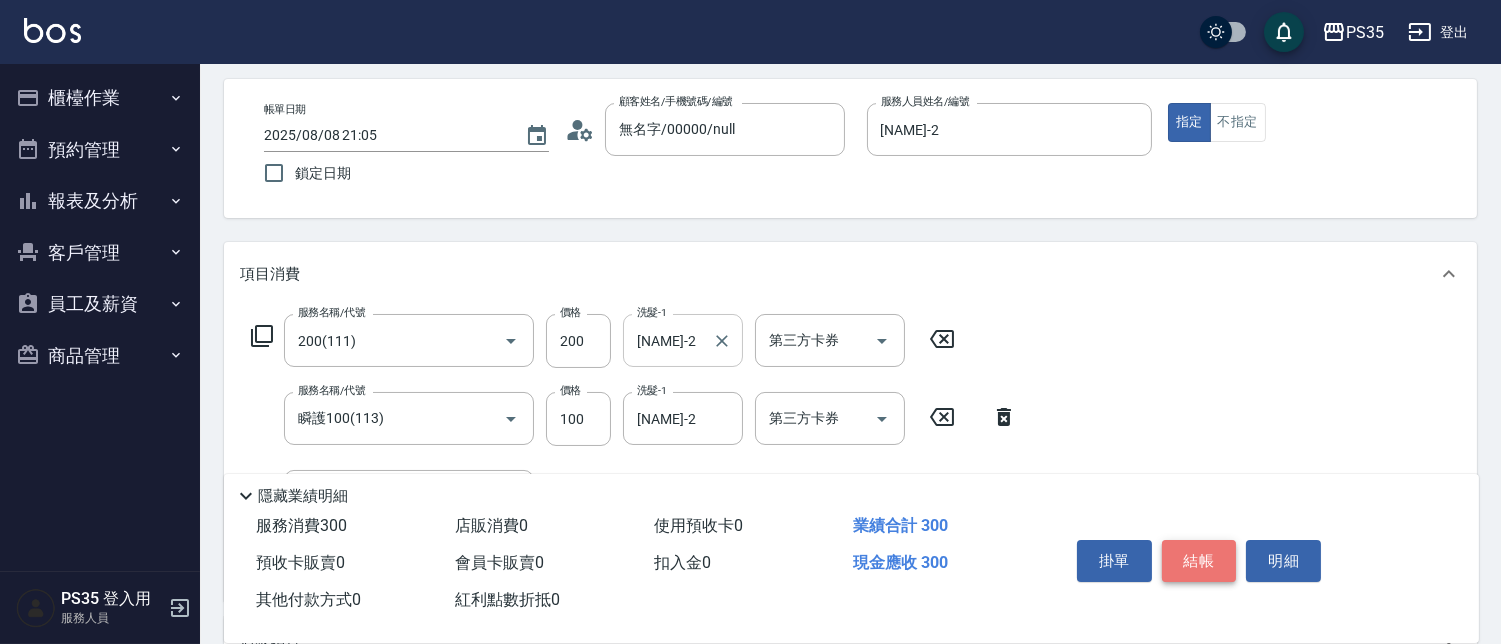 click on "結帳" at bounding box center [1199, 561] 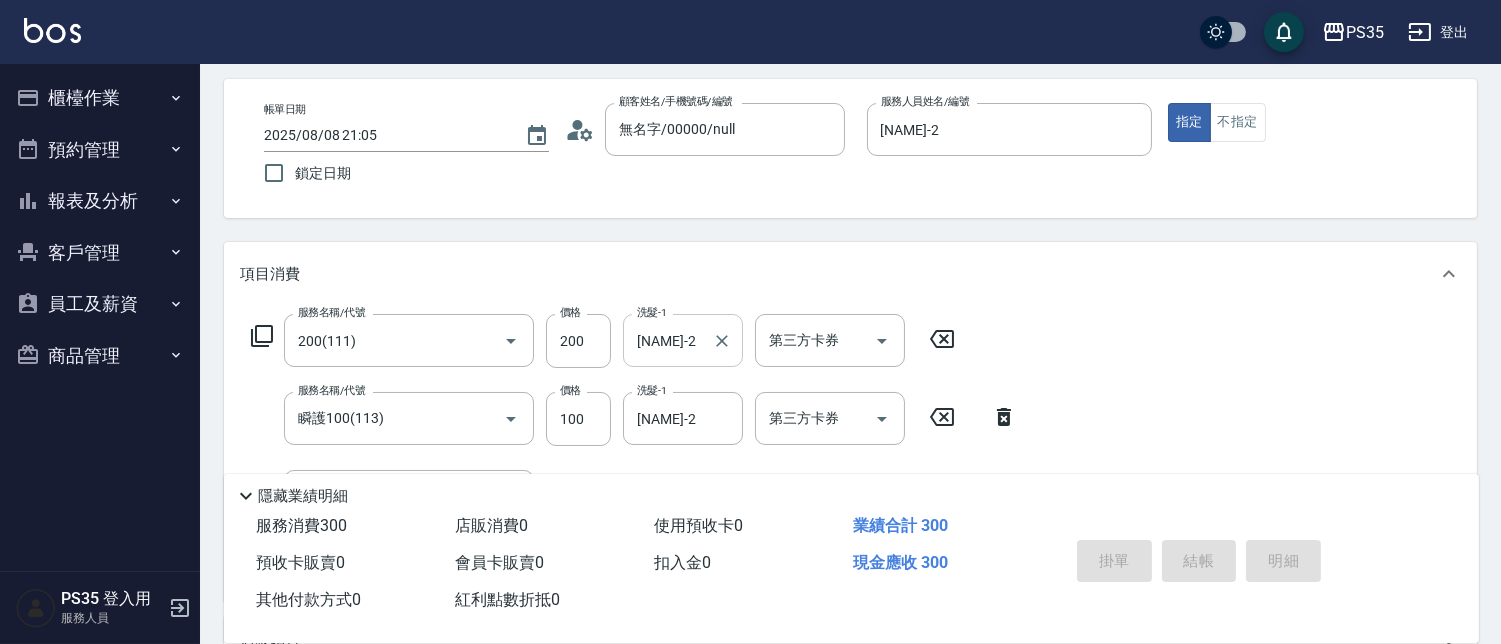 type on "2025/08/08 21:06" 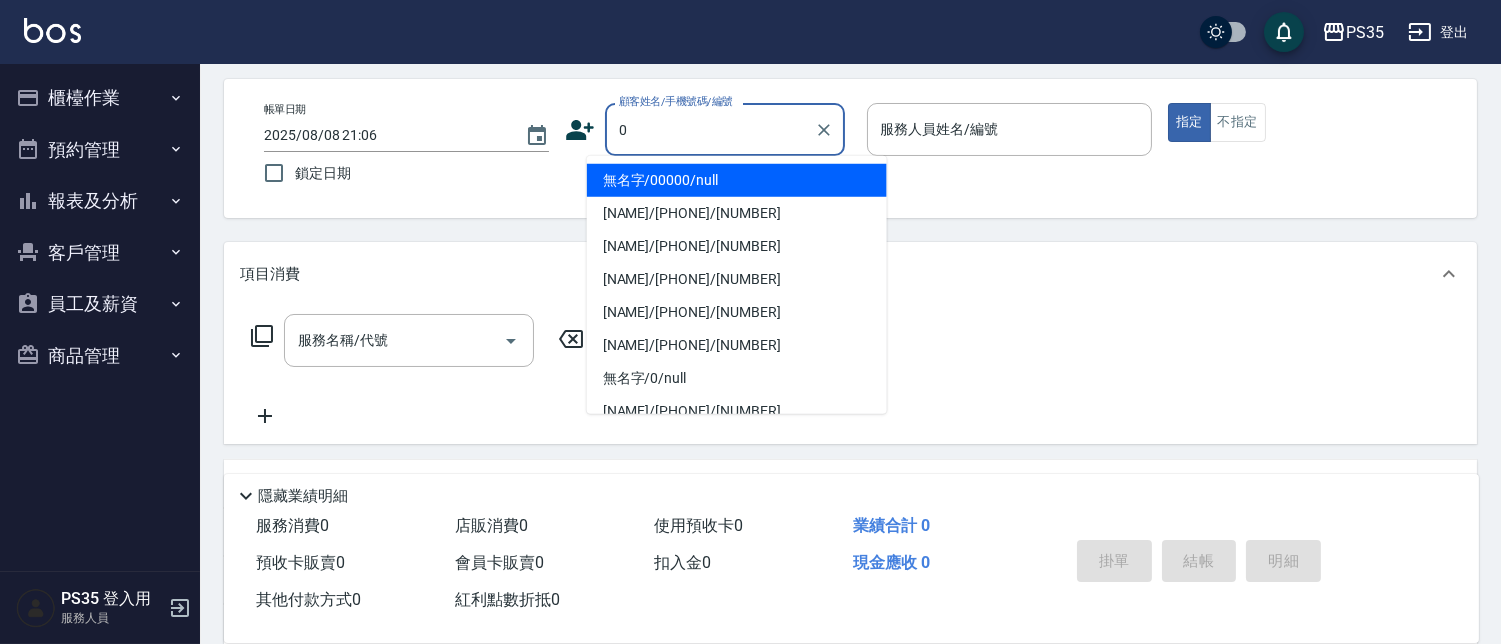 type on "無名字/00000/null" 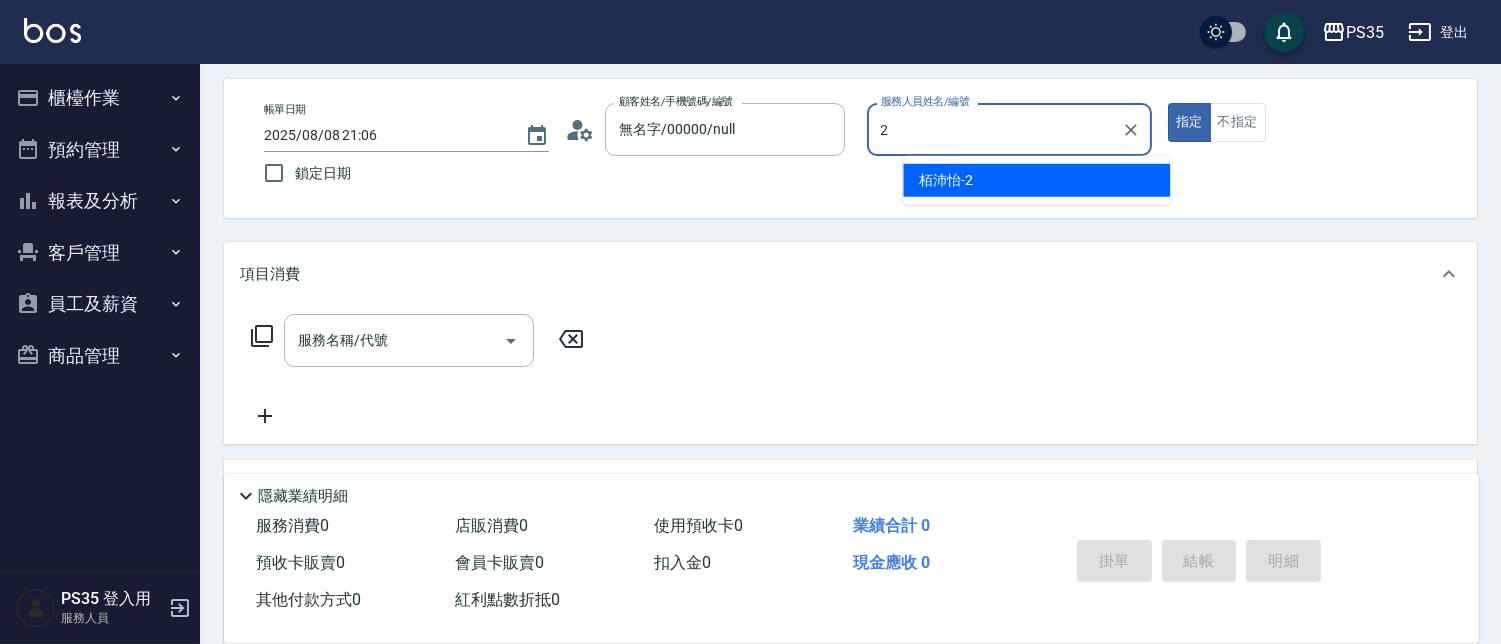 type on "[NAME]-2" 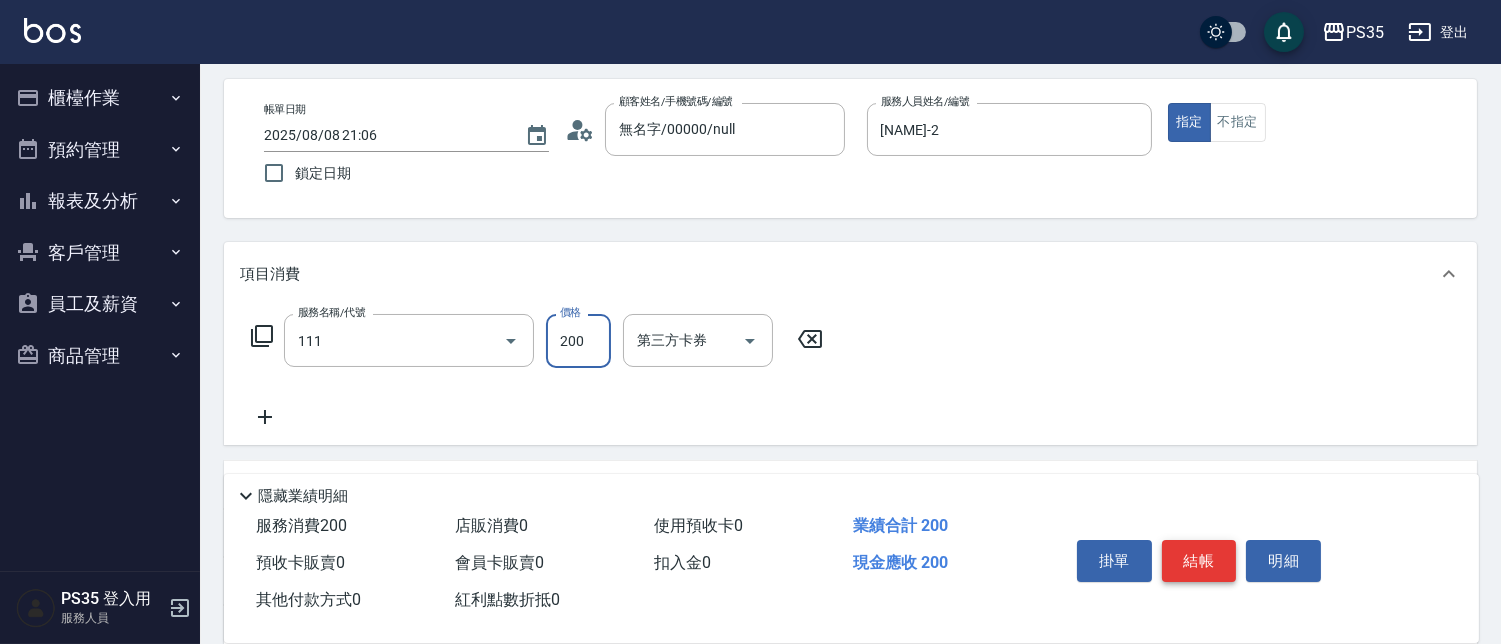 type on "200(111)" 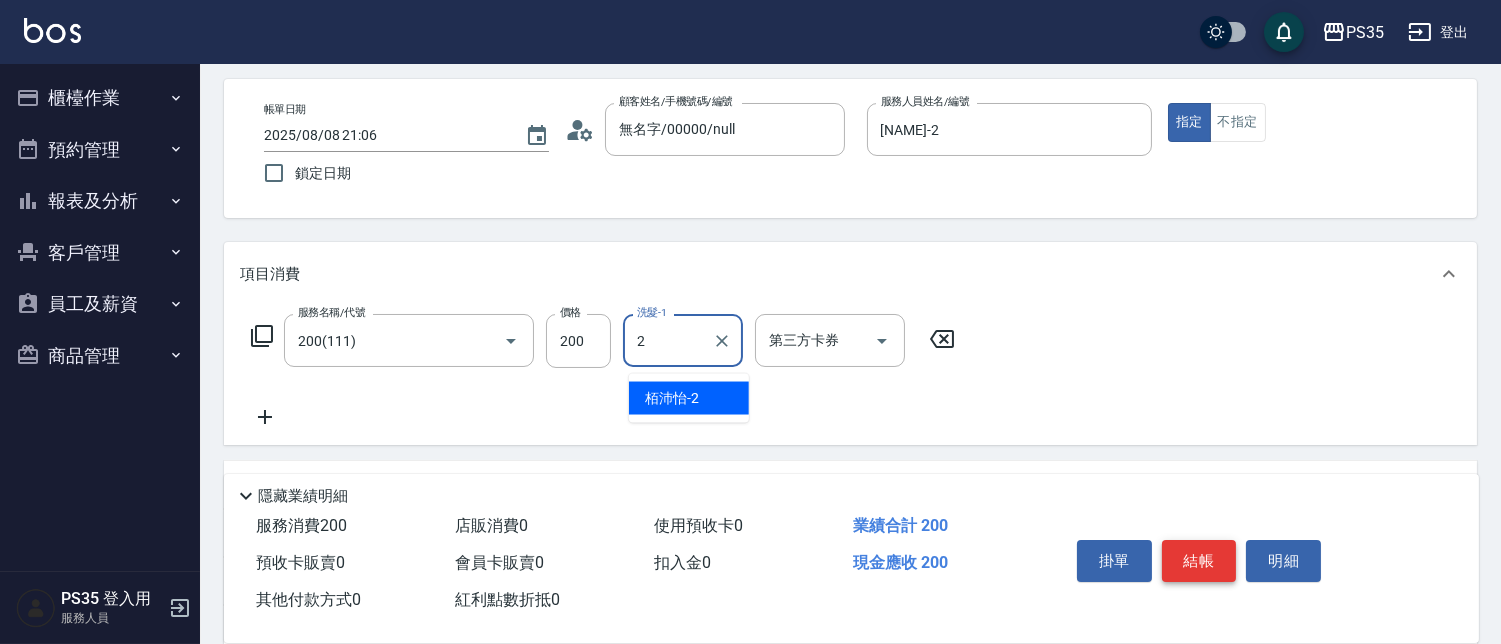 type on "[NAME]-2" 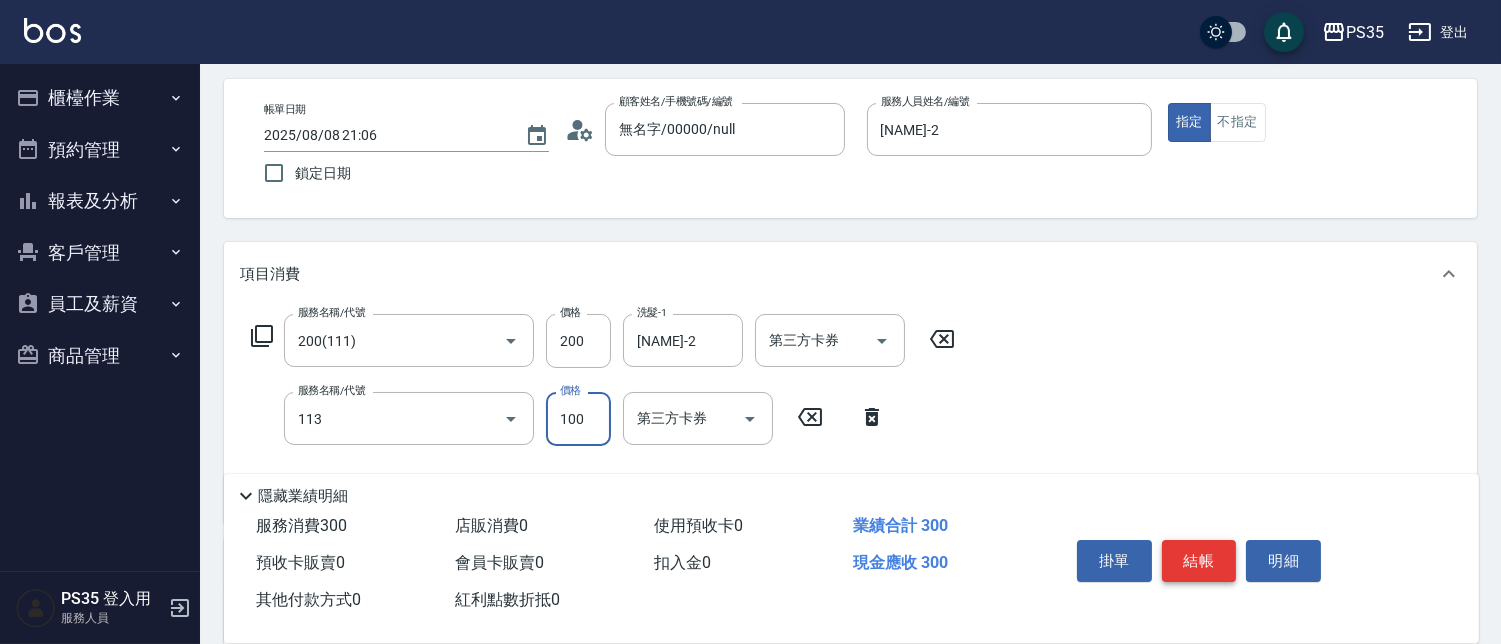 type on "瞬護100(113)" 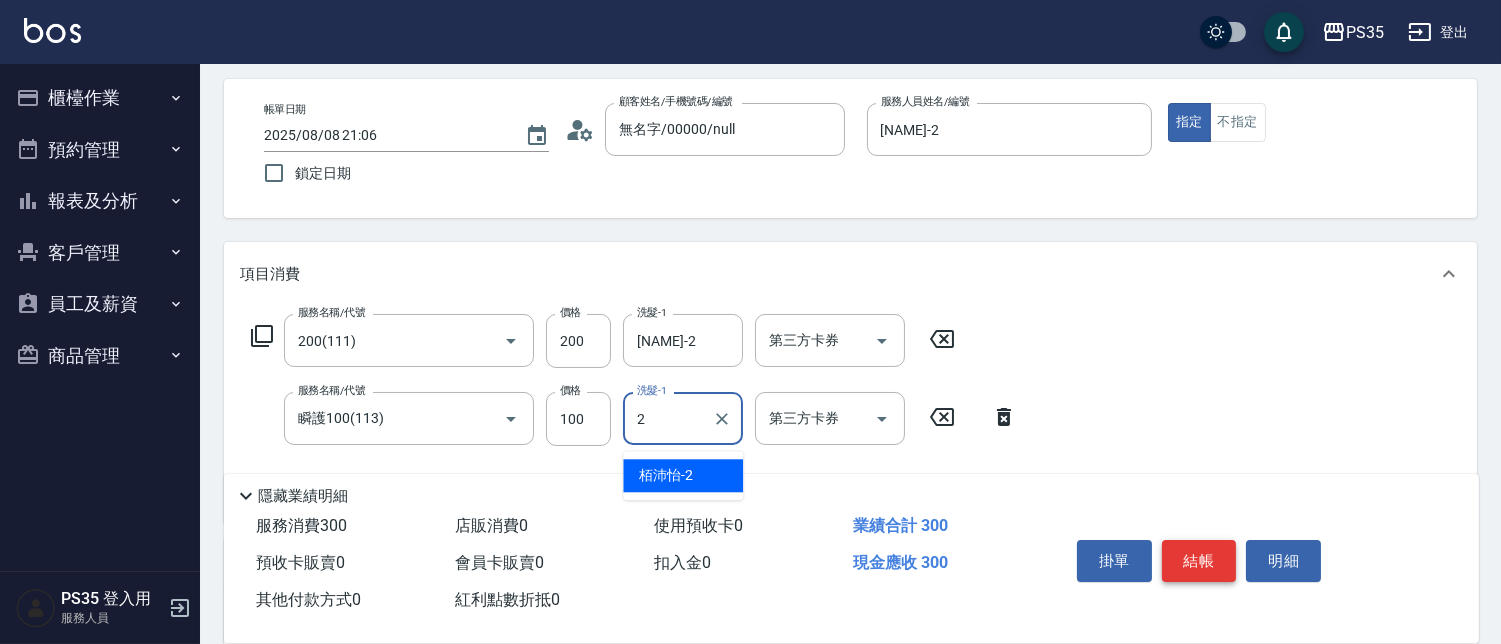type on "[NAME]-2" 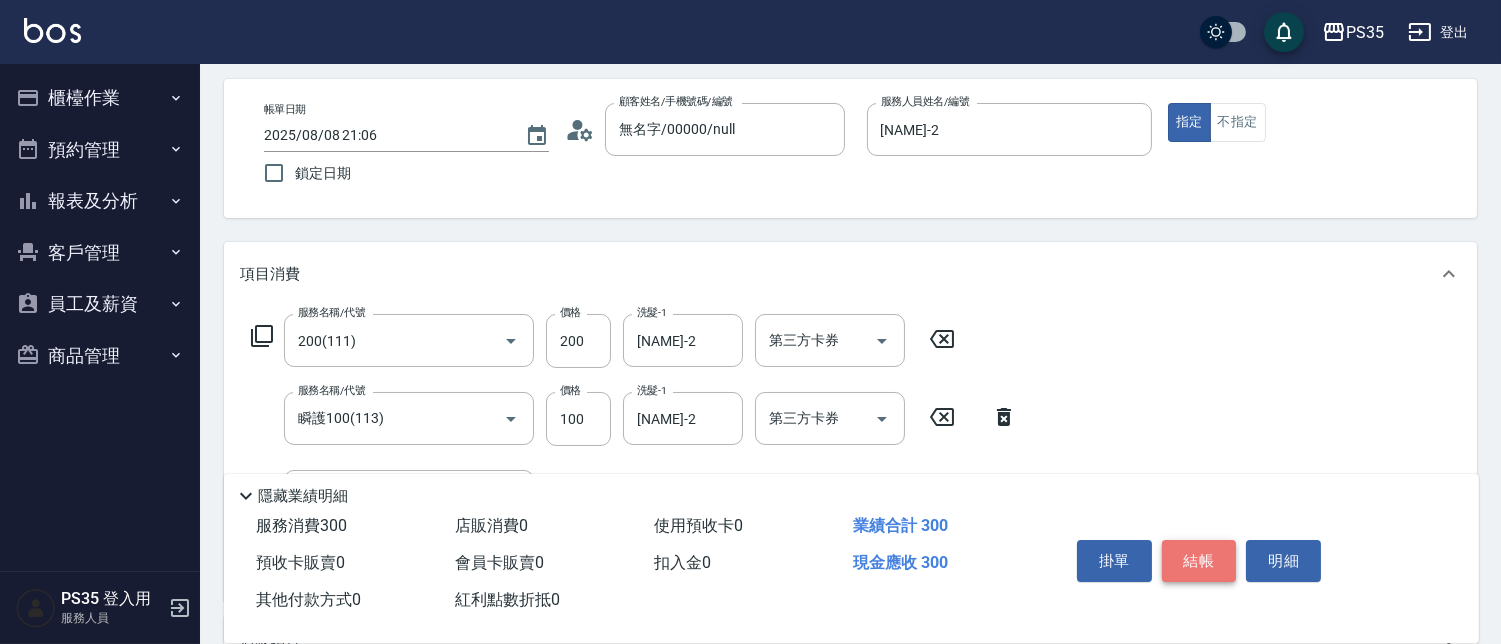 click on "結帳" at bounding box center (1199, 561) 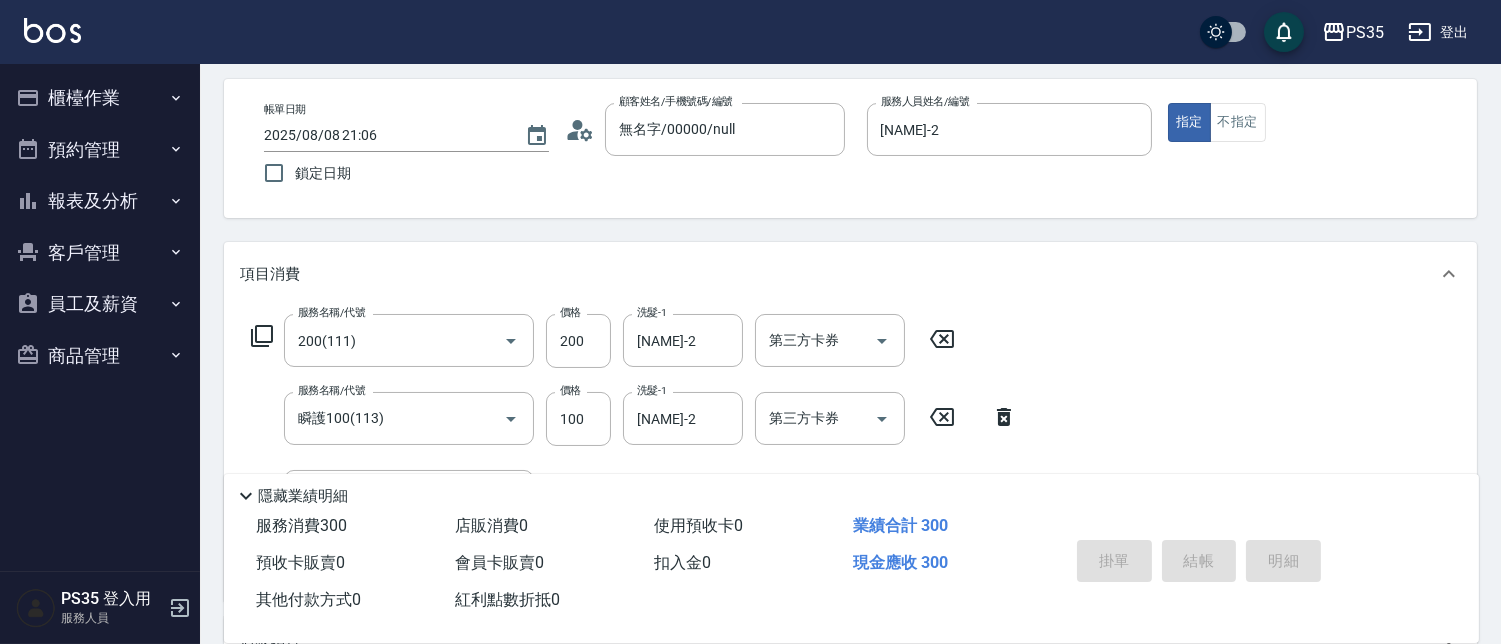 type 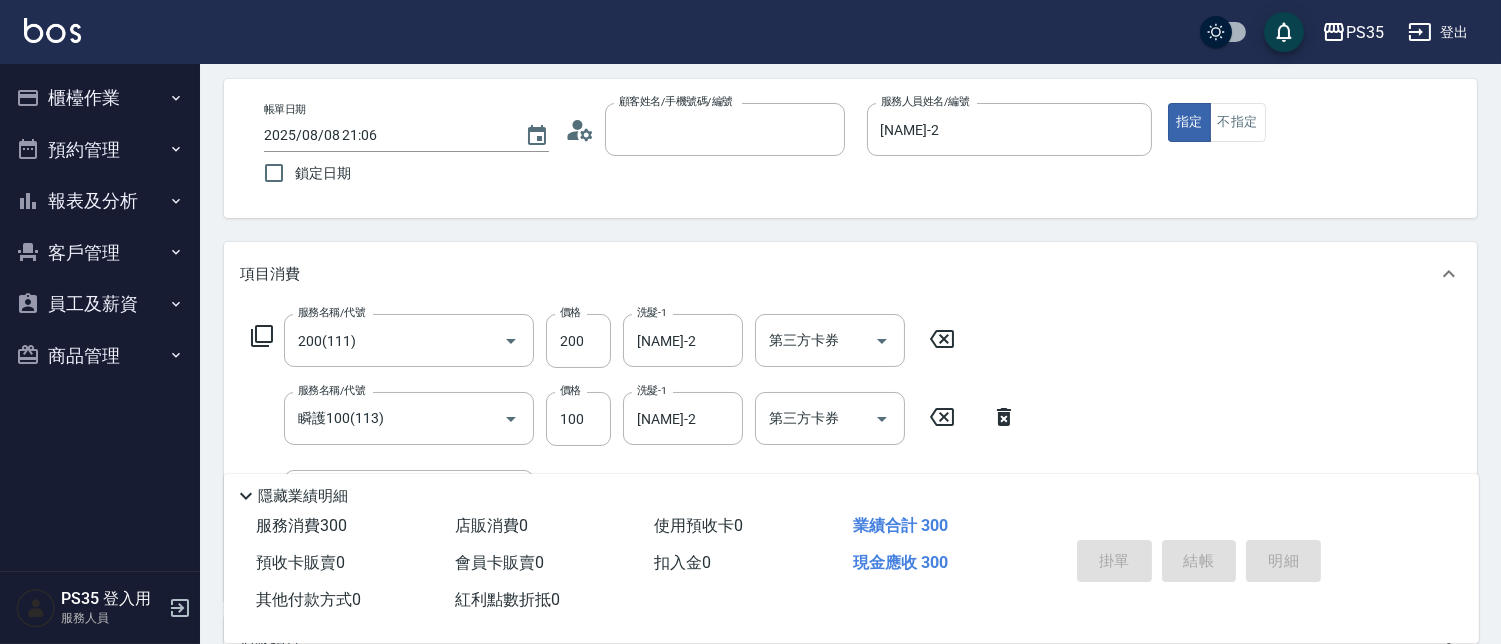 type 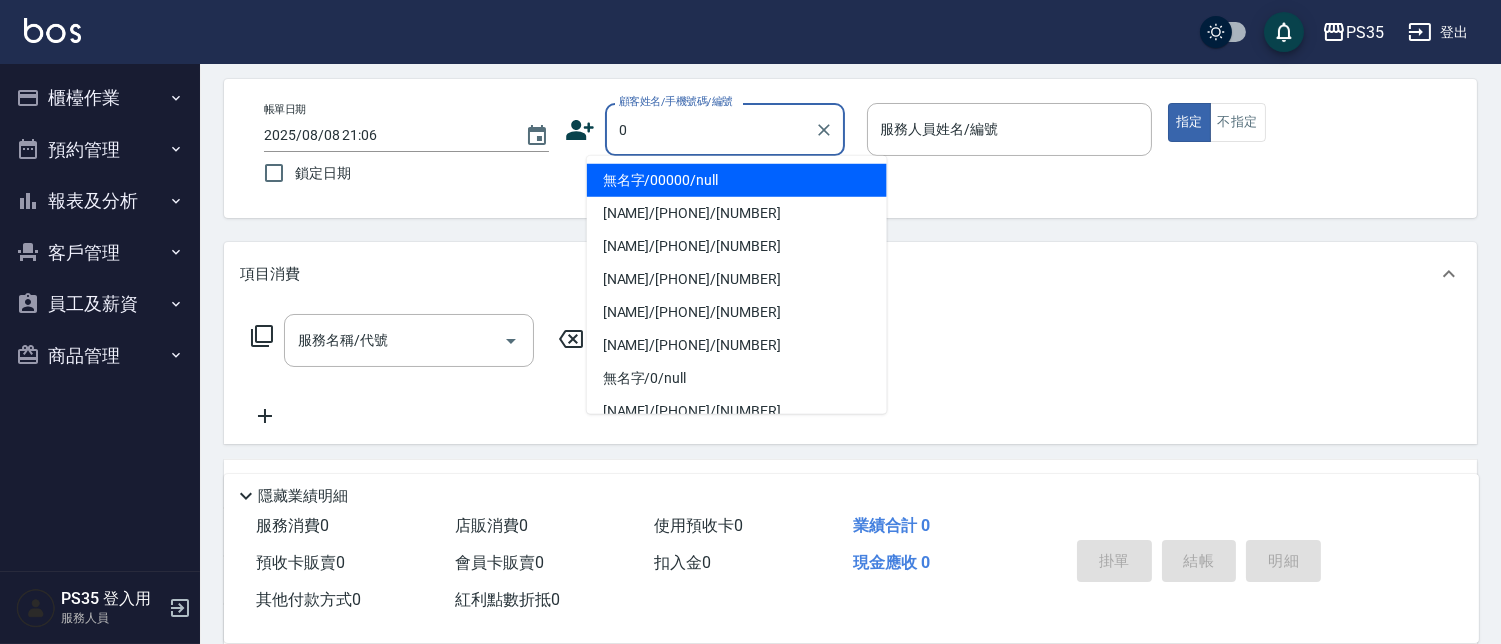 type on "無名字/00000/null" 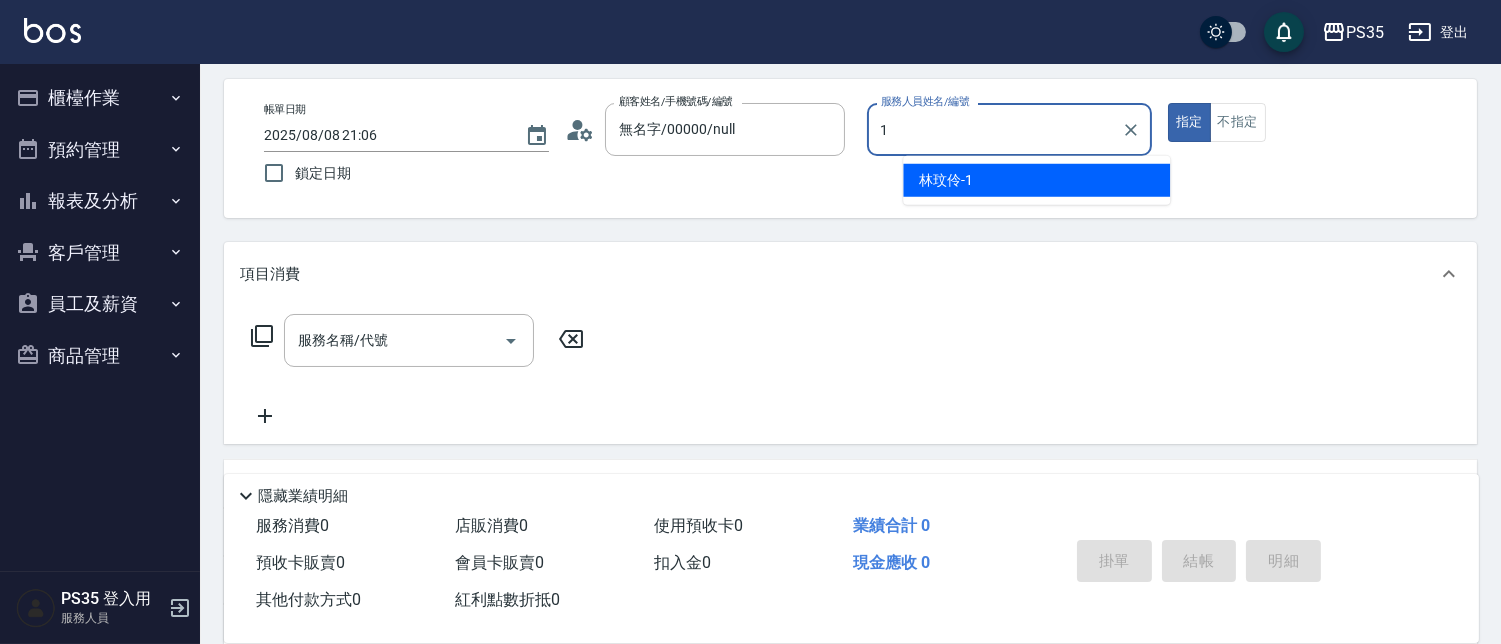 type on "[NAME]-1" 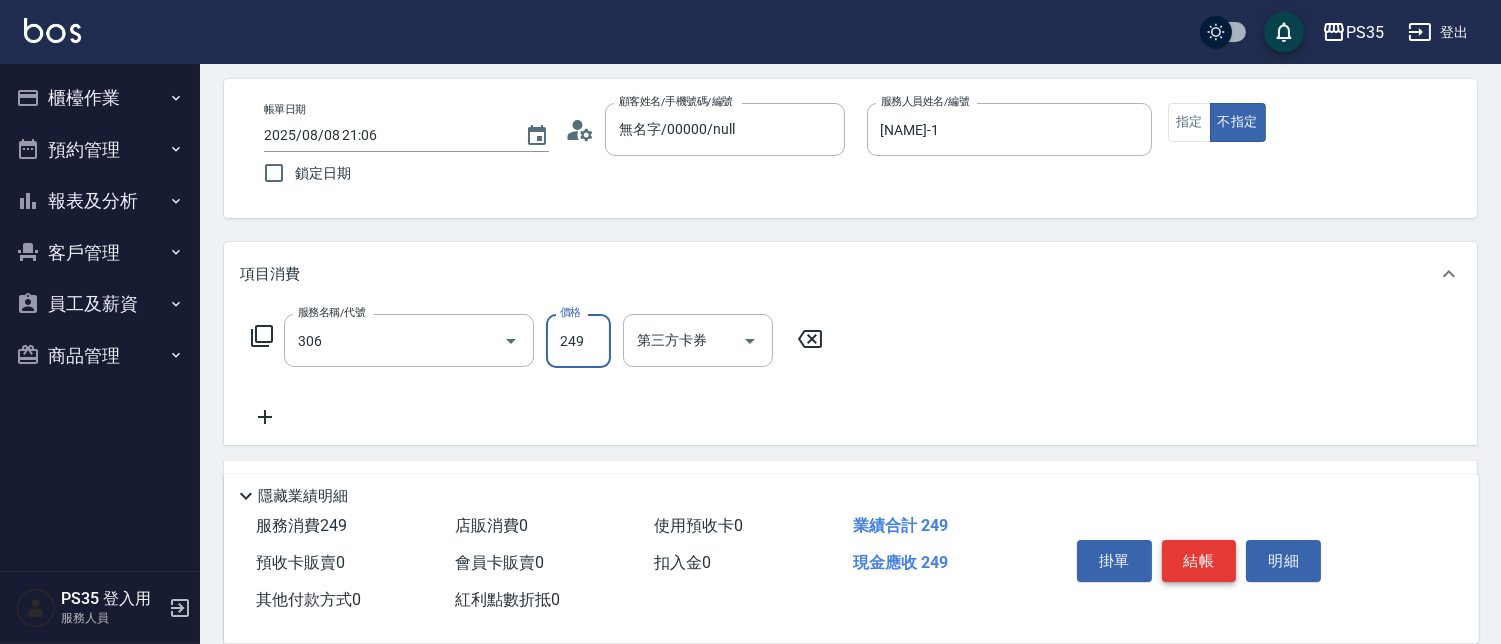 type on "剪髮(306)" 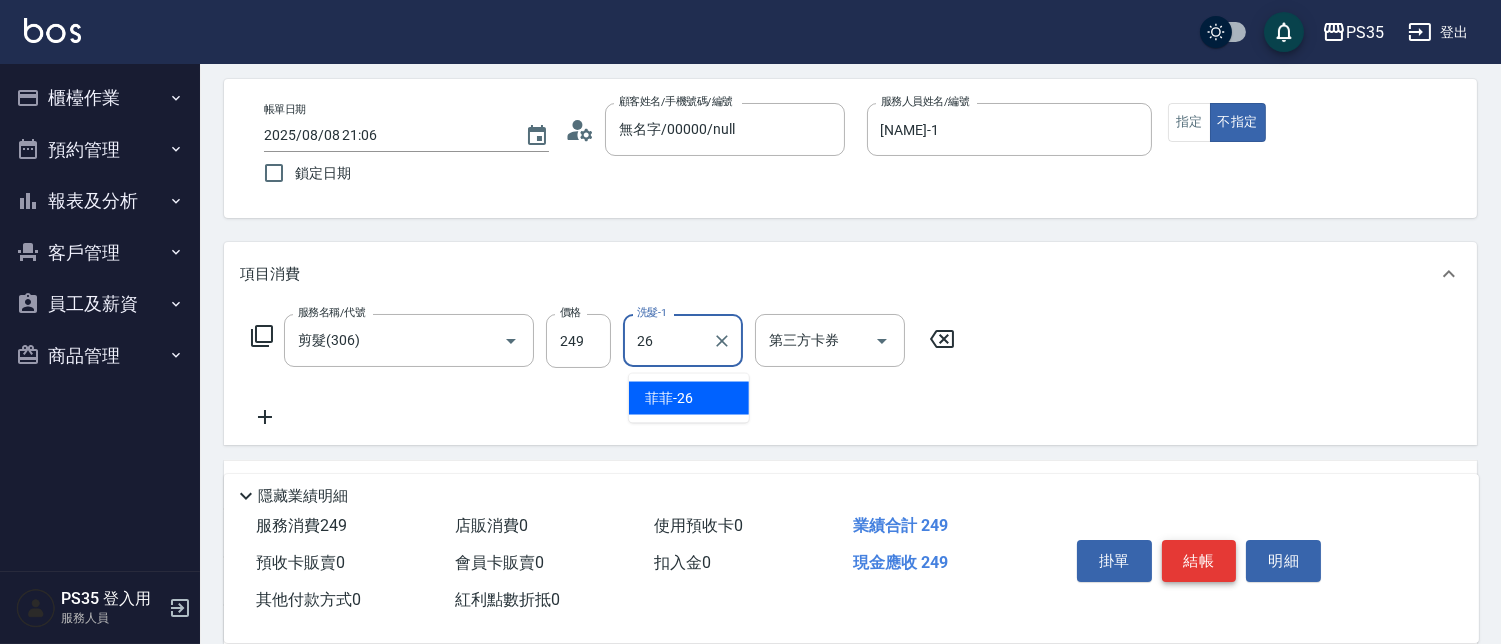 type on "[NAME]-26" 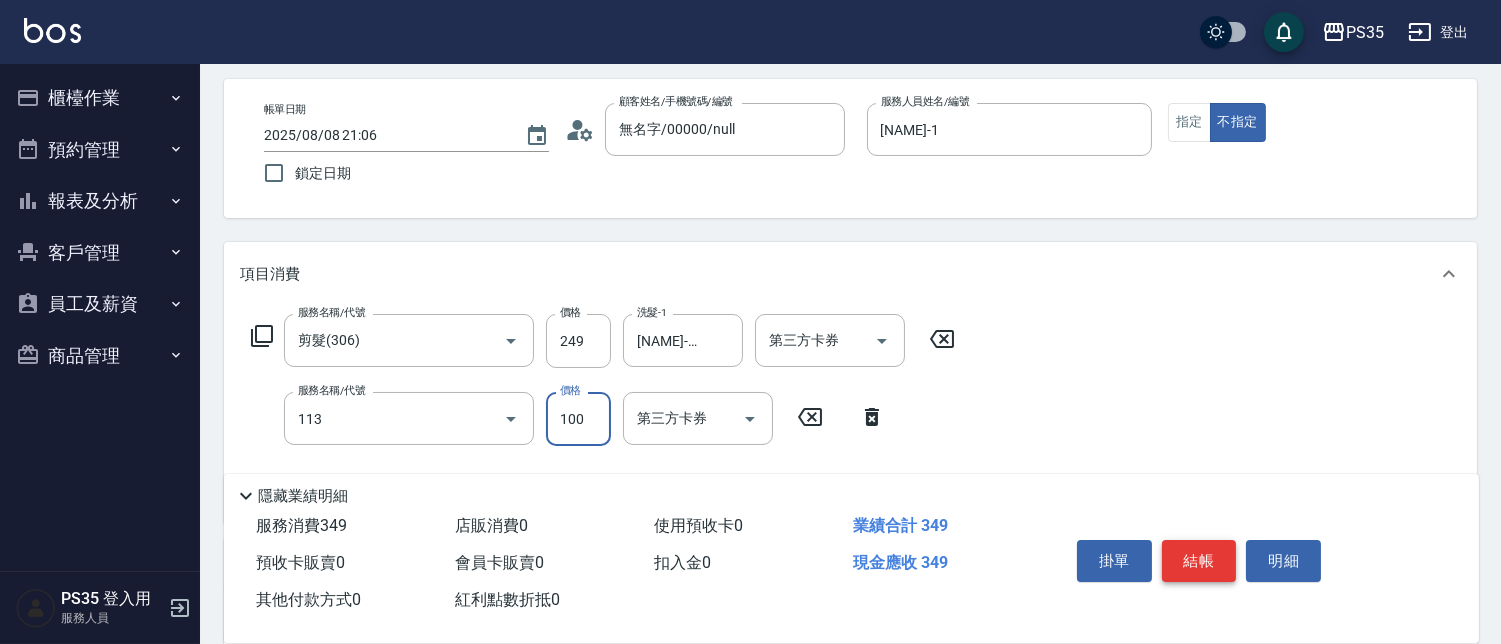 type on "瞬護100(113)" 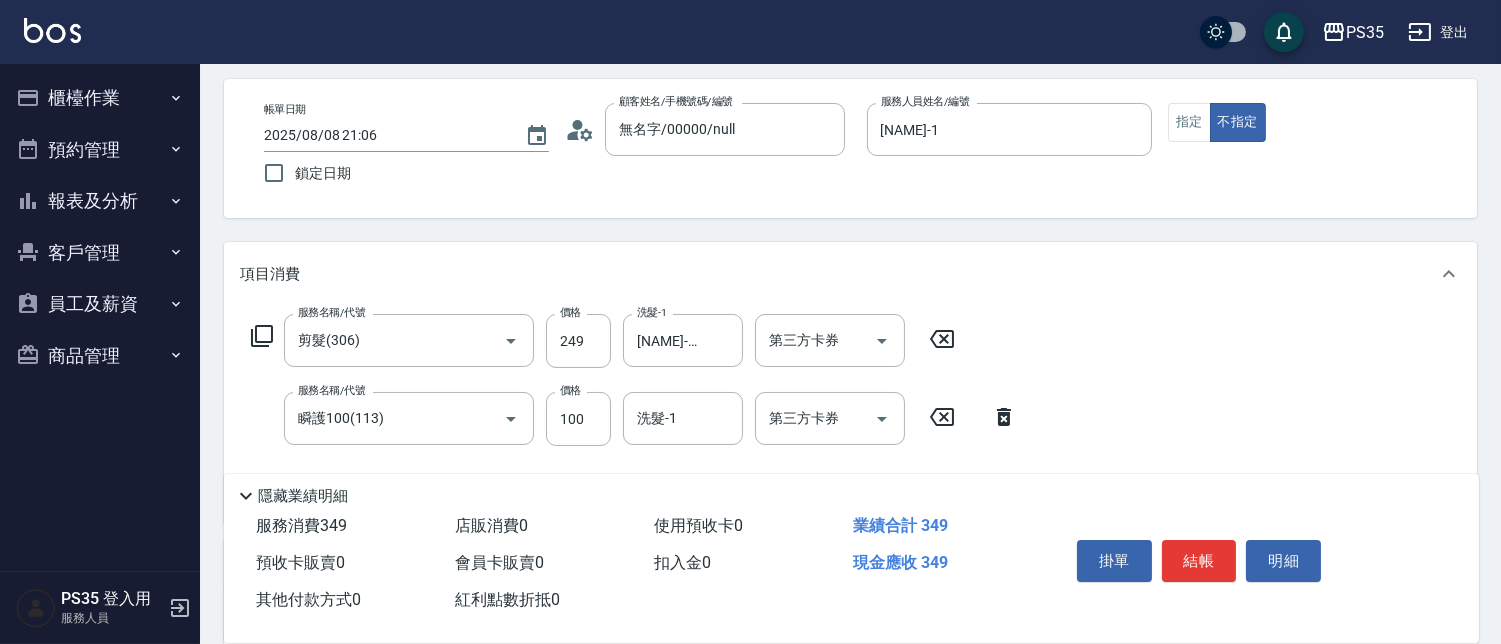 click 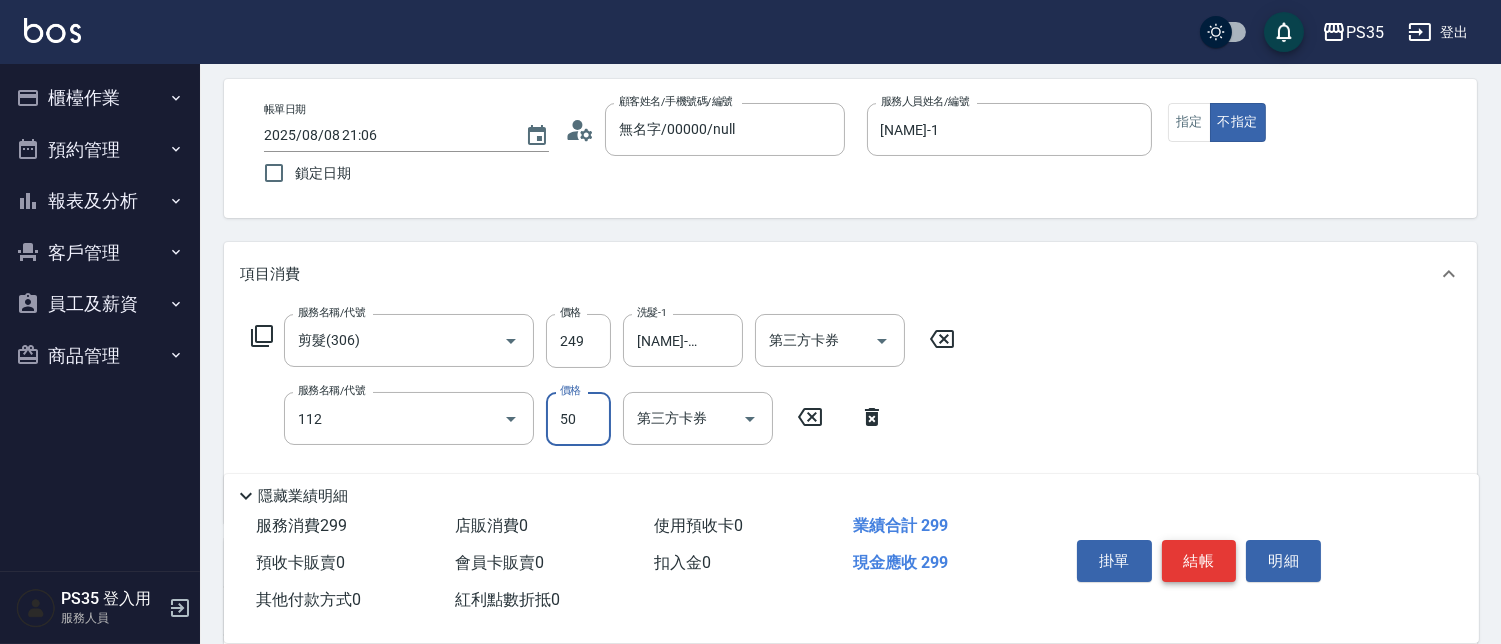type on "精油50(112)" 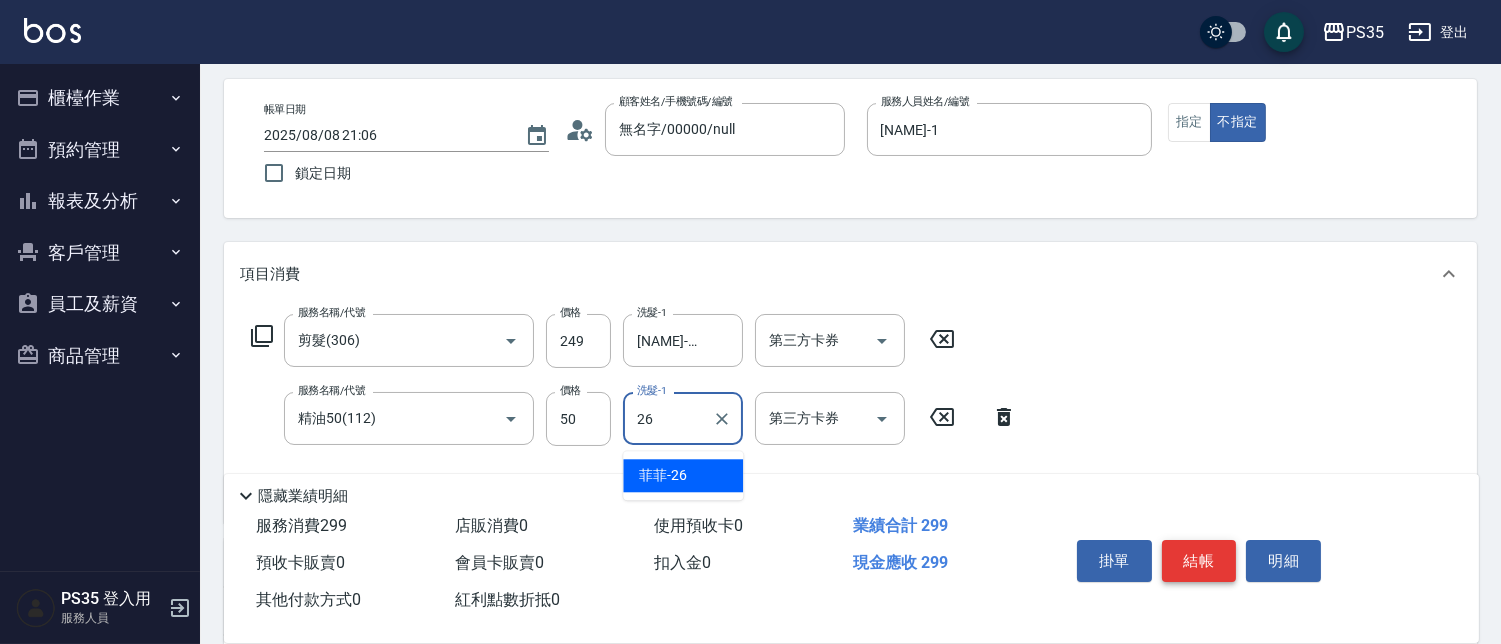 type on "[NAME]-26" 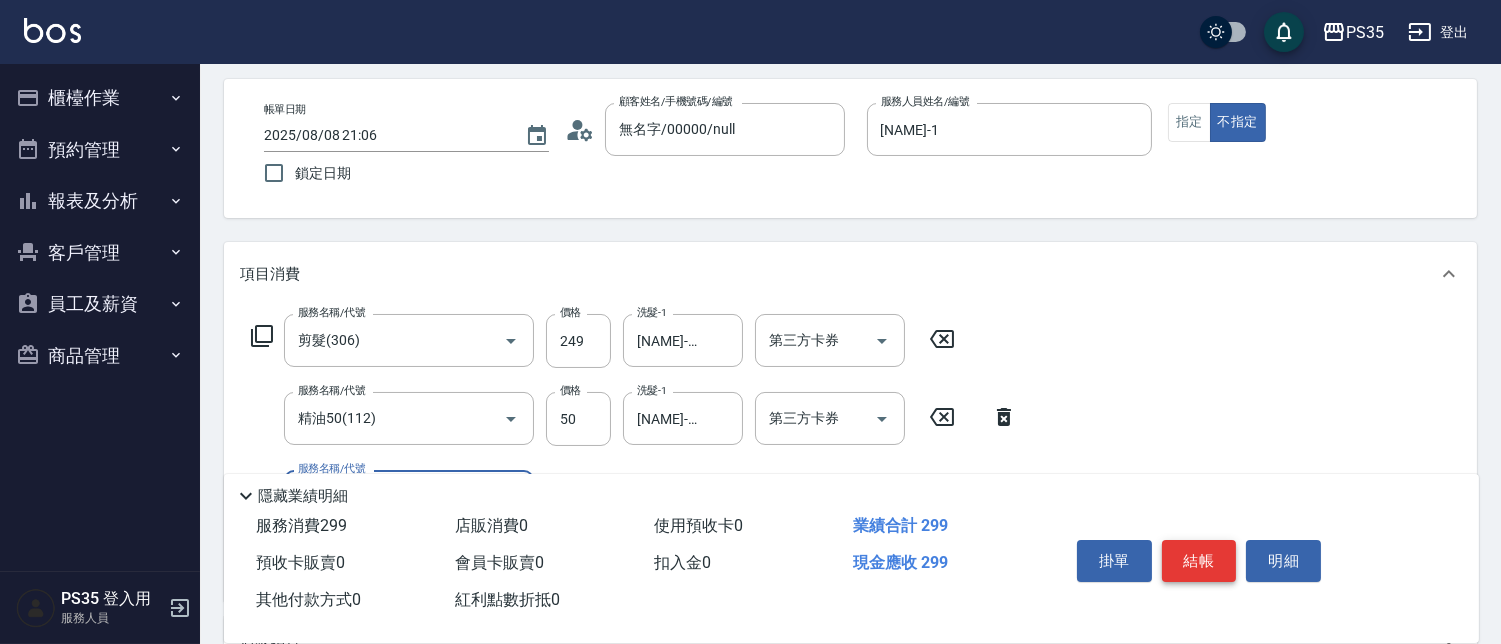 click on "結帳" at bounding box center (1199, 561) 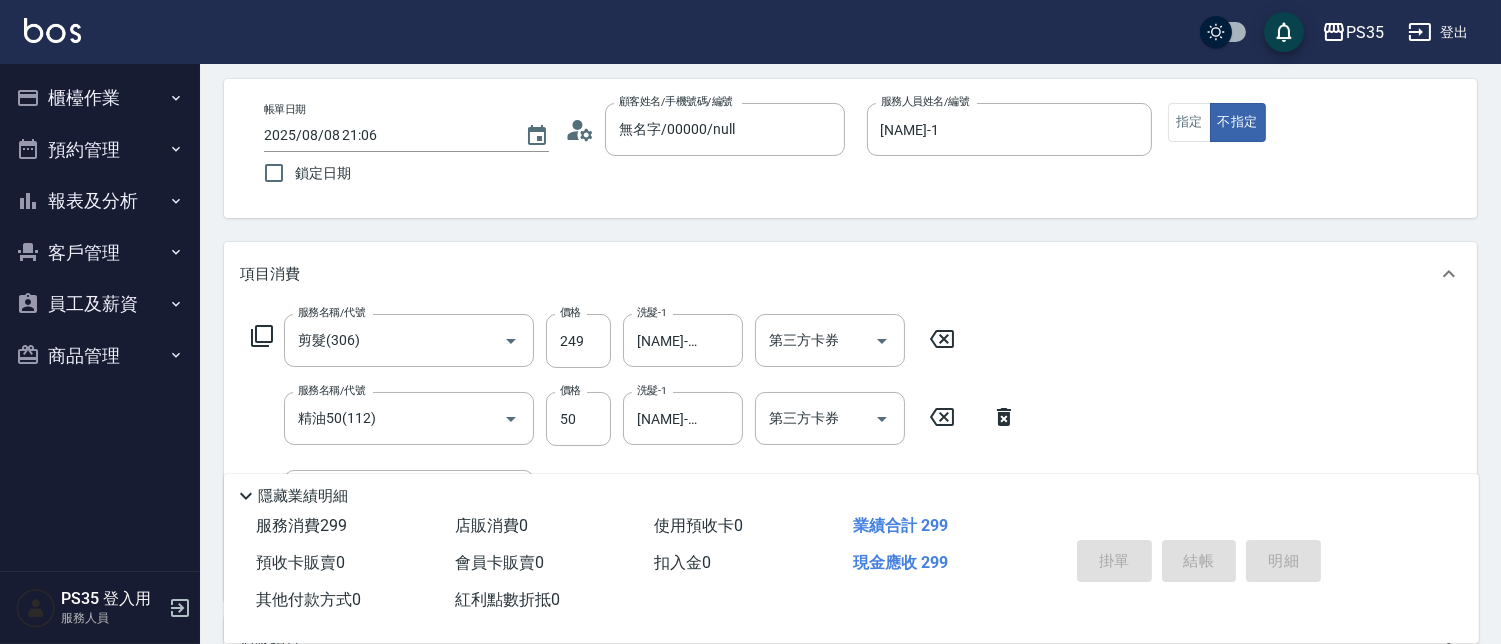 type on "[DATE] [TIME]" 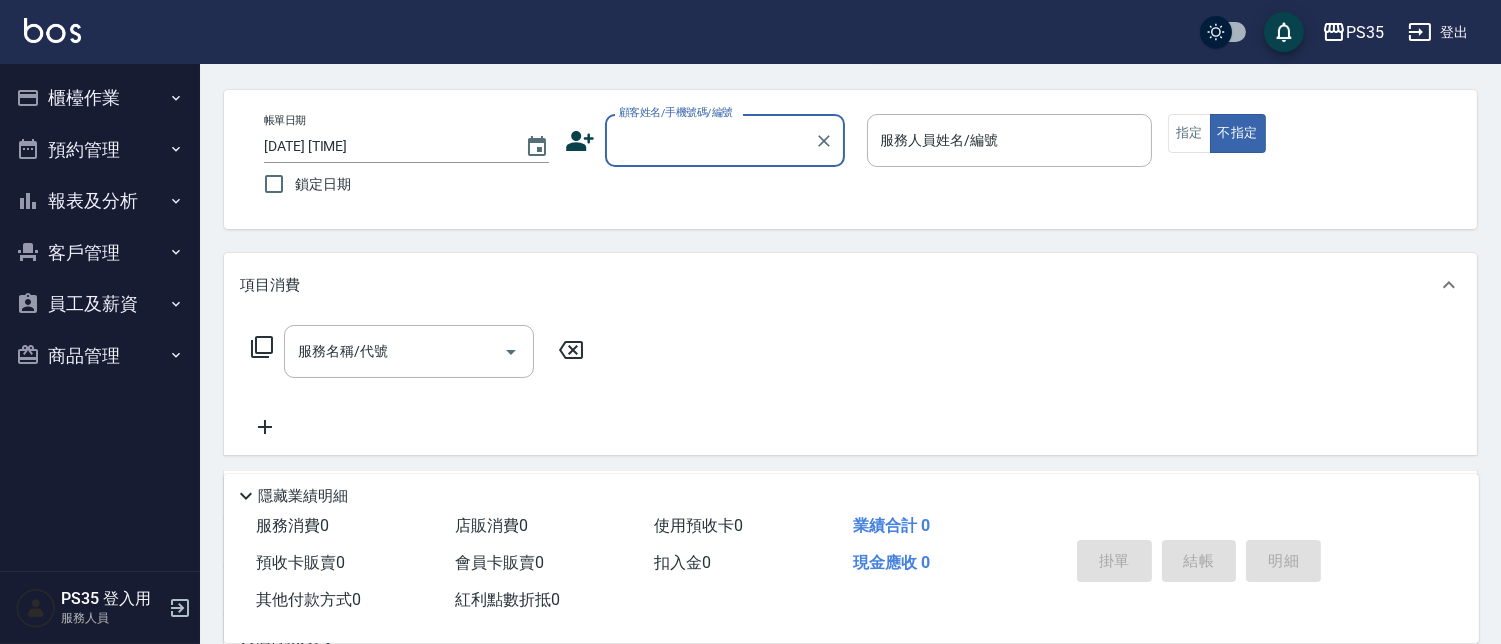 scroll, scrollTop: 111, scrollLeft: 0, axis: vertical 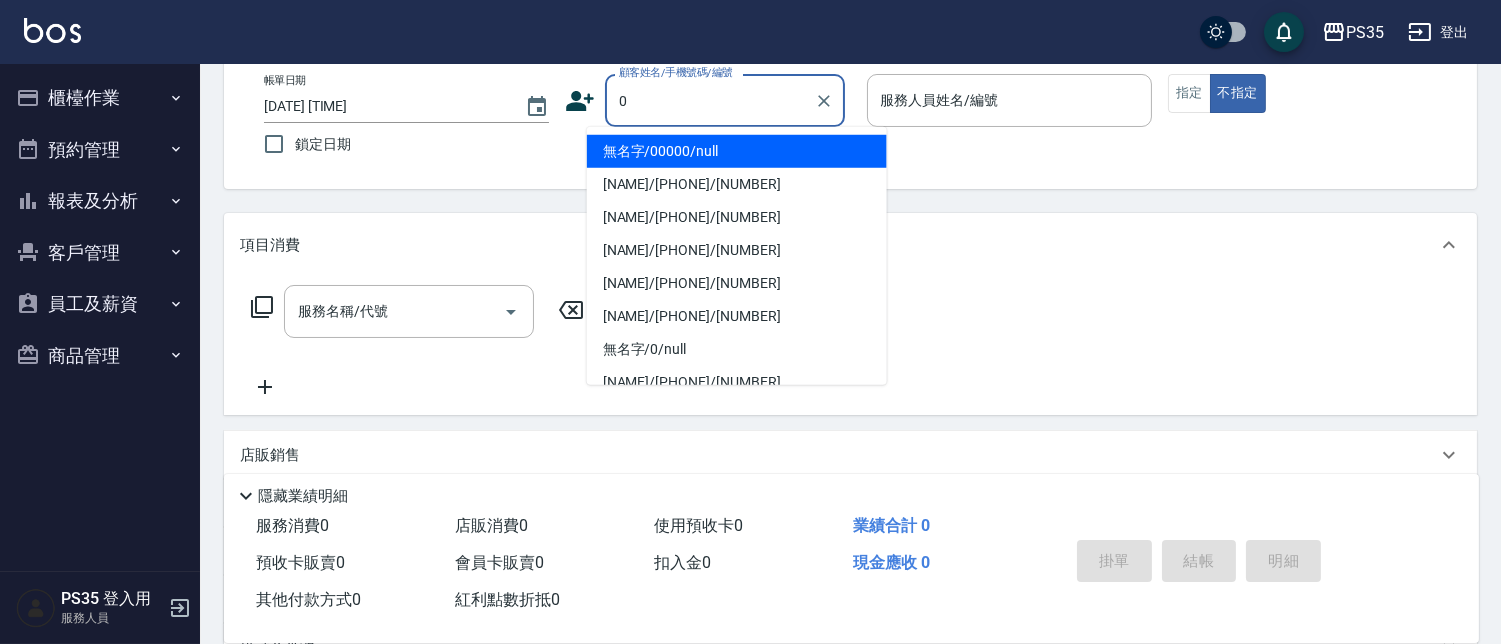 type on "無名字/00000/null" 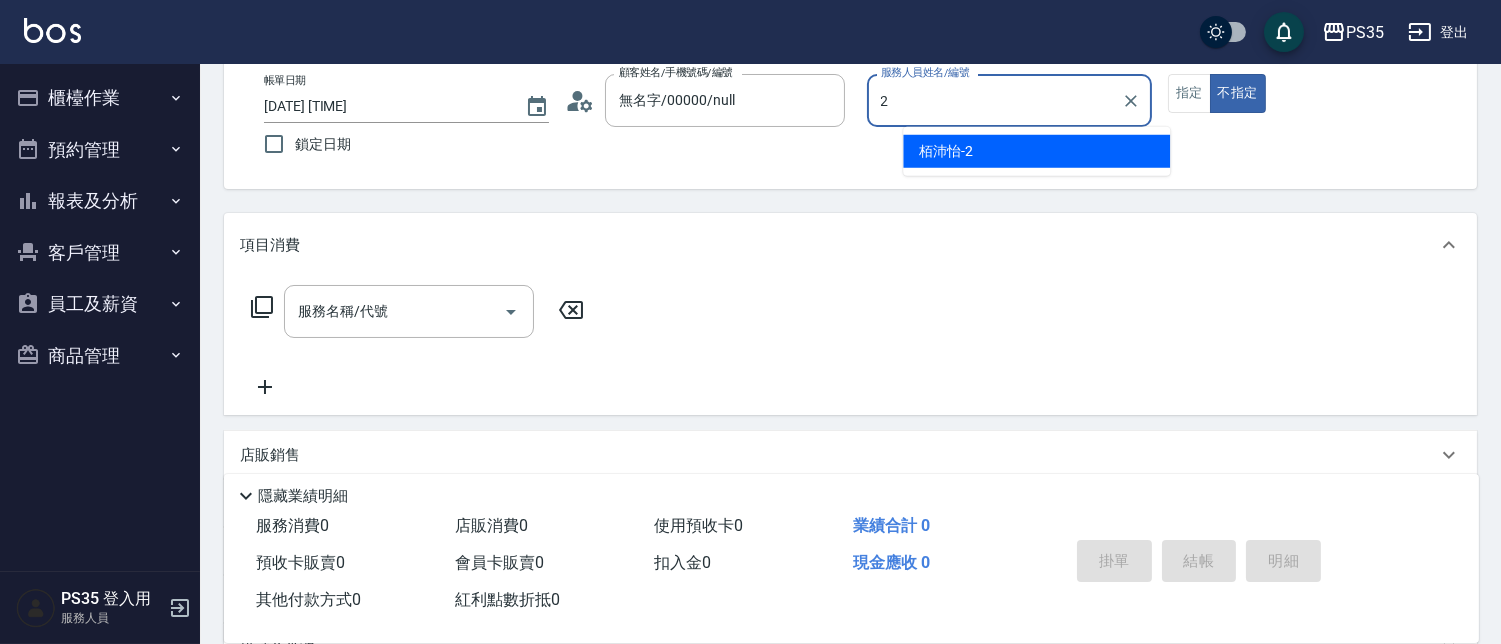 type on "[NAME]-2" 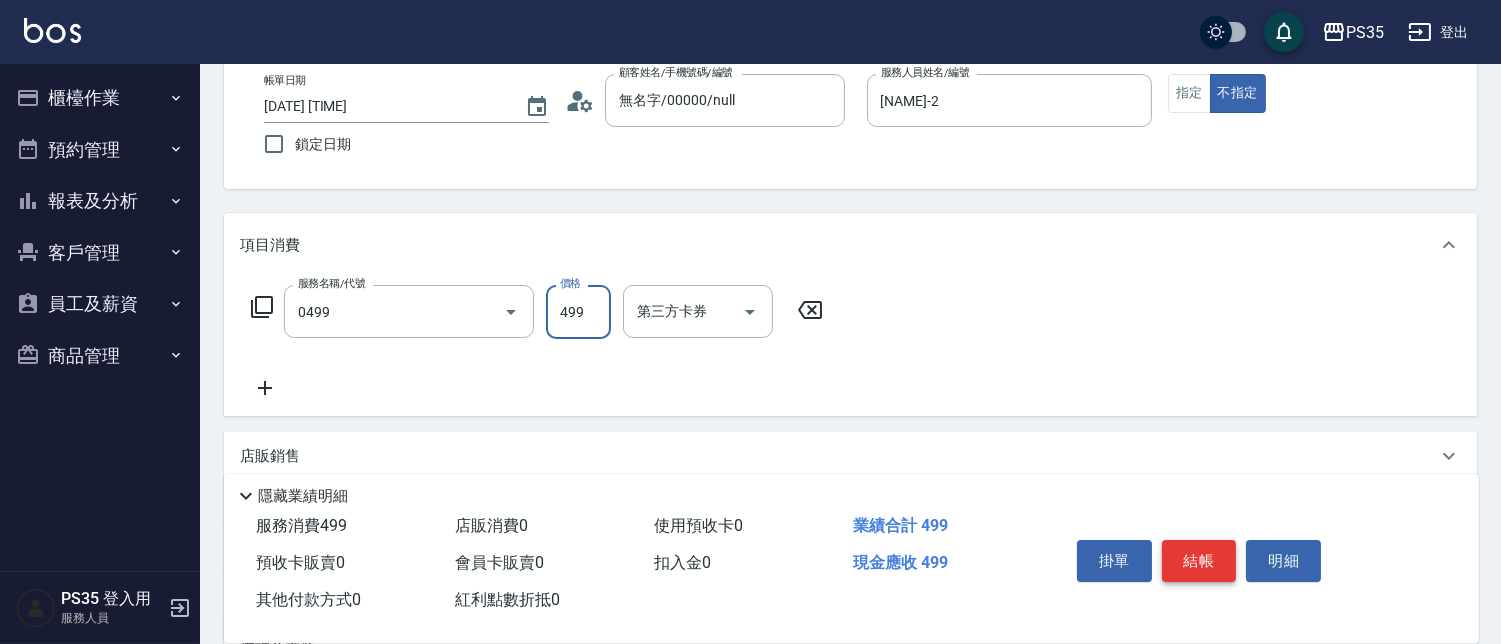 type on "伊黛莉499(0499)" 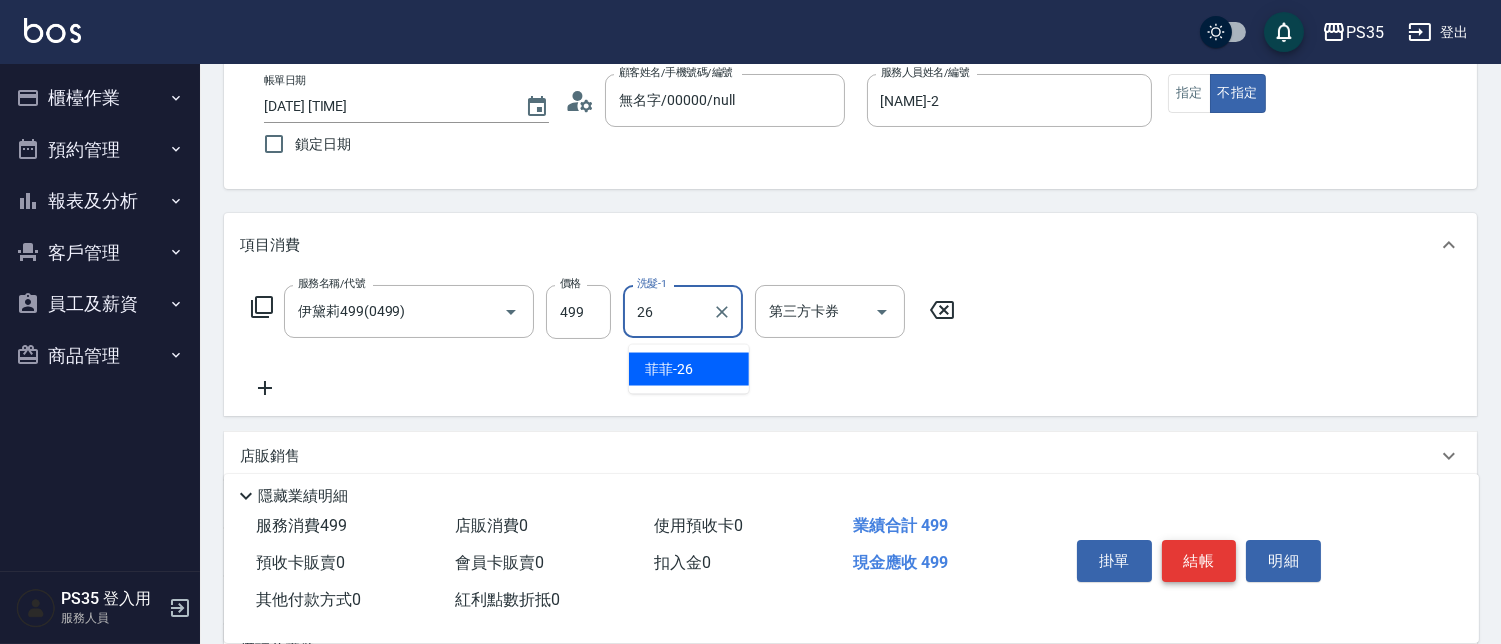 type on "[NAME]-26" 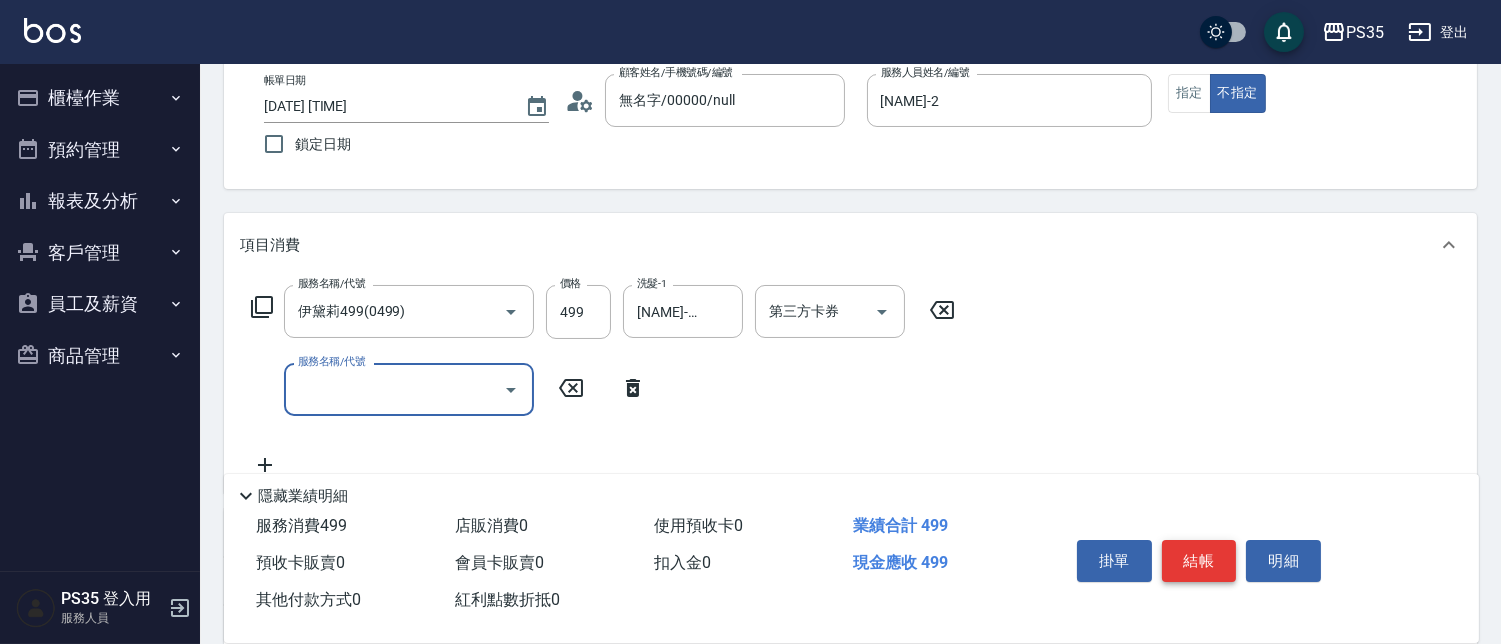 click on "結帳" at bounding box center [1199, 561] 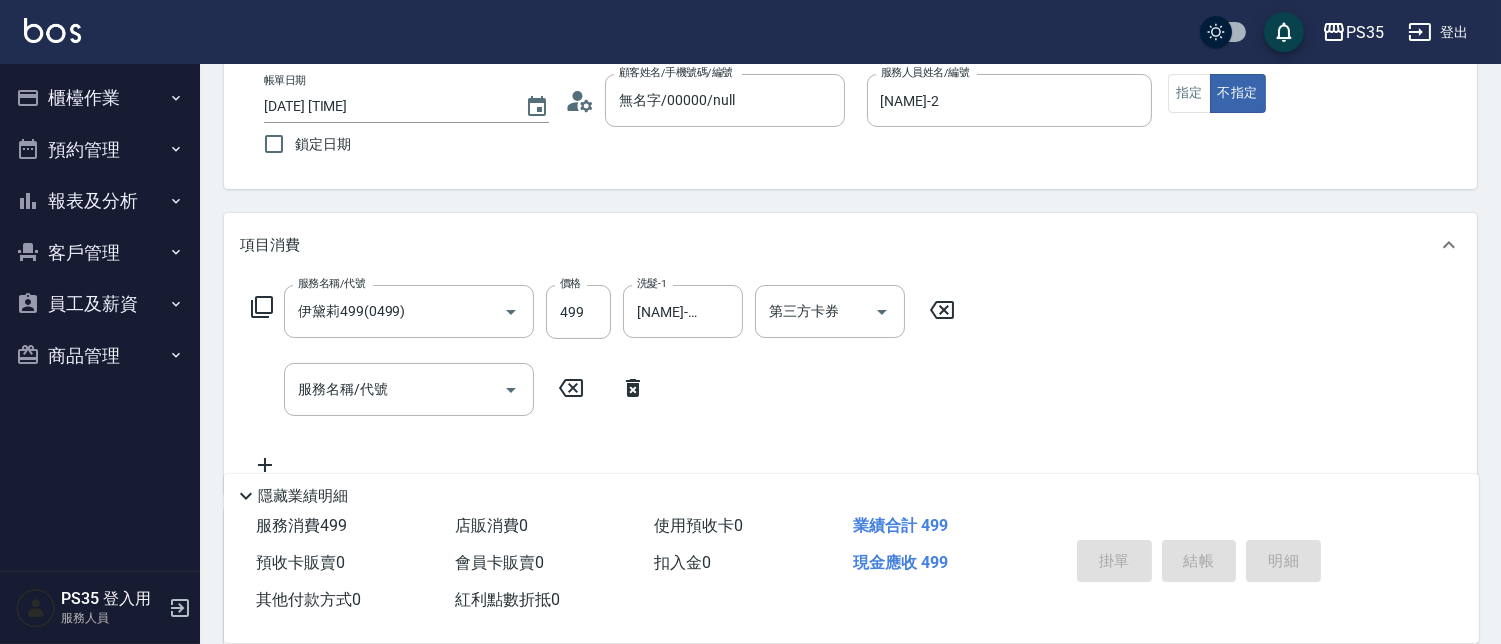 type on "[DATE] [TIME]" 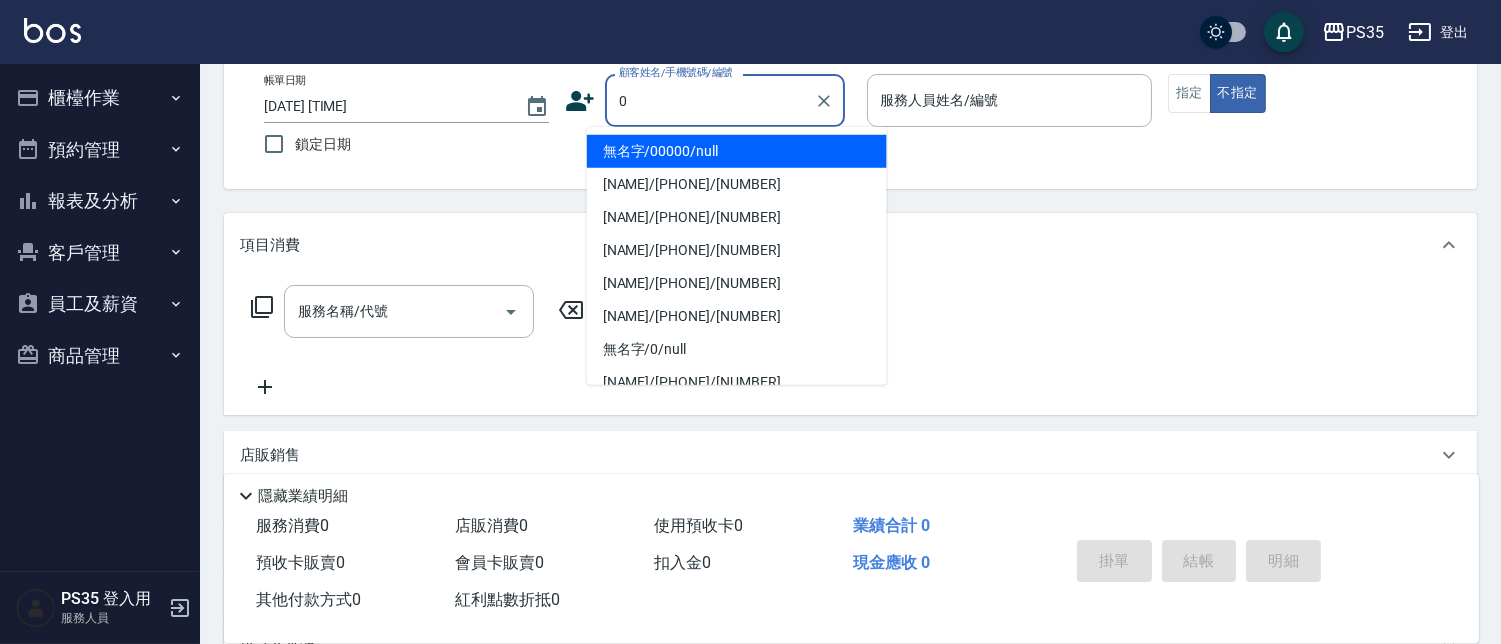 type on "無名字/00000/null" 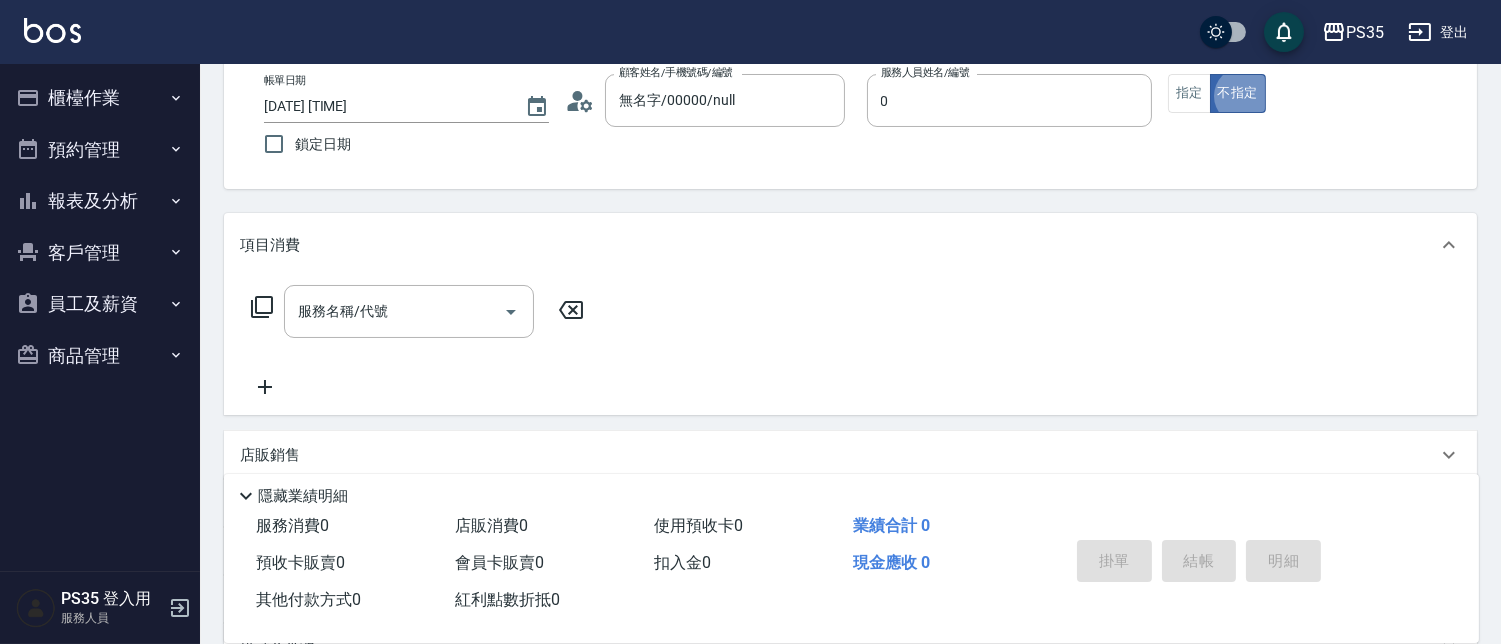 type on "kiki-0" 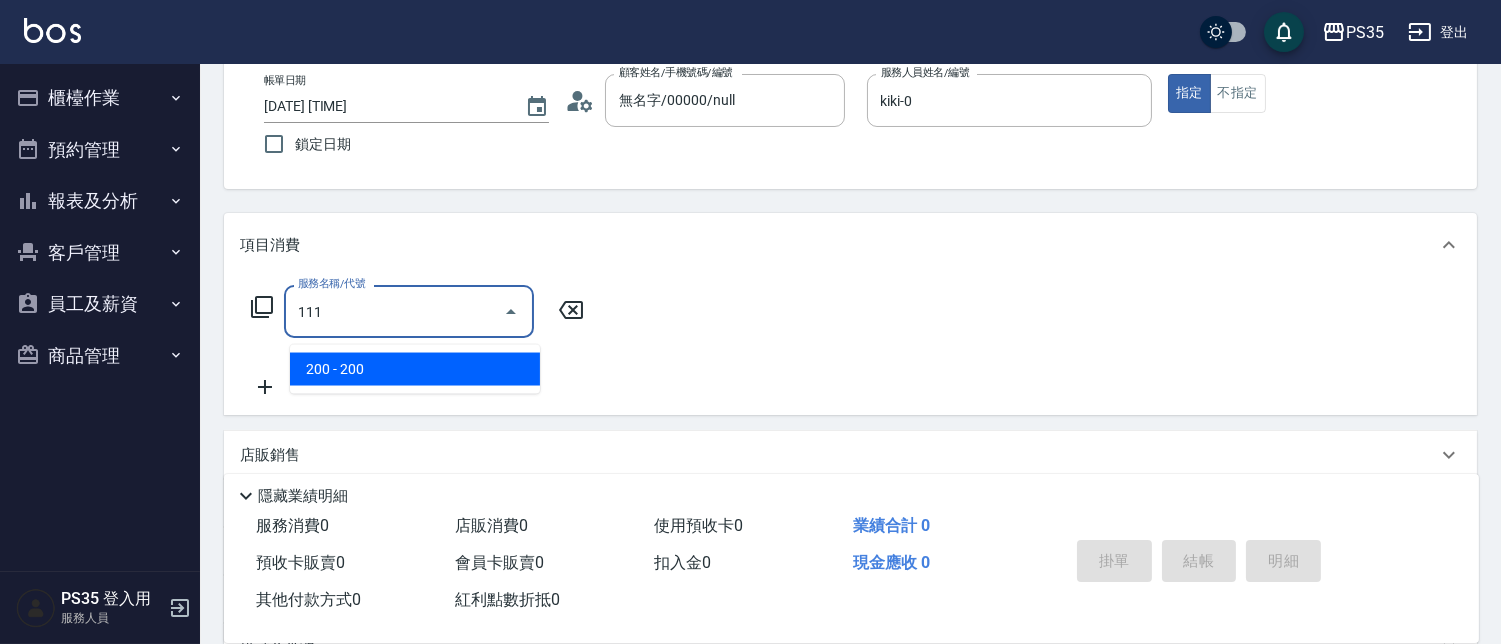type on "200(111)" 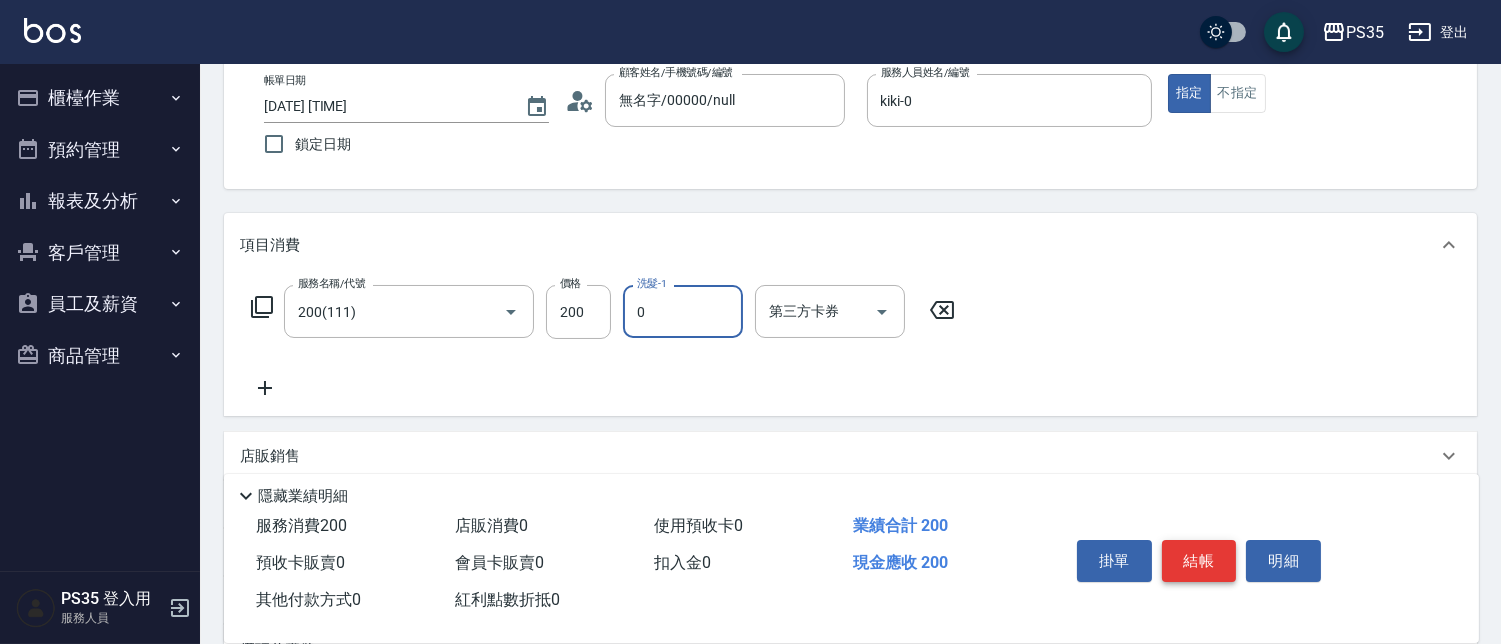 type on "kiki-0" 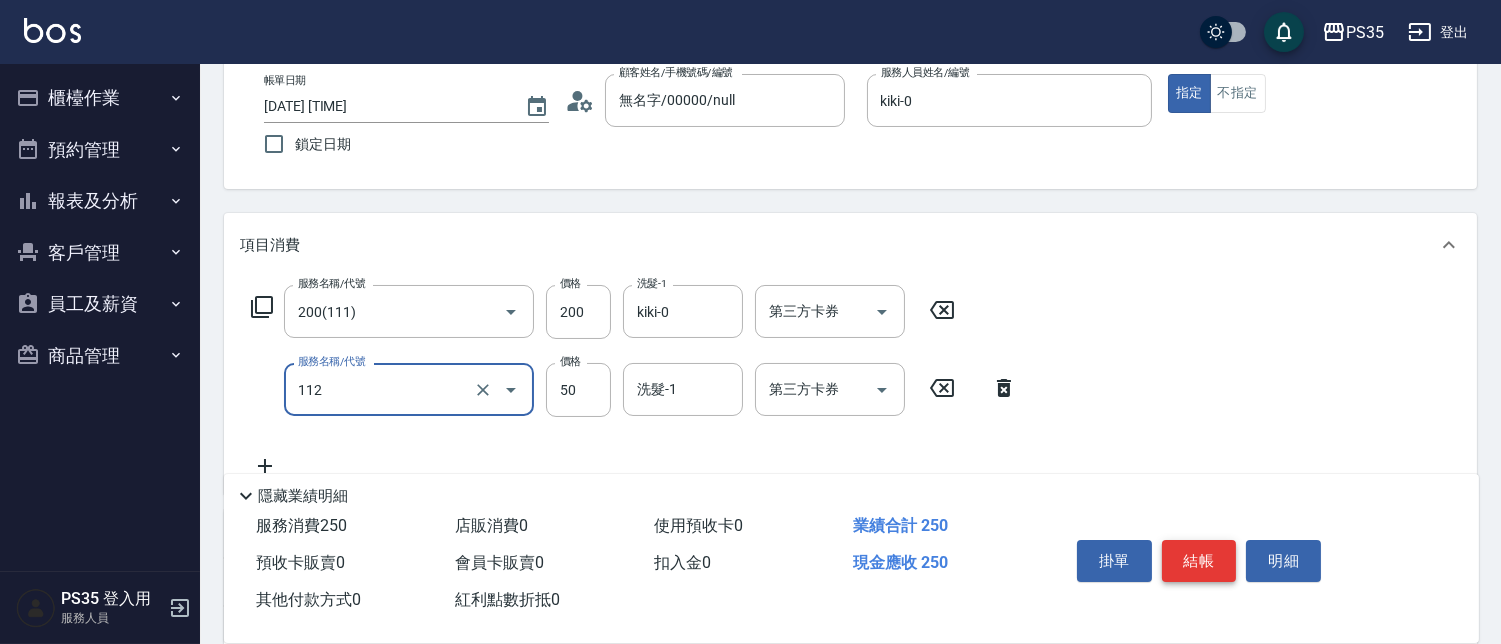type on "精油50(112)" 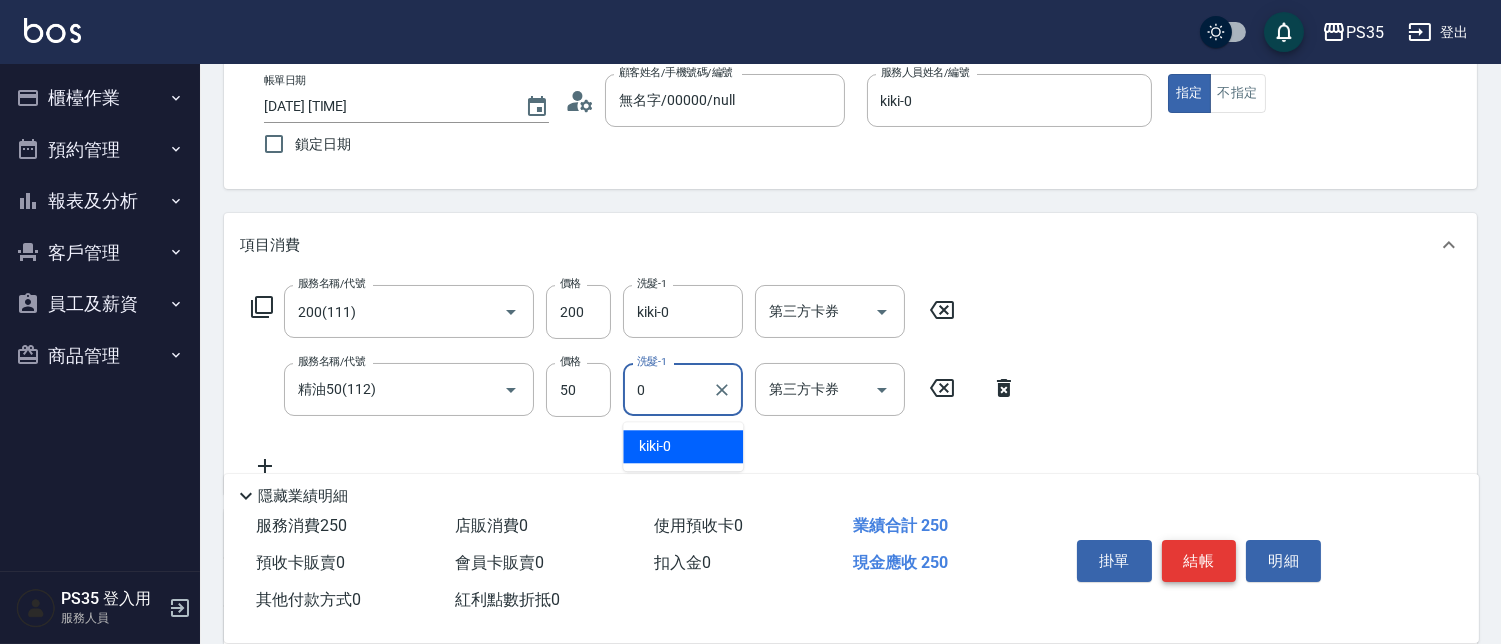 type on "kiki-0" 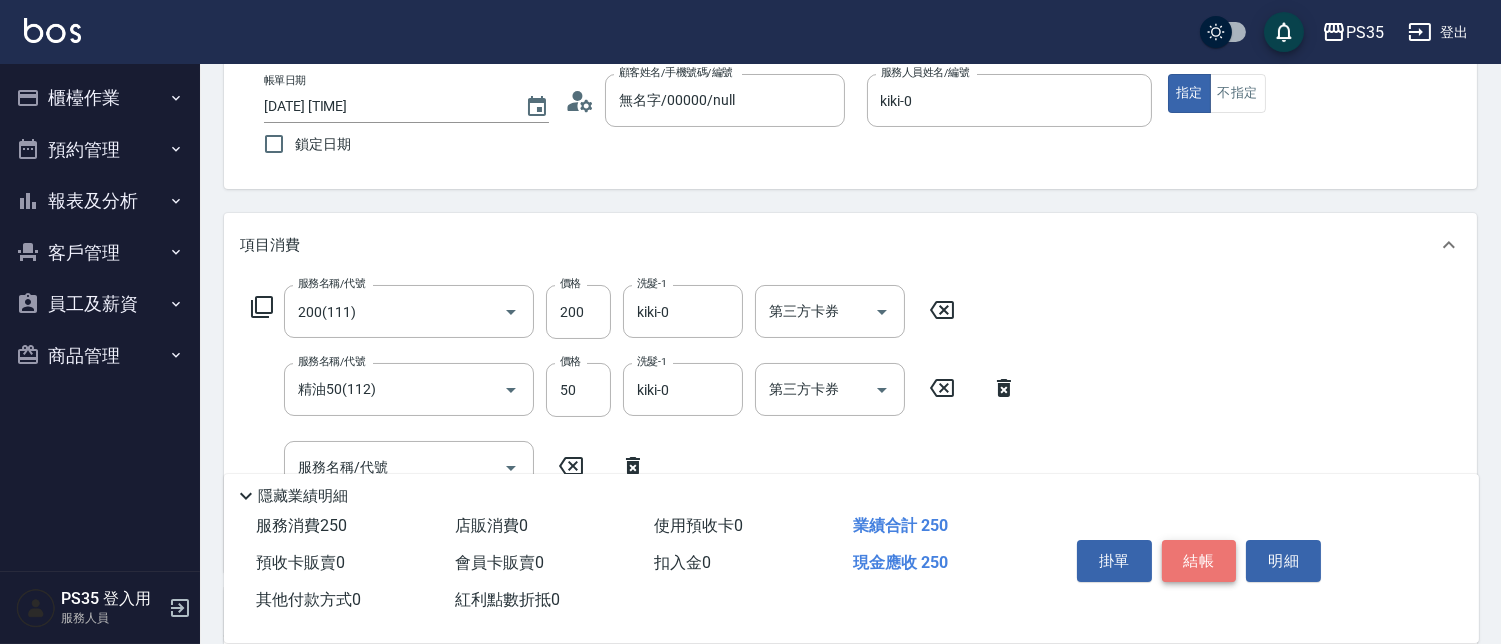 click on "結帳" at bounding box center [1199, 561] 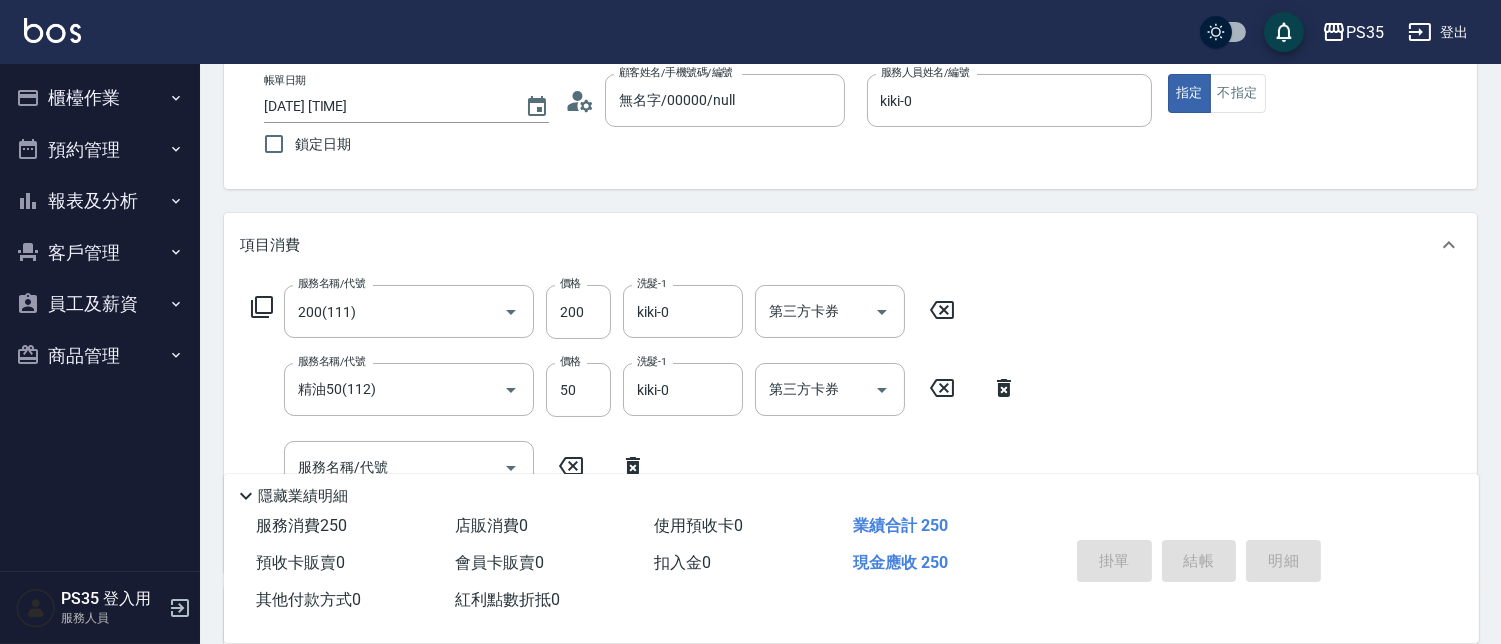 type 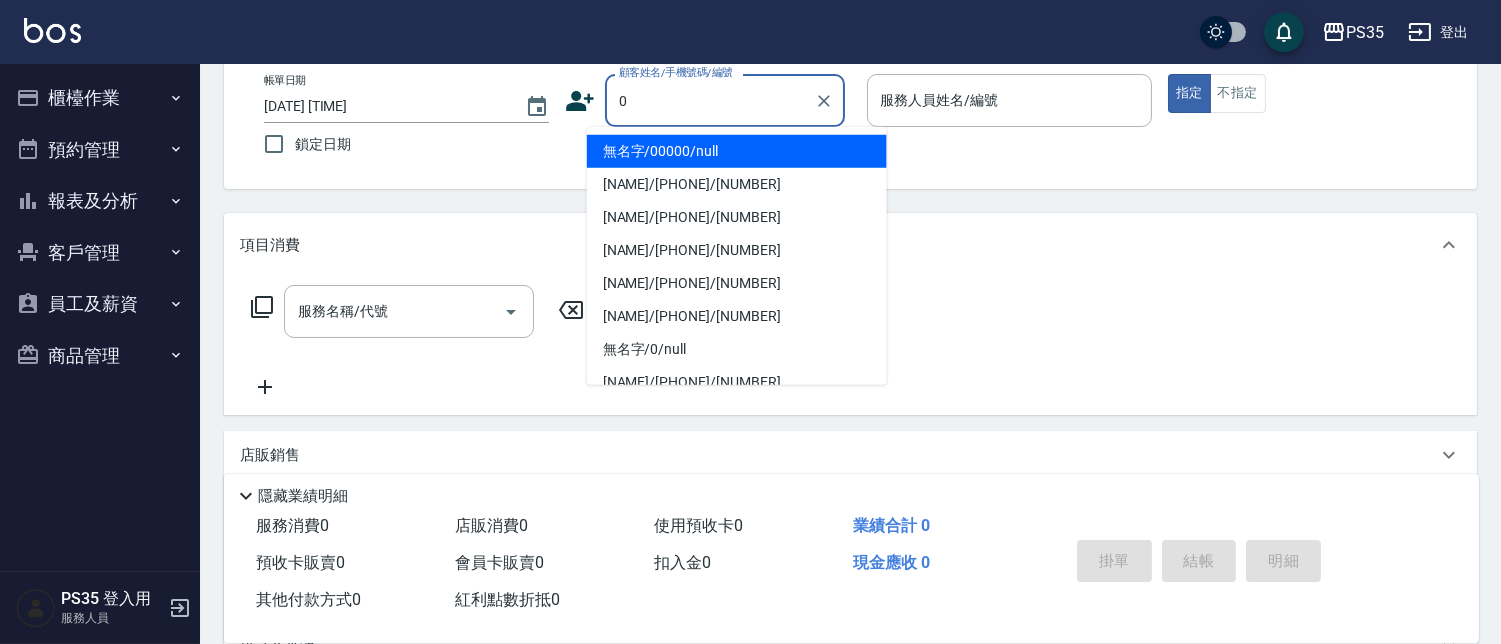 type on "無名字/00000/null" 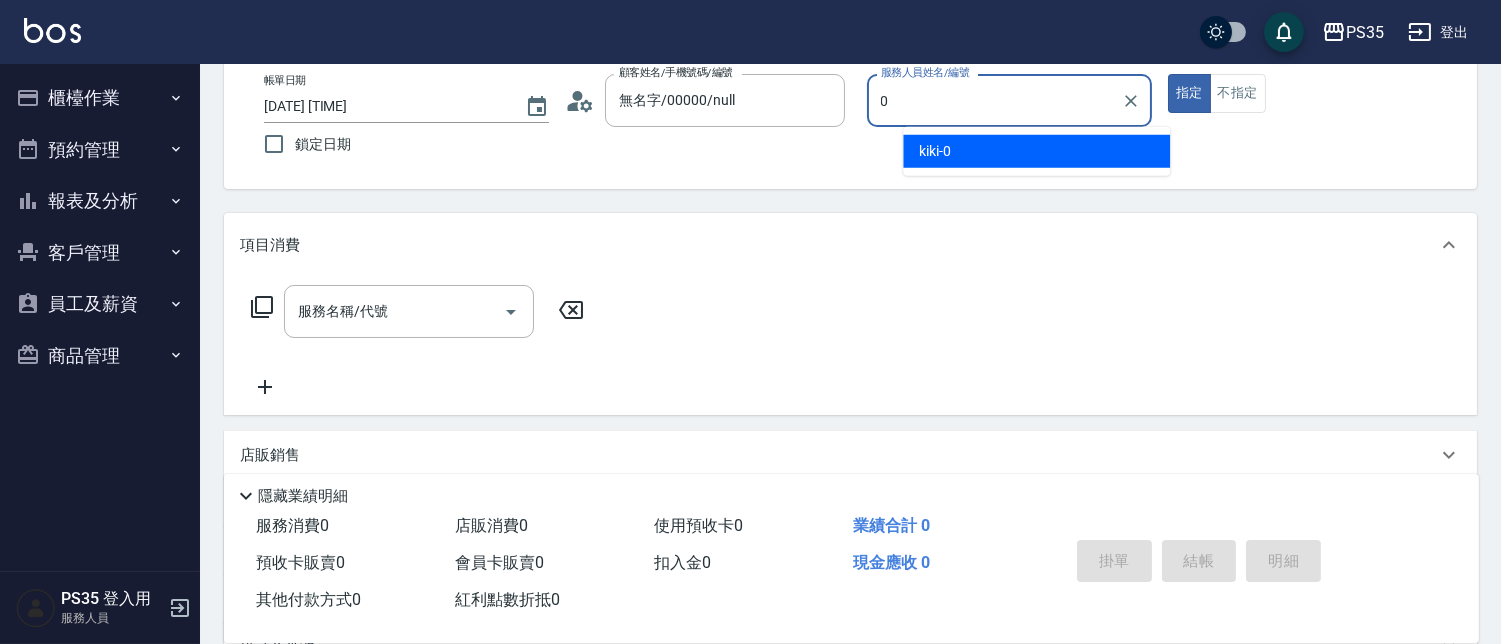 type on "kiki-0" 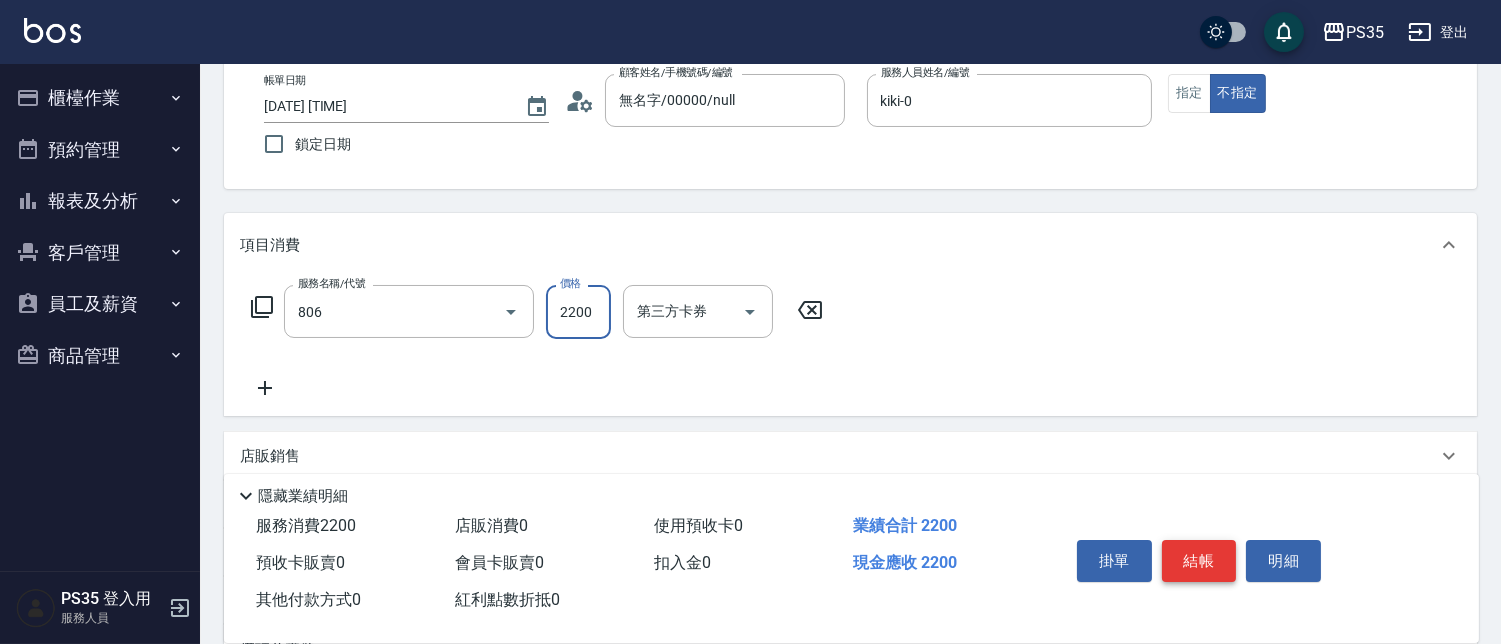 type on "染B([PHONE])" 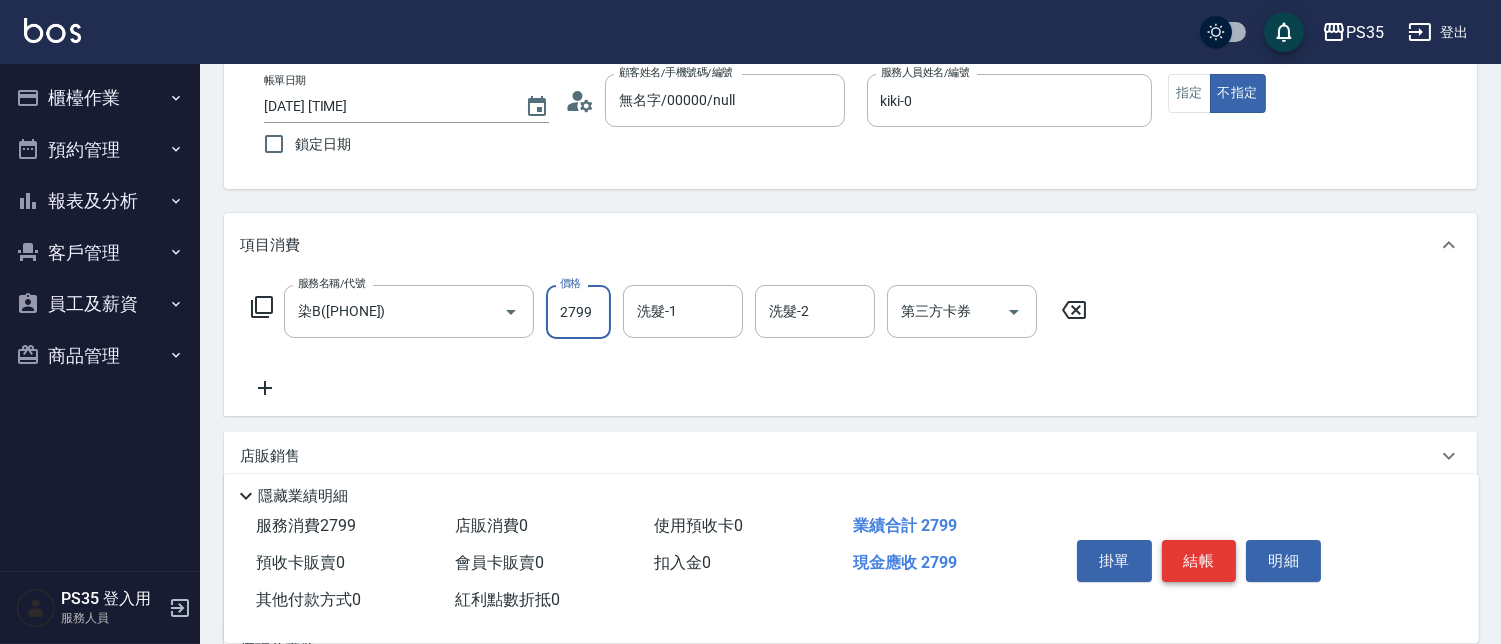 type on "2799" 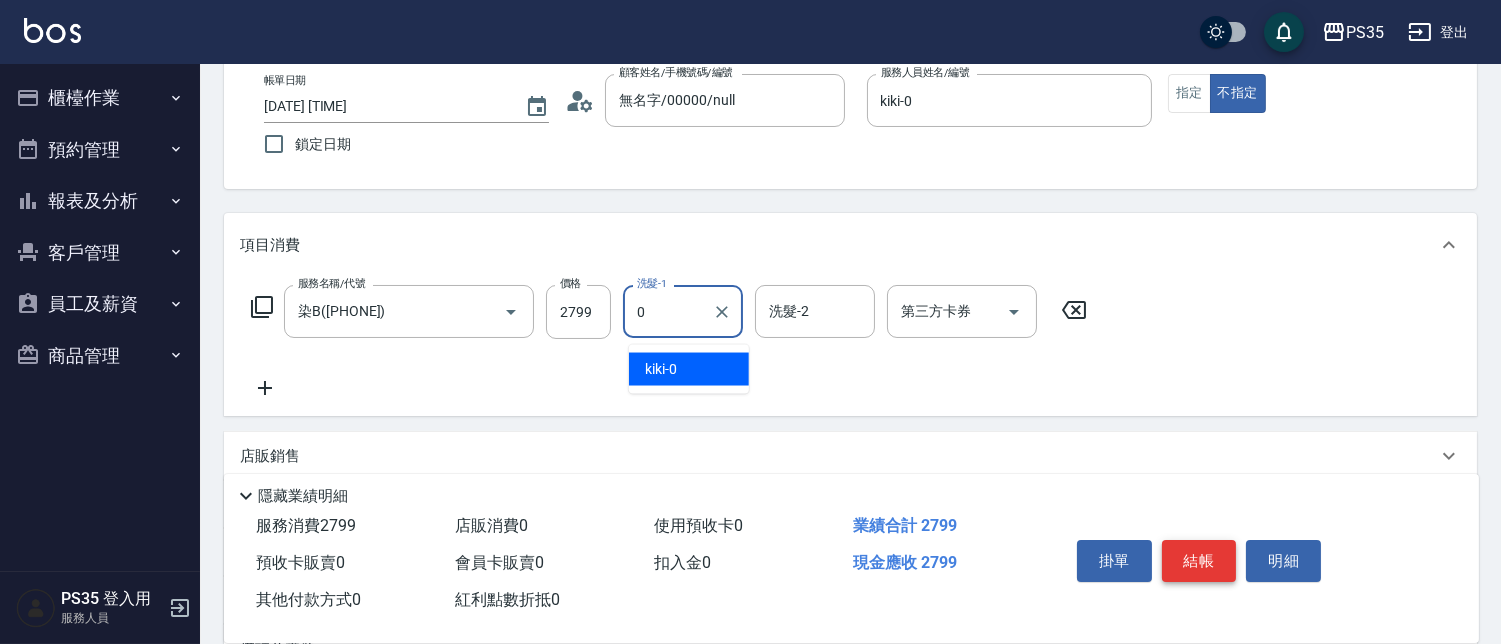 type on "kiki-0" 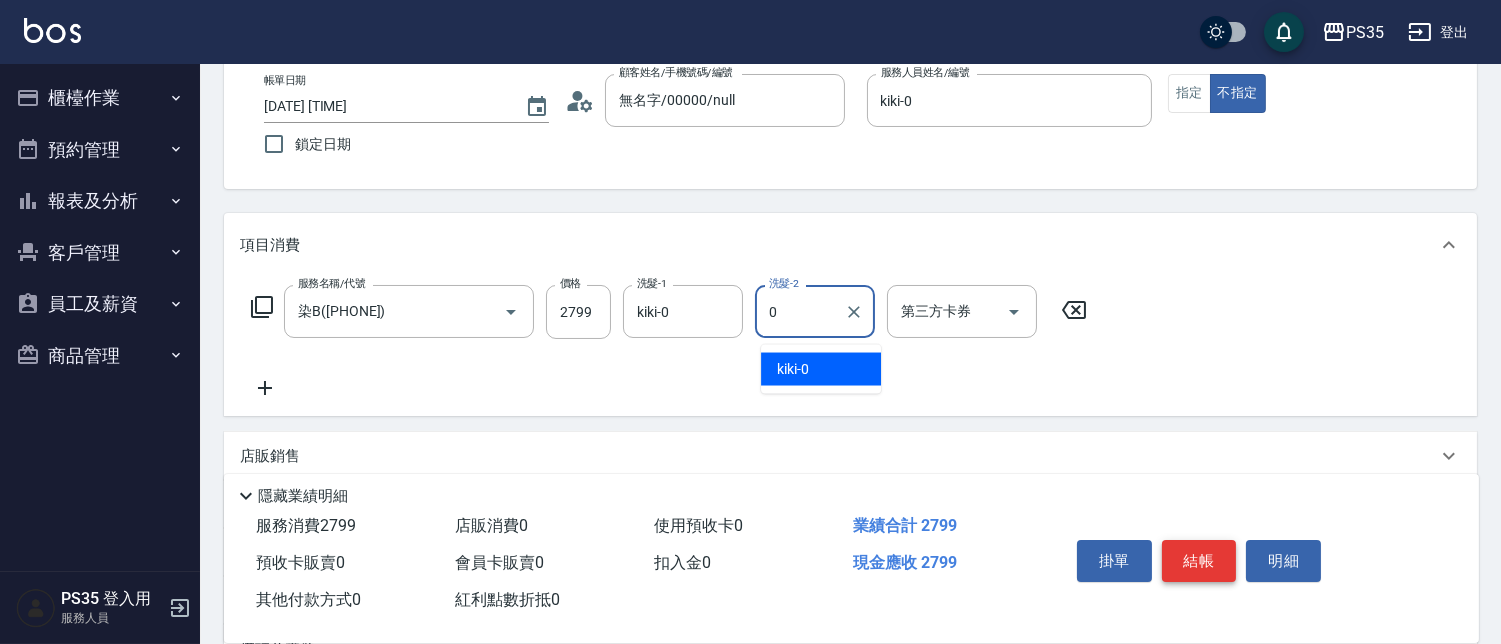 type 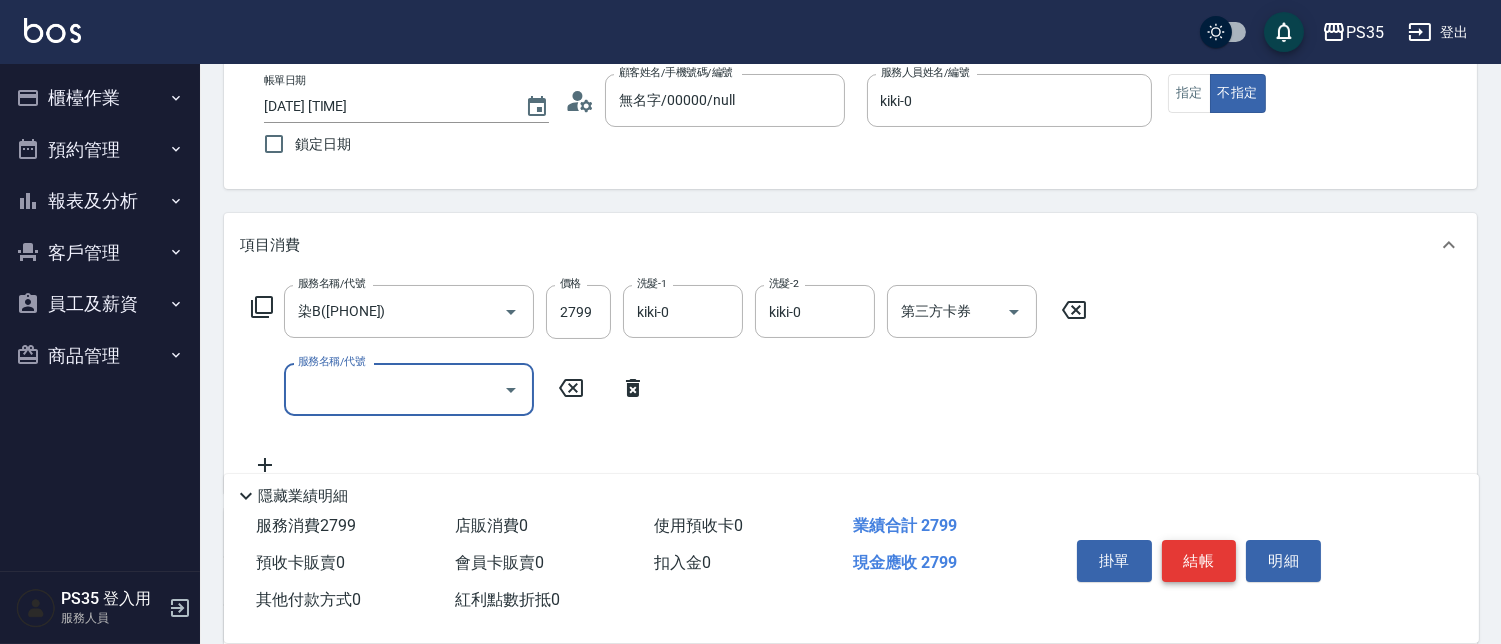click on "結帳" at bounding box center (1199, 561) 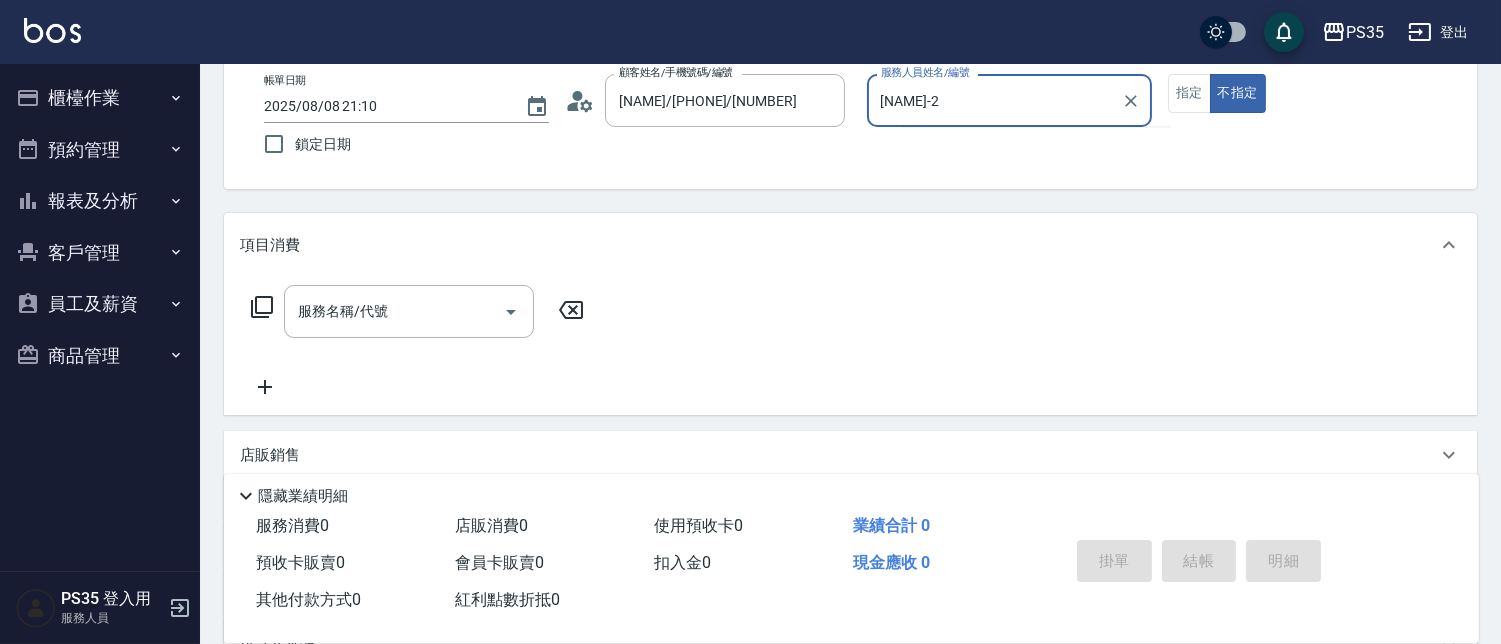 click on "不指定" at bounding box center [1238, 93] 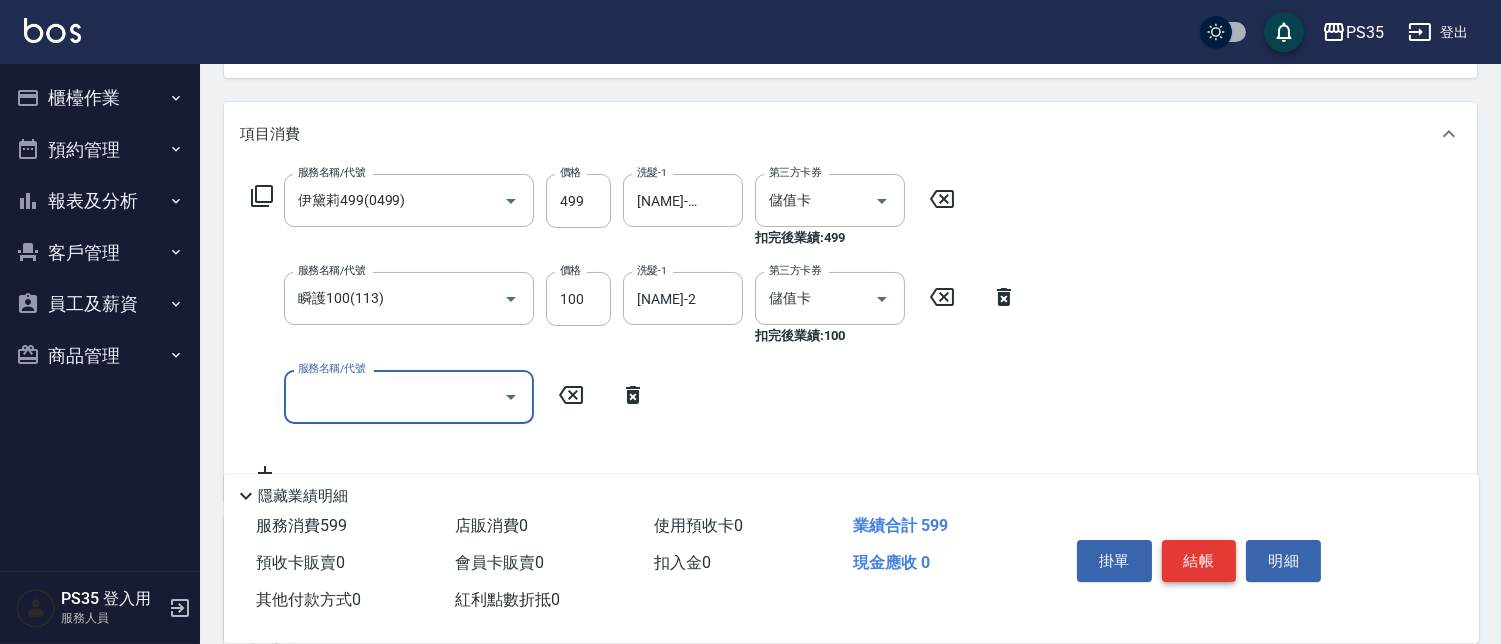scroll, scrollTop: 111, scrollLeft: 0, axis: vertical 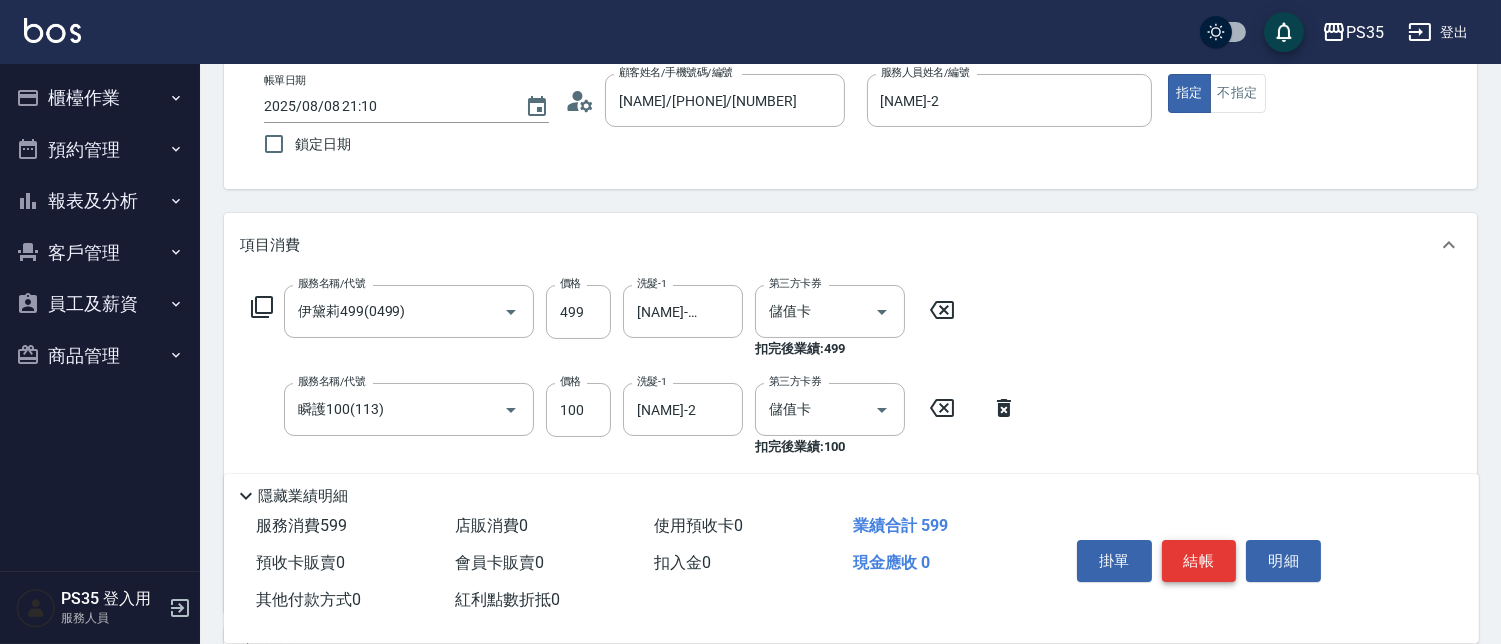 click on "結帳" at bounding box center (1199, 561) 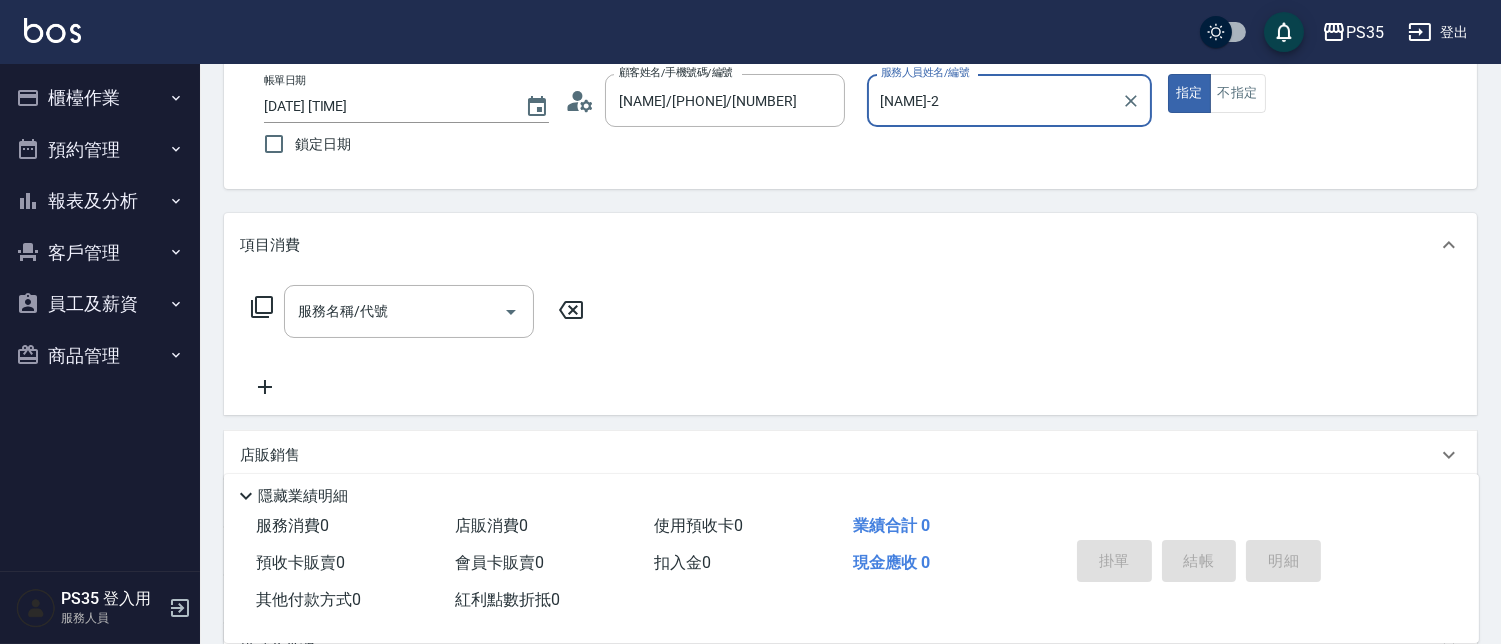 click on "指定" at bounding box center [1189, 93] 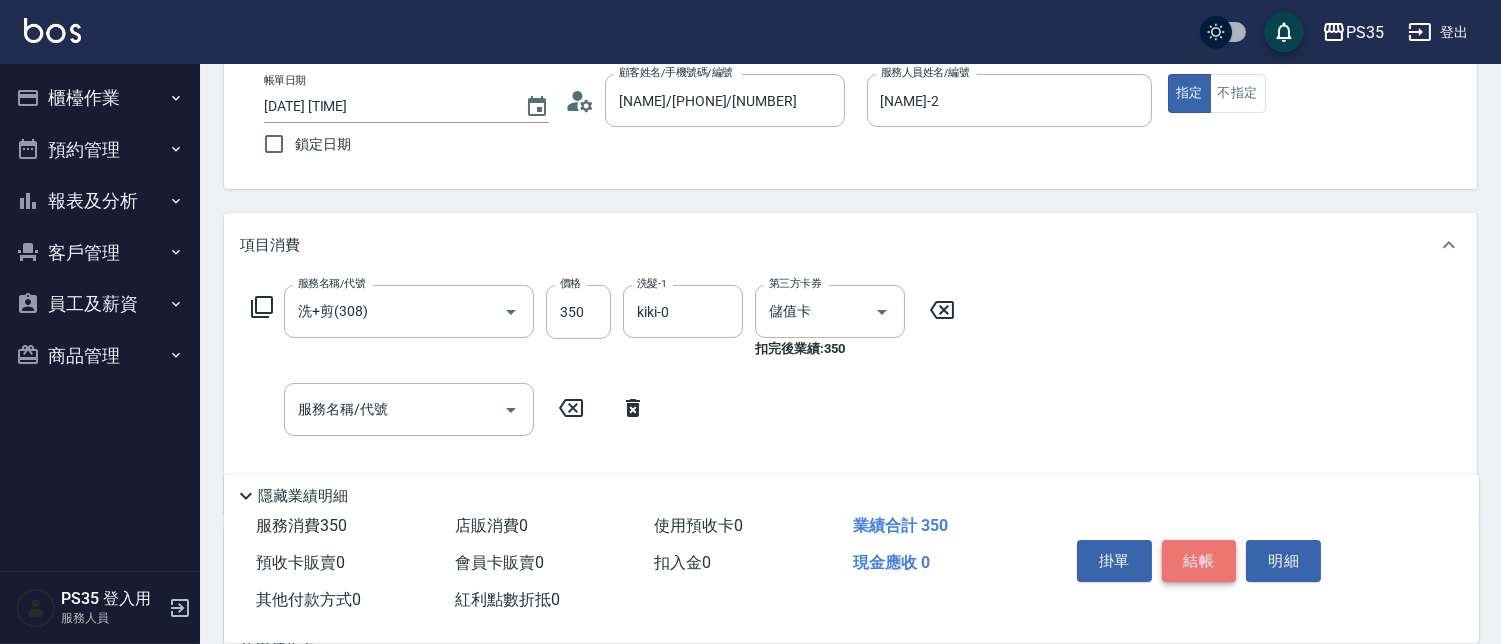 click on "結帳" at bounding box center (1199, 561) 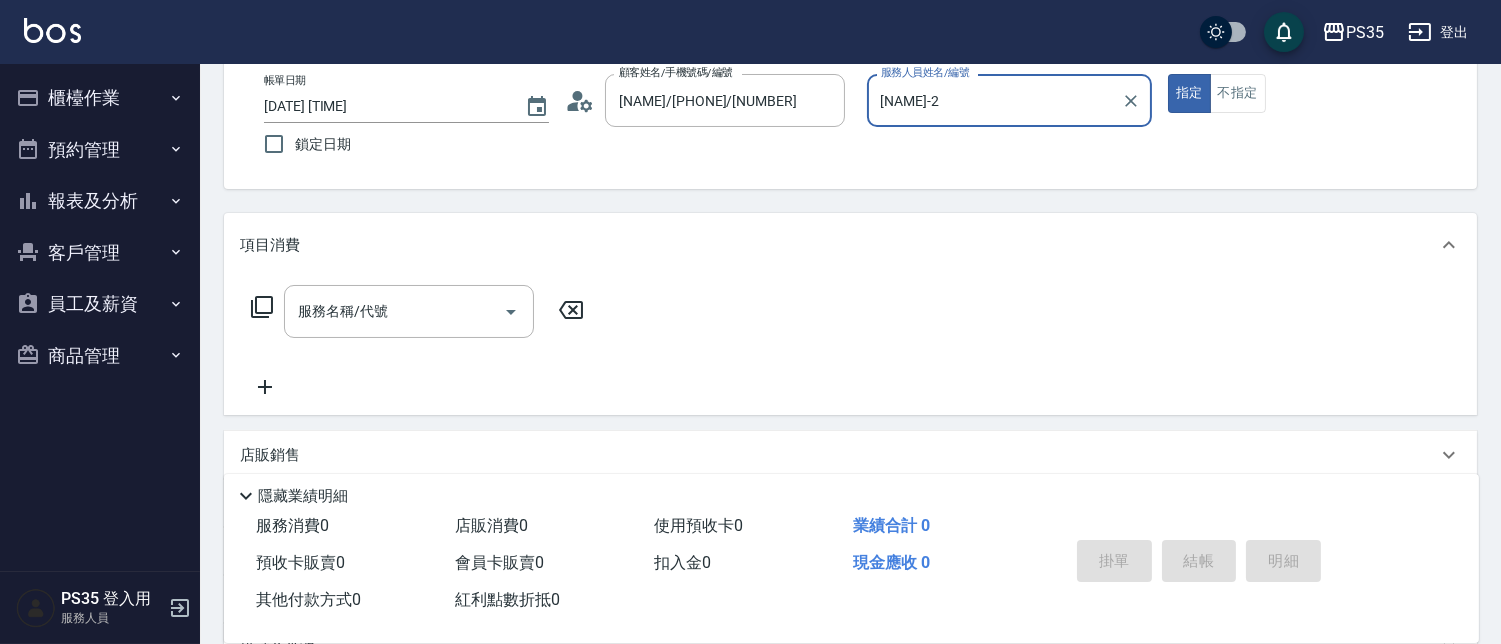 click on "指定" at bounding box center [1189, 93] 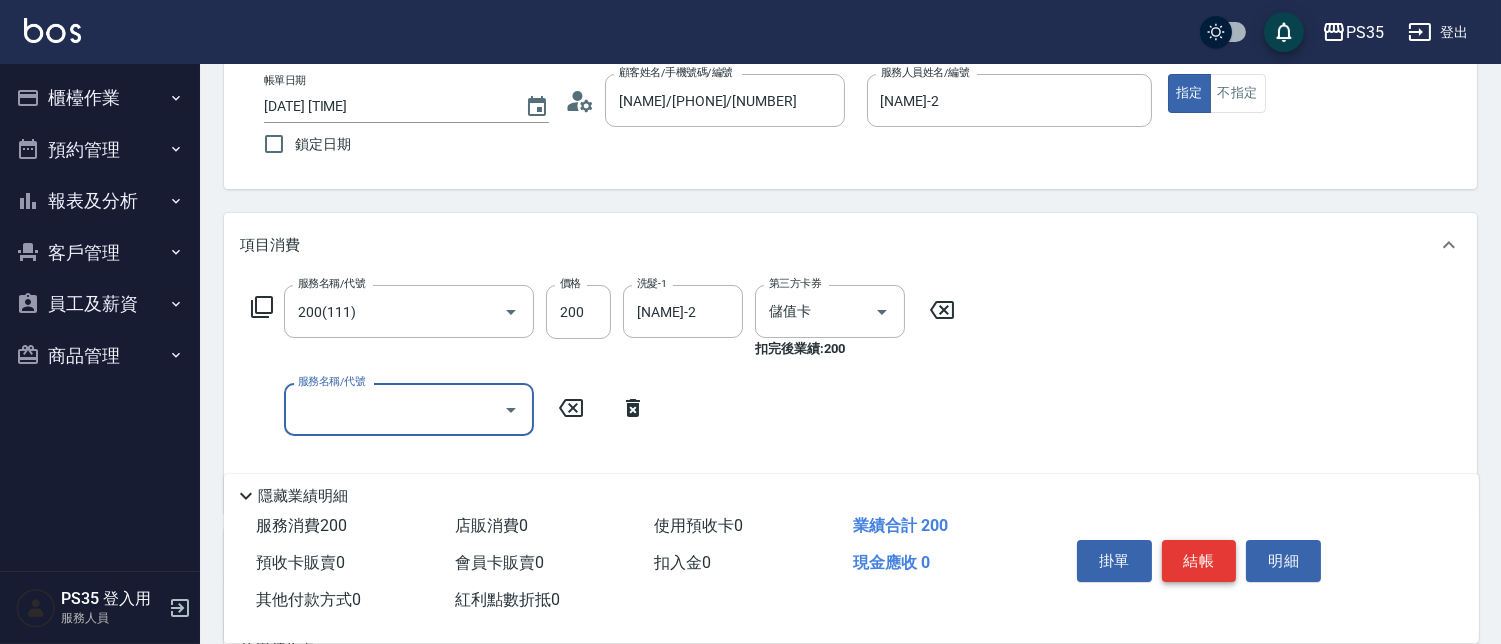 click on "結帳" at bounding box center (1199, 561) 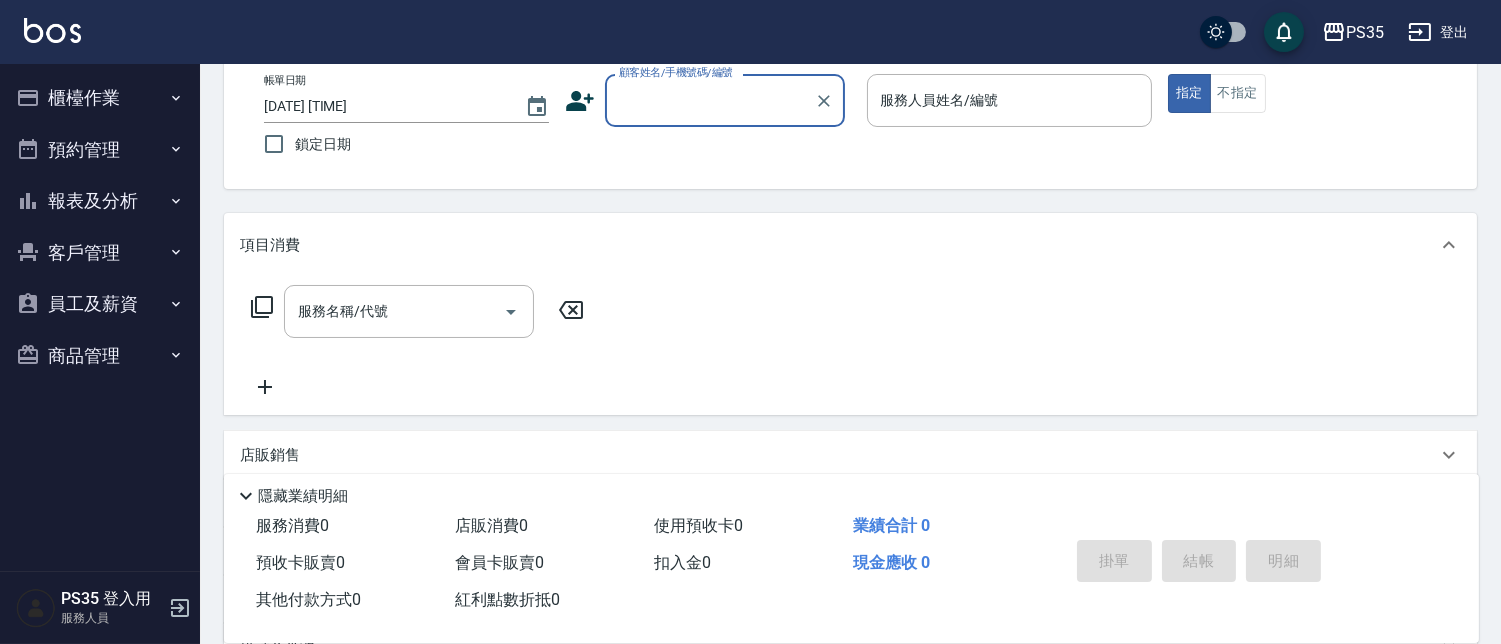 click on "項目消費" at bounding box center (838, 245) 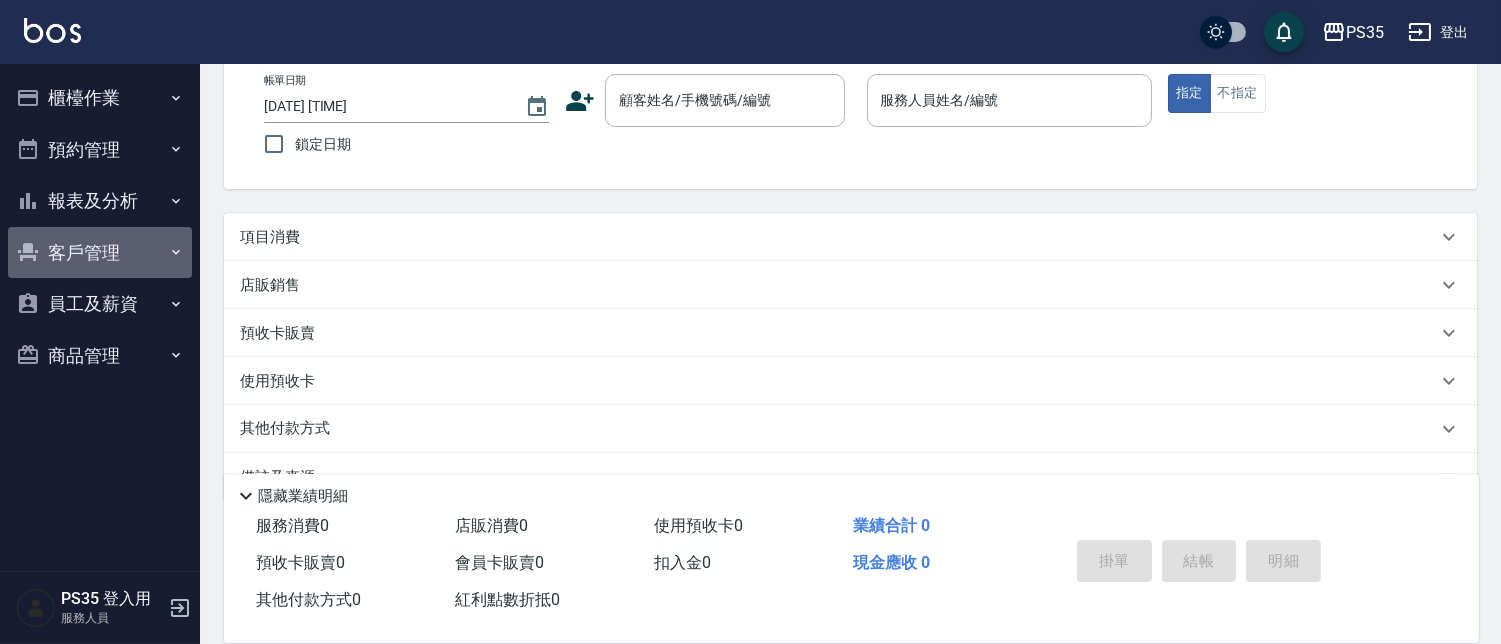 click on "客戶管理" at bounding box center (100, 253) 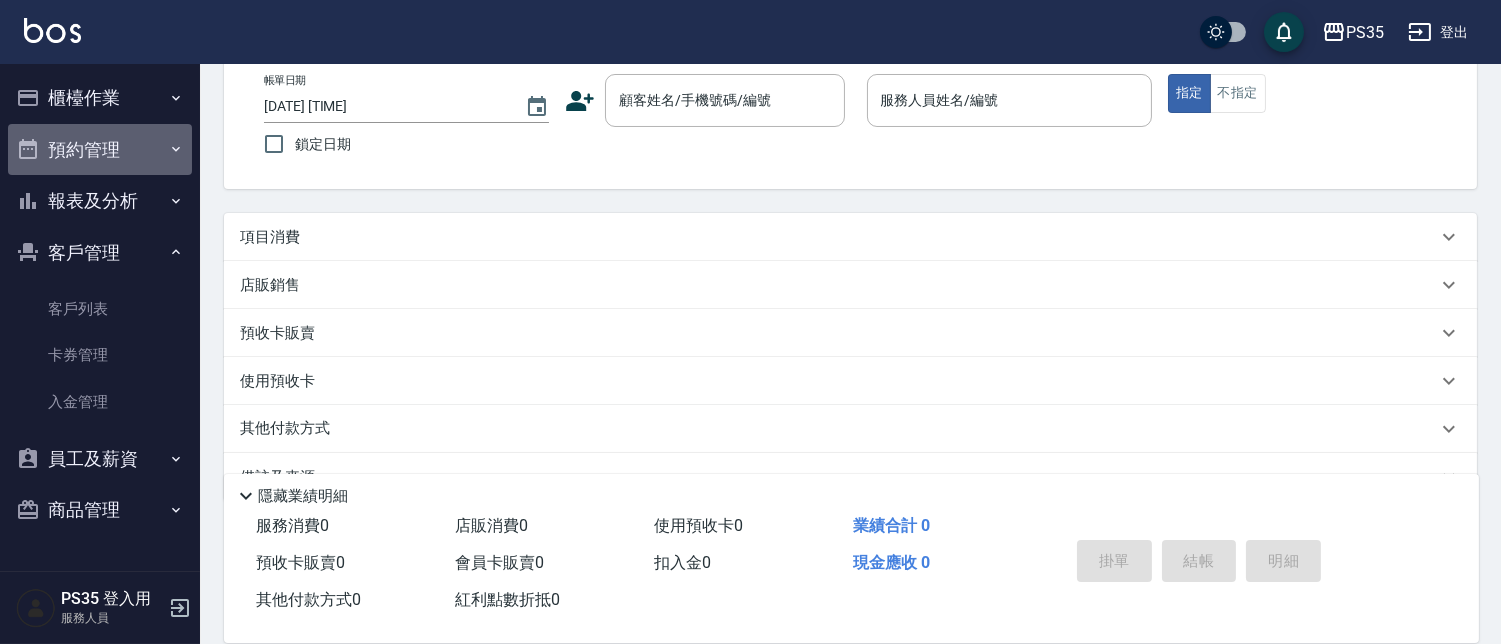 click on "預約管理" at bounding box center [100, 150] 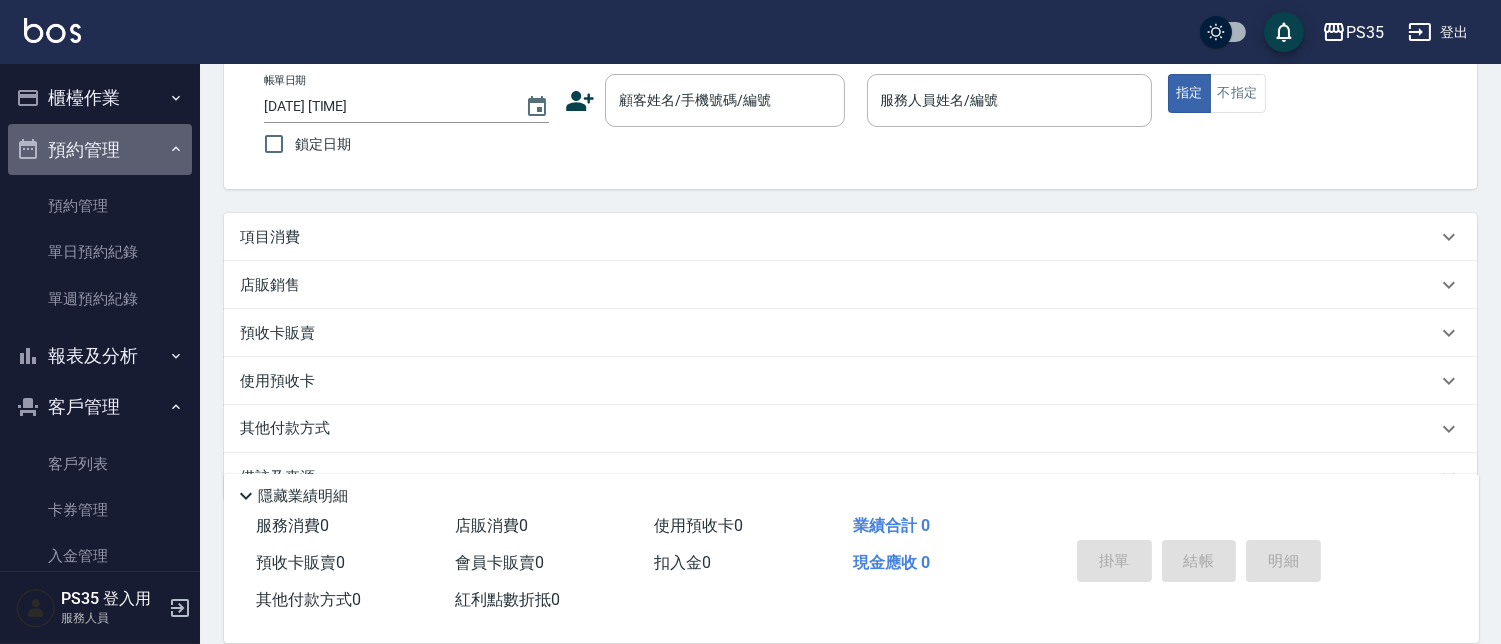 click on "預約管理" at bounding box center [100, 150] 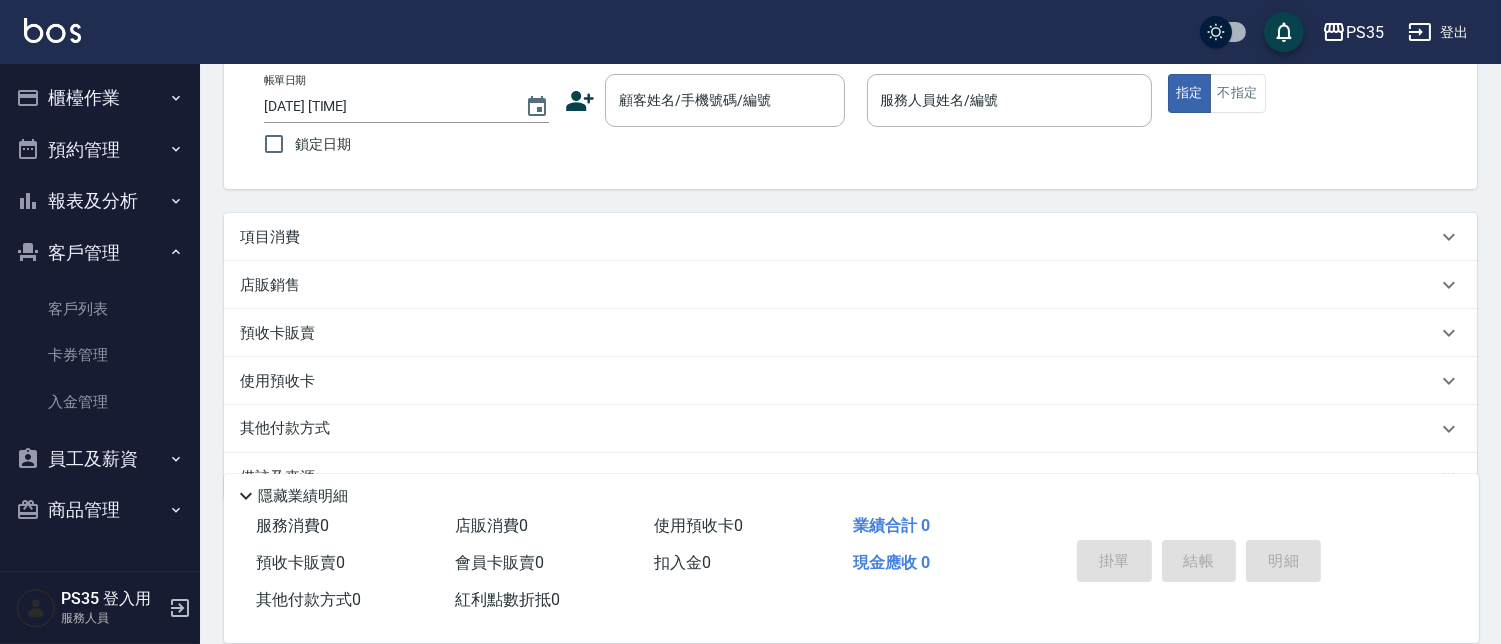 click on "報表及分析" at bounding box center [100, 201] 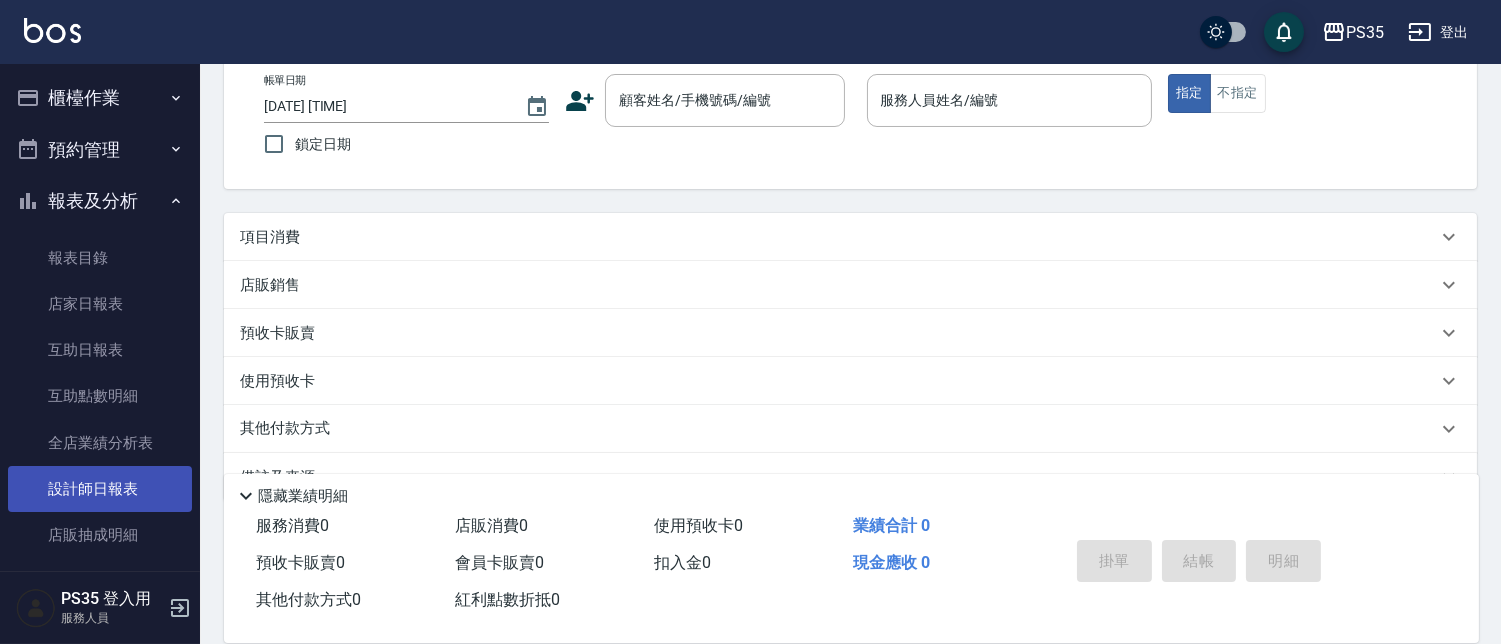 click on "設計師日報表" at bounding box center (100, 489) 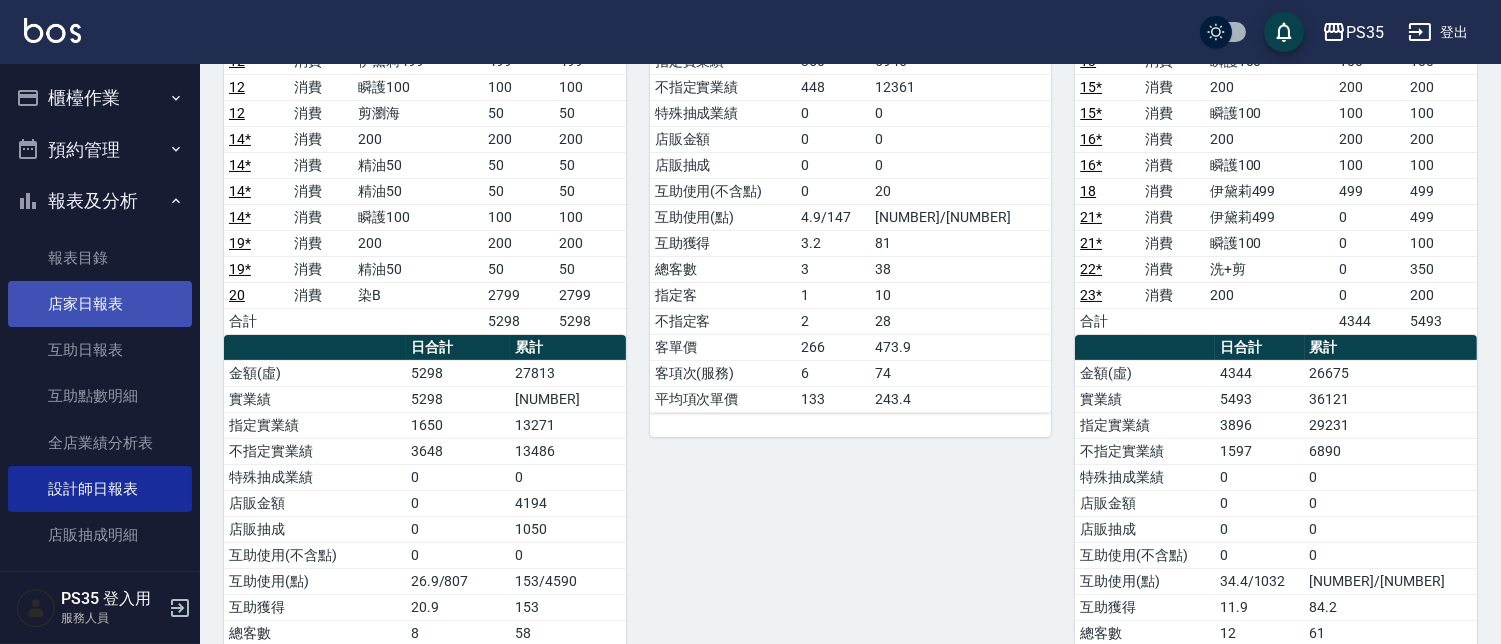 scroll, scrollTop: 473, scrollLeft: 0, axis: vertical 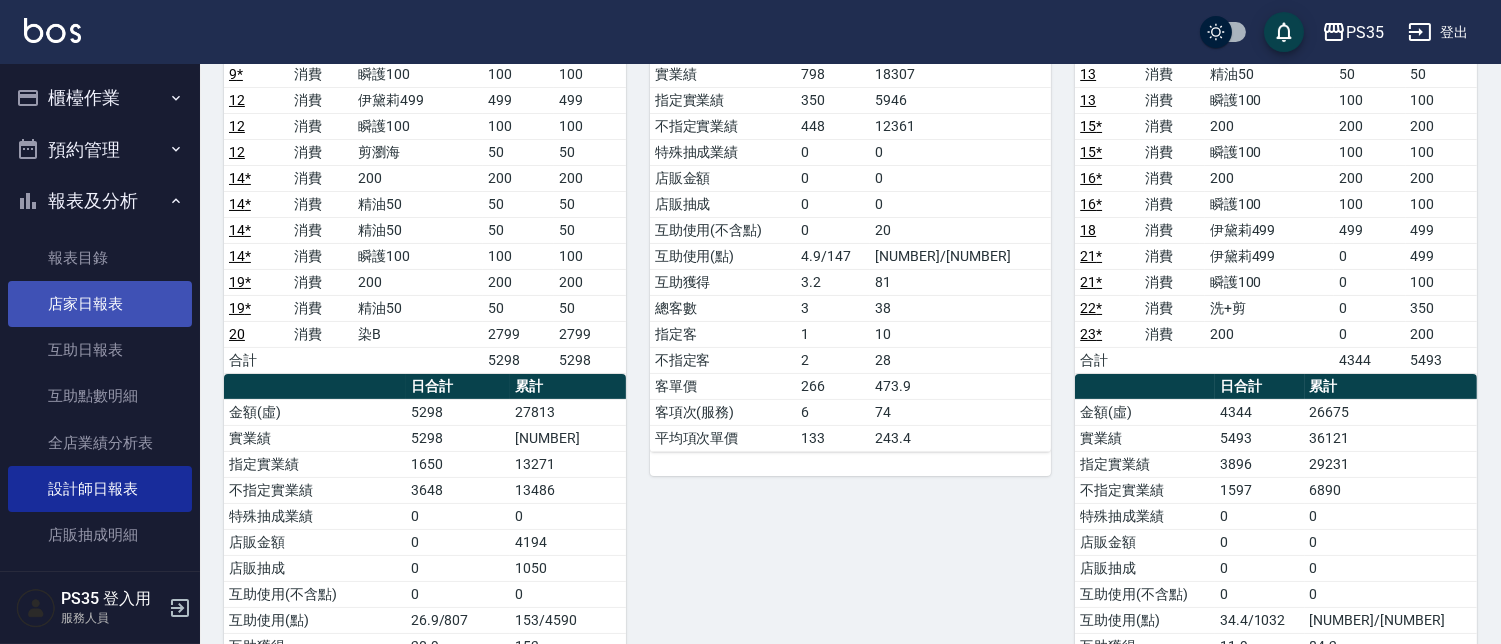 click on "店家日報表" at bounding box center (100, 304) 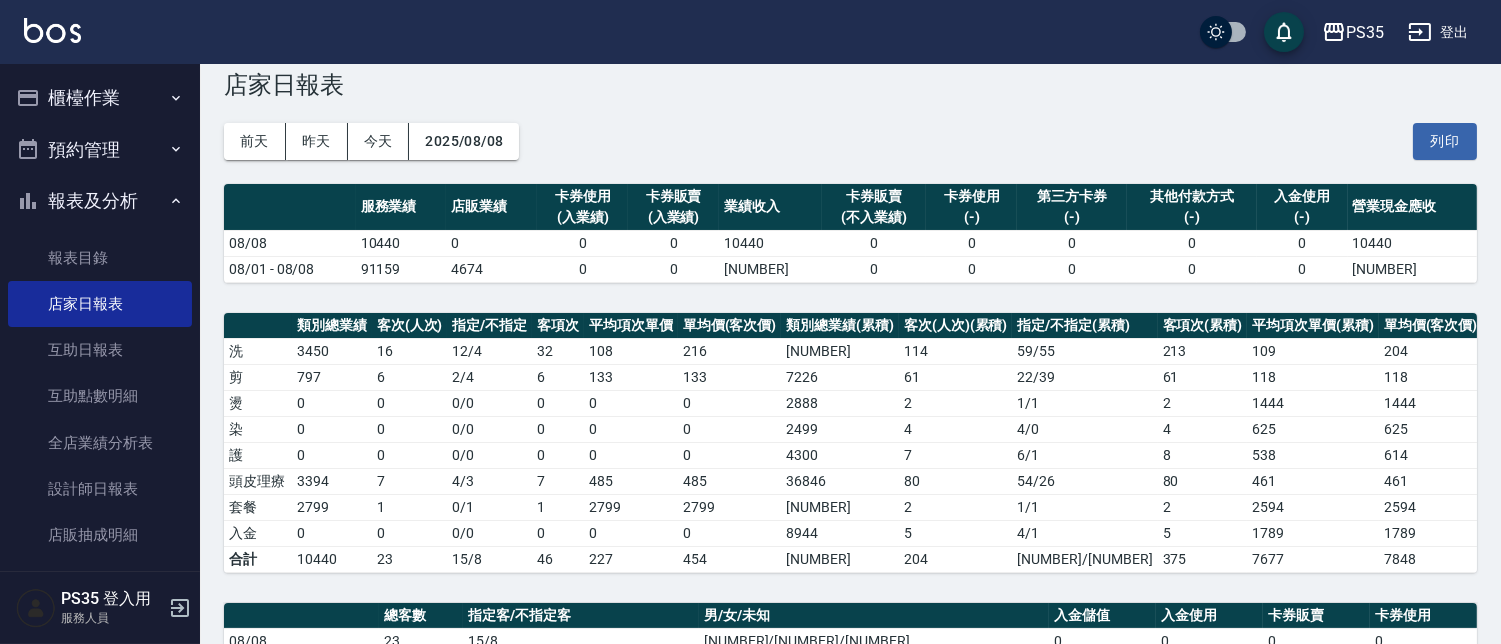 scroll, scrollTop: 0, scrollLeft: 0, axis: both 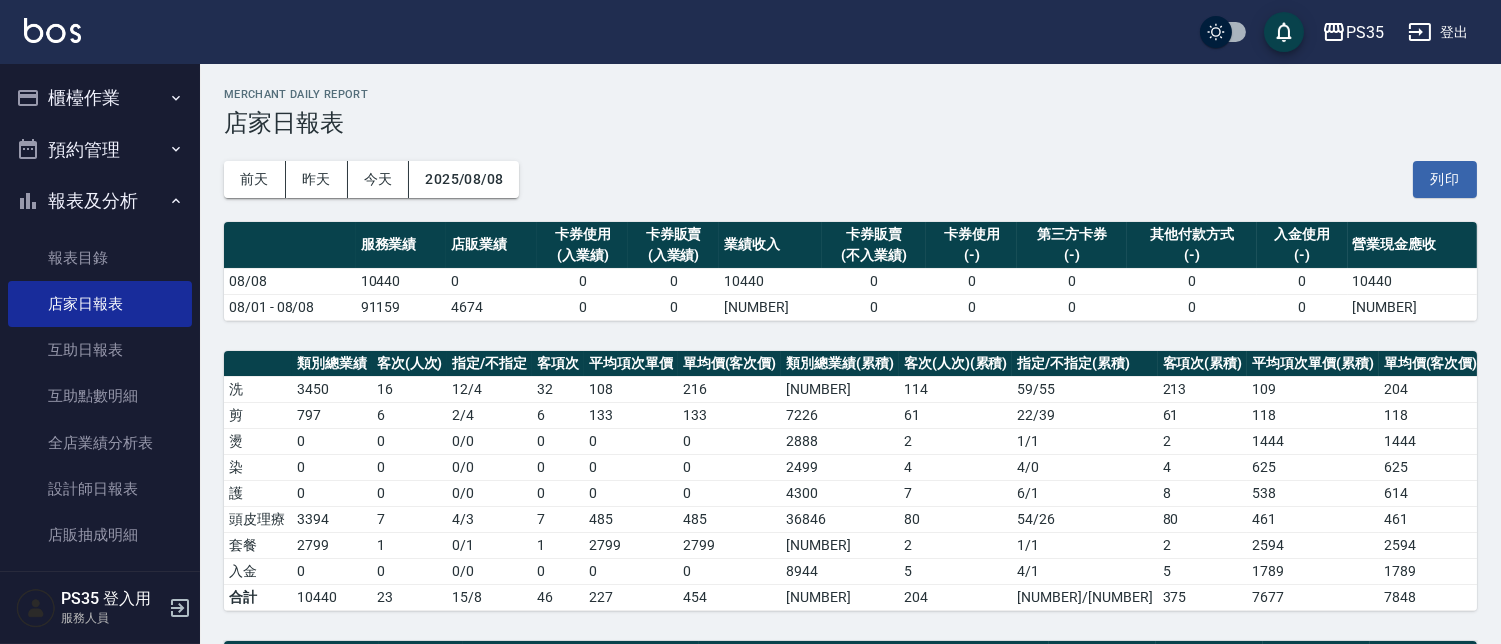 click on "櫃檯作業" at bounding box center [100, 98] 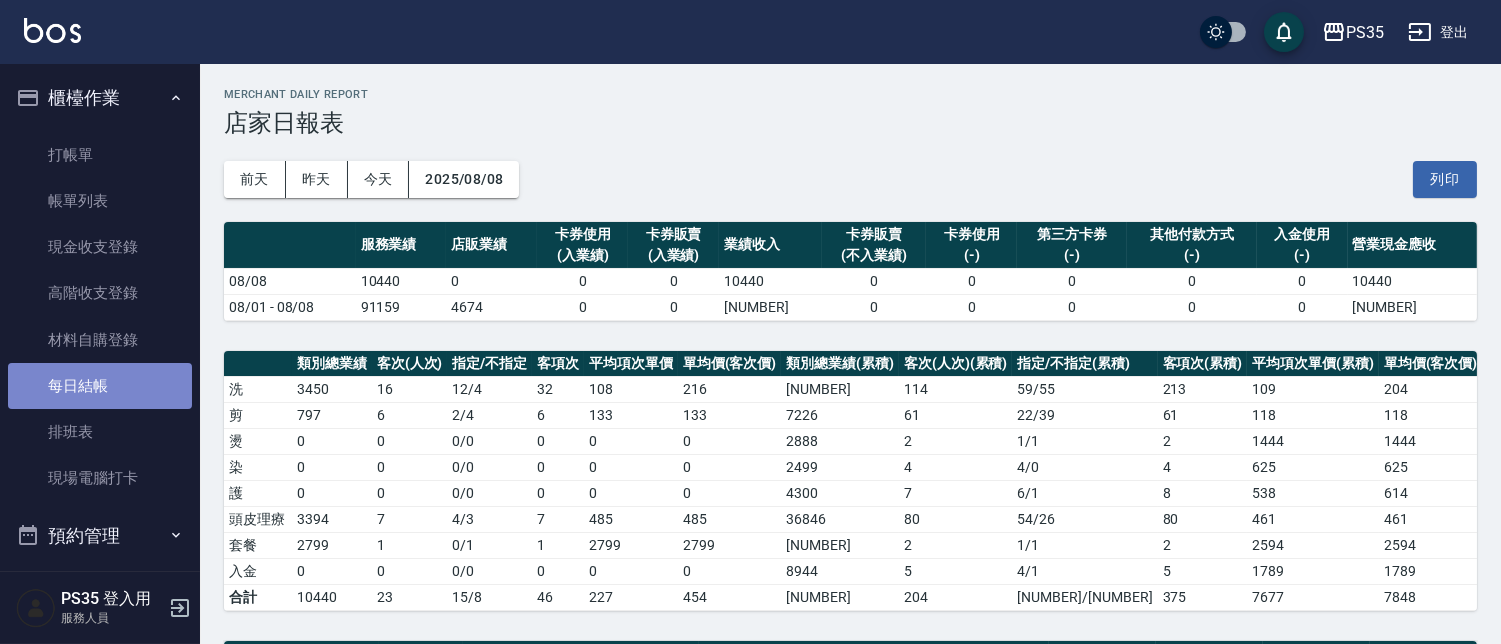 click on "每日結帳" at bounding box center (100, 386) 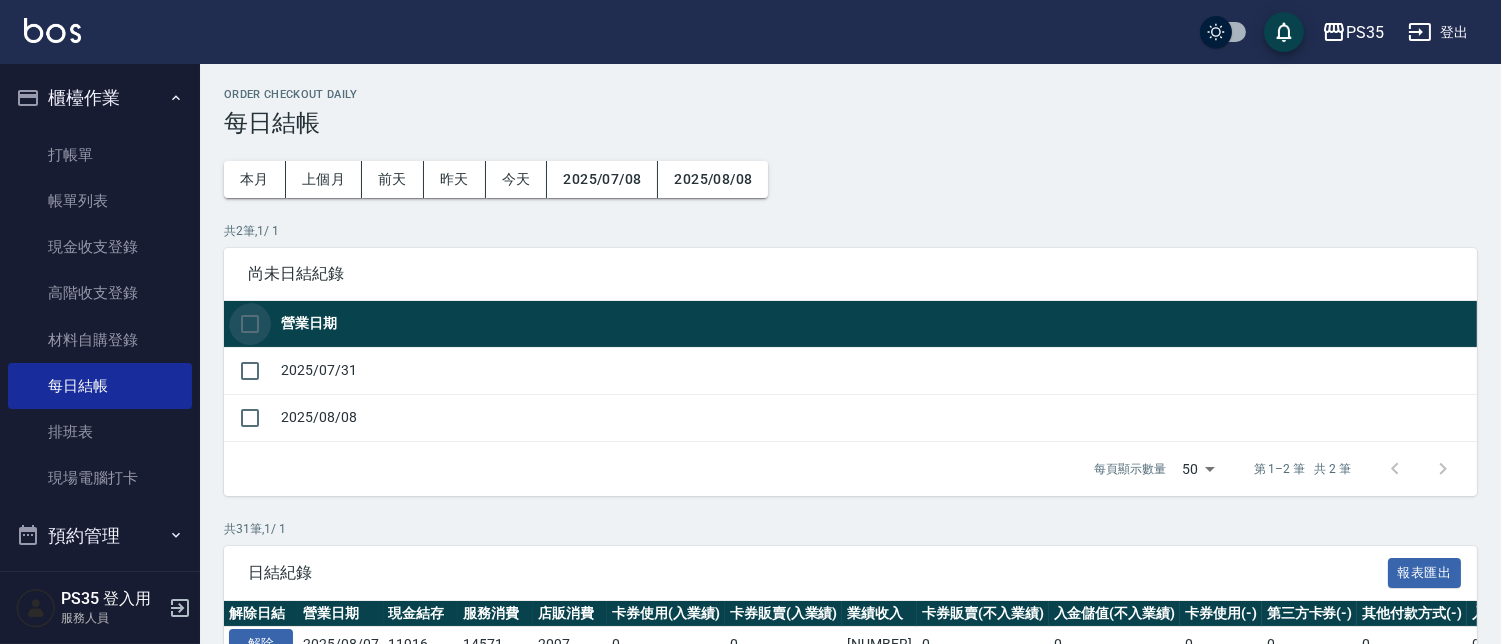 click at bounding box center (250, 324) 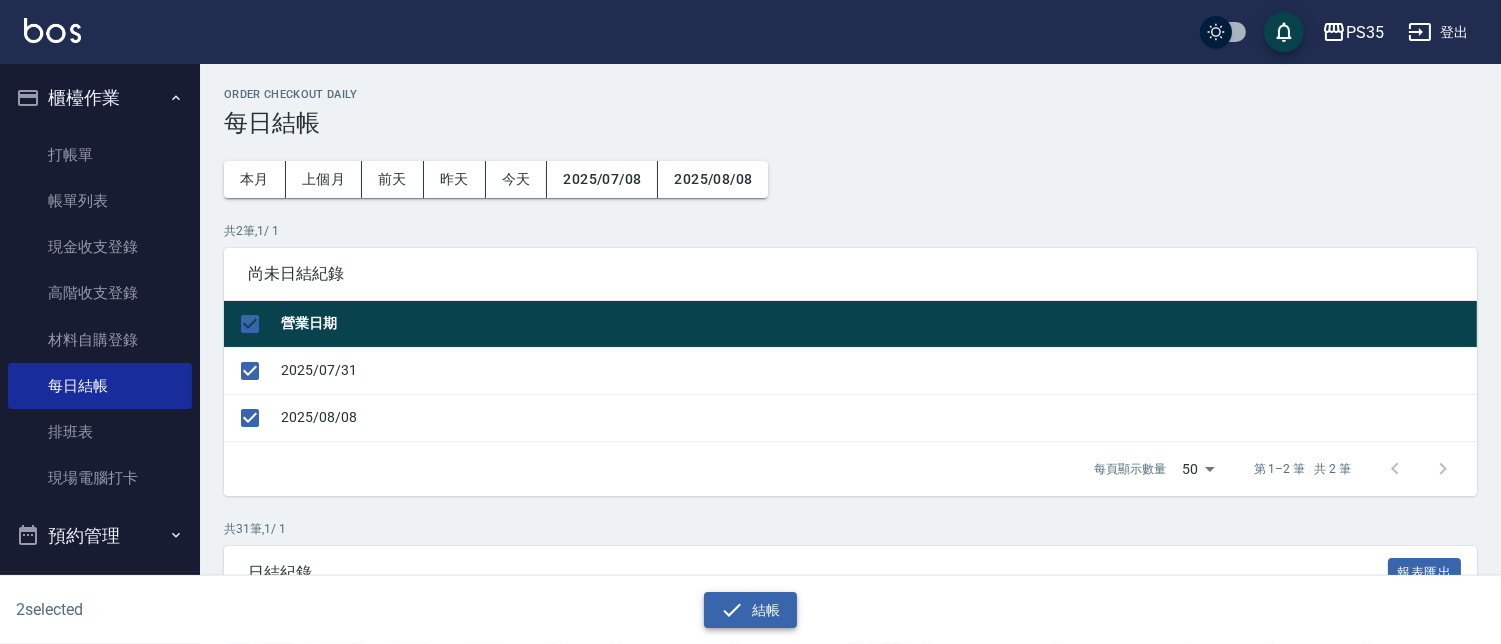 click 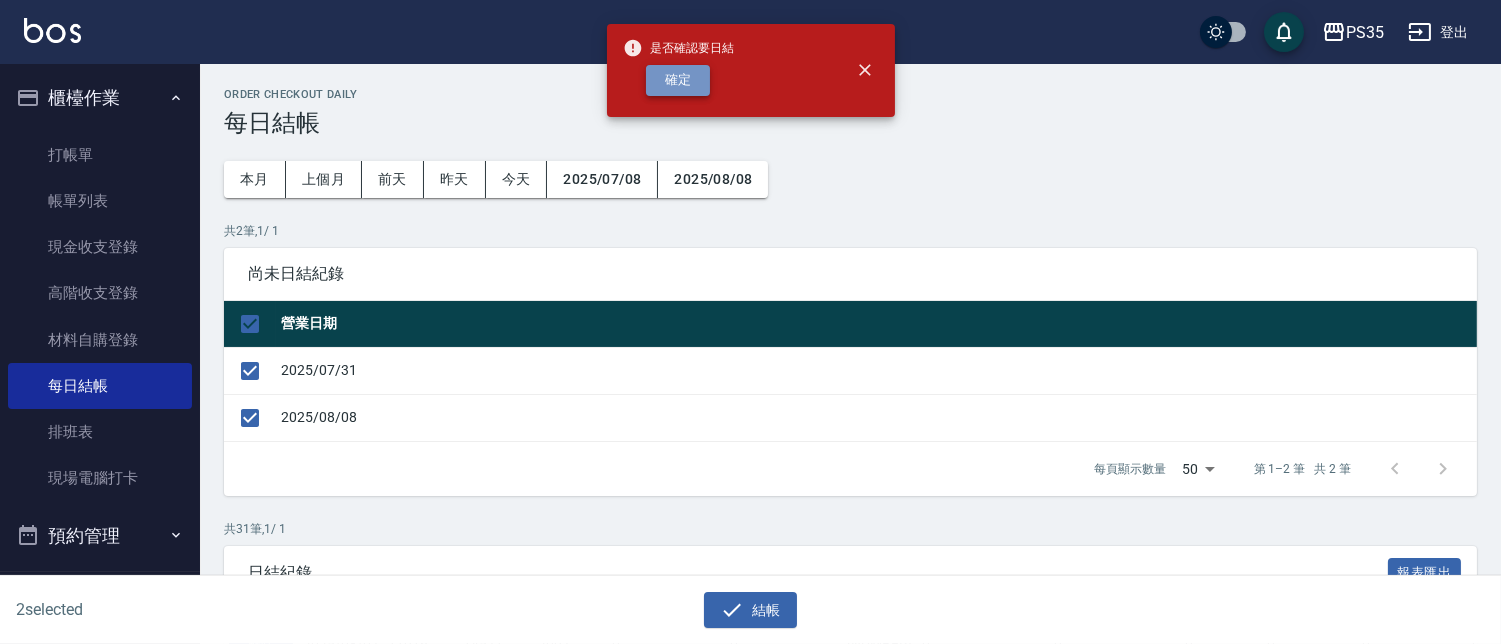 click on "確定" at bounding box center (678, 80) 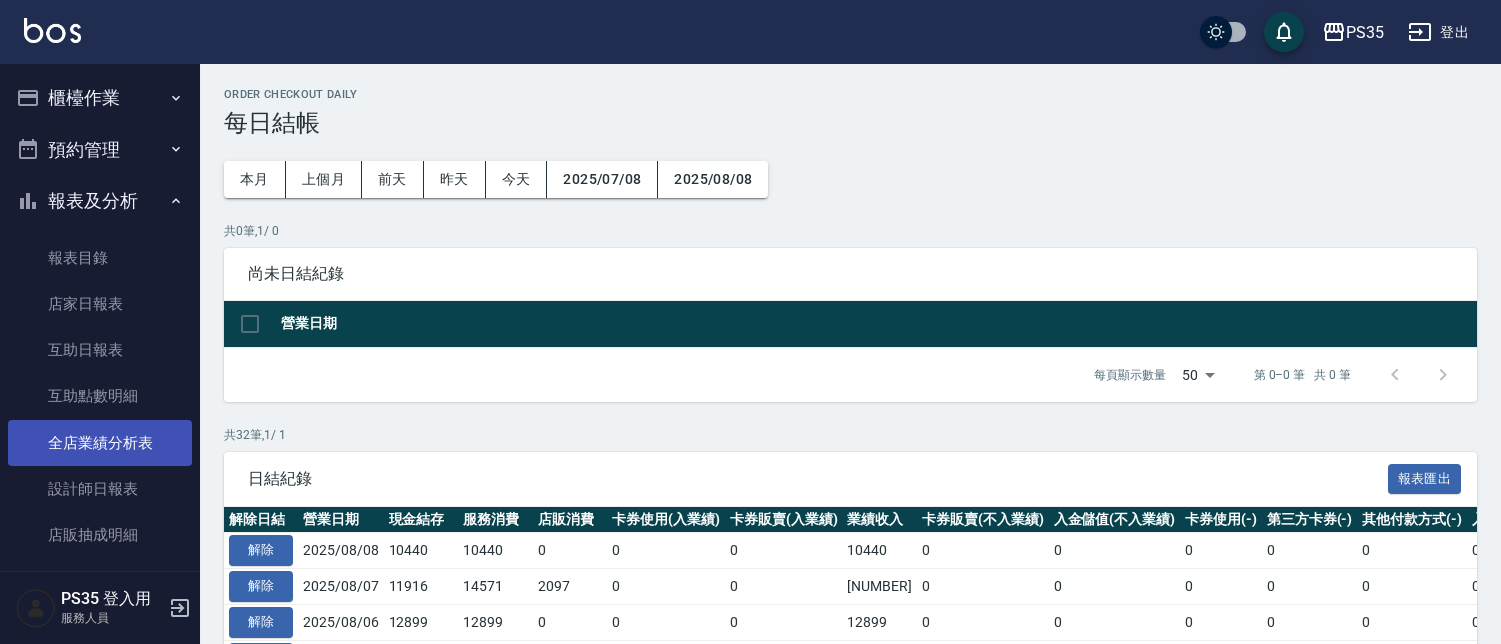 scroll, scrollTop: 0, scrollLeft: 0, axis: both 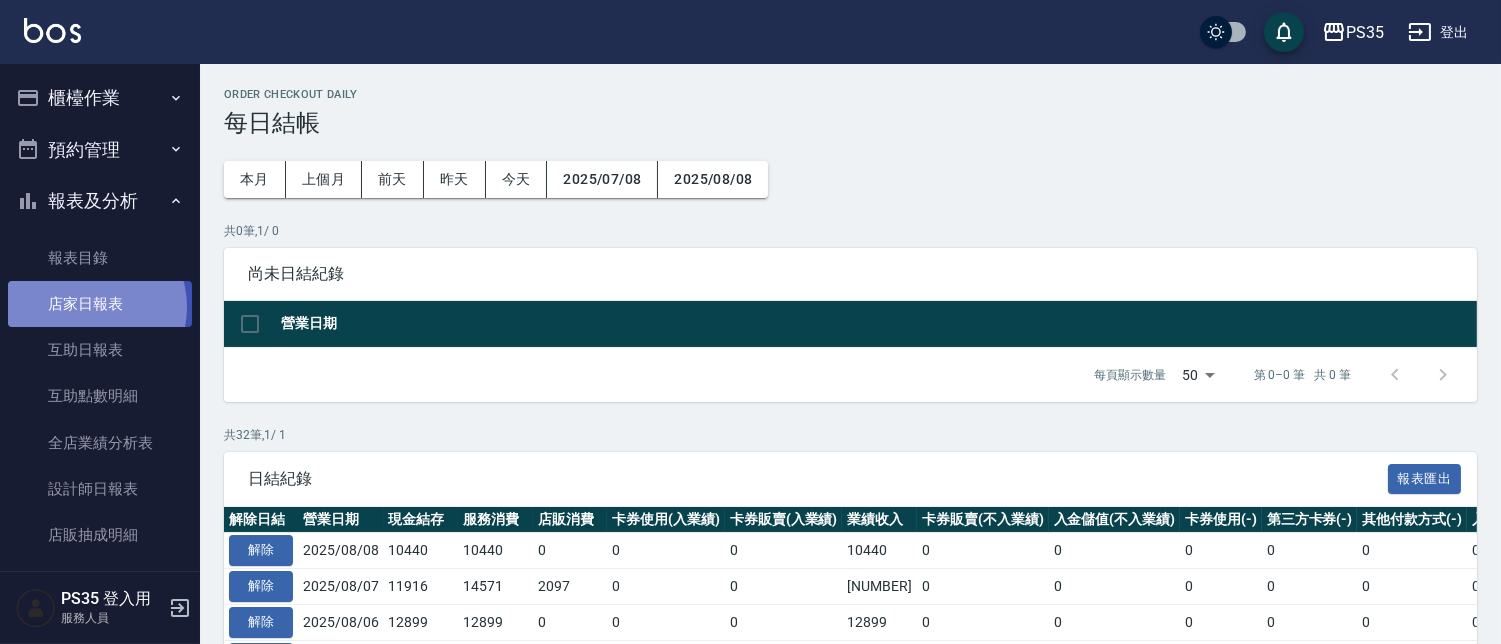 click on "店家日報表" at bounding box center (100, 304) 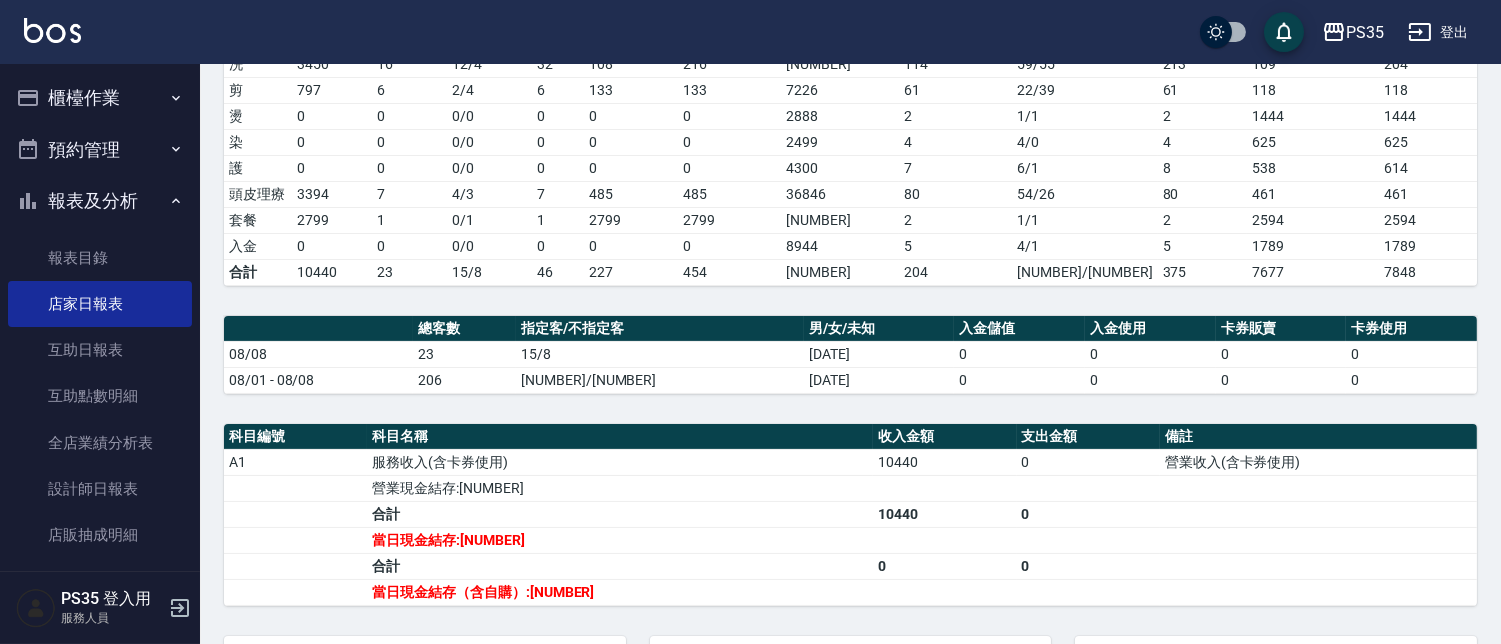 scroll, scrollTop: 333, scrollLeft: 0, axis: vertical 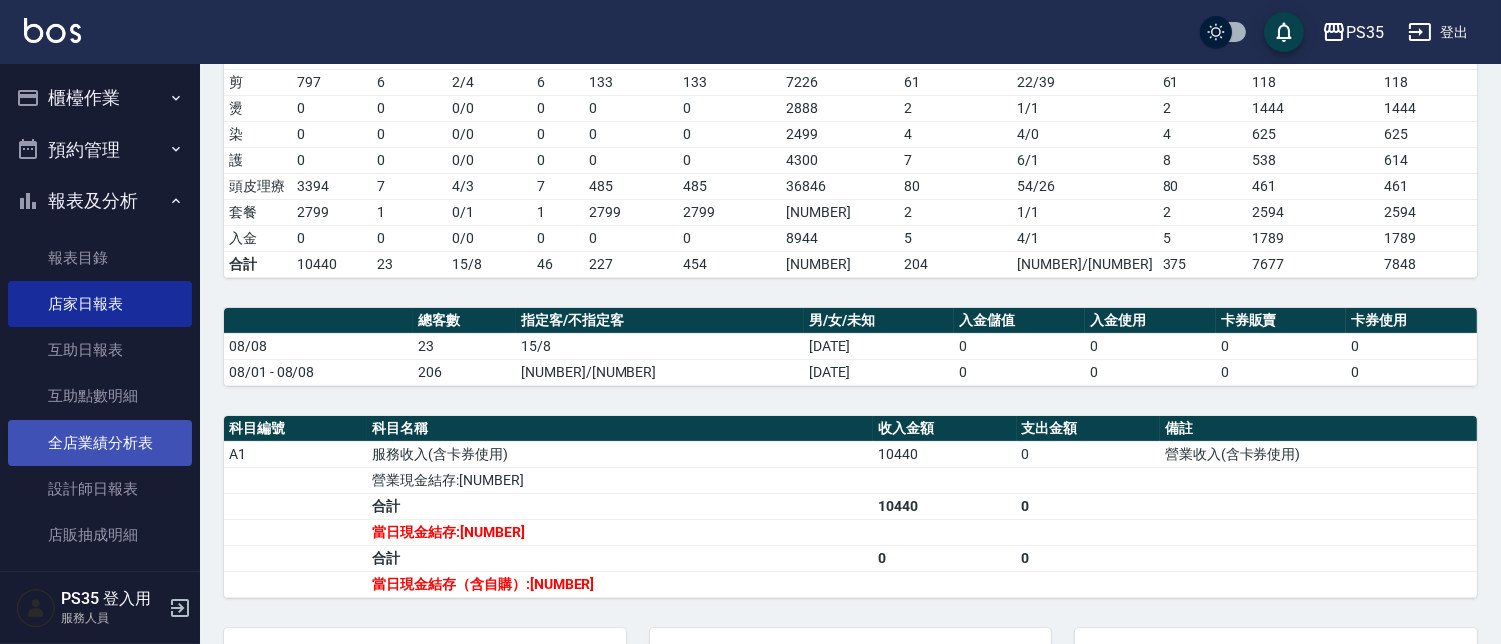 click on "全店業績分析表" at bounding box center [100, 443] 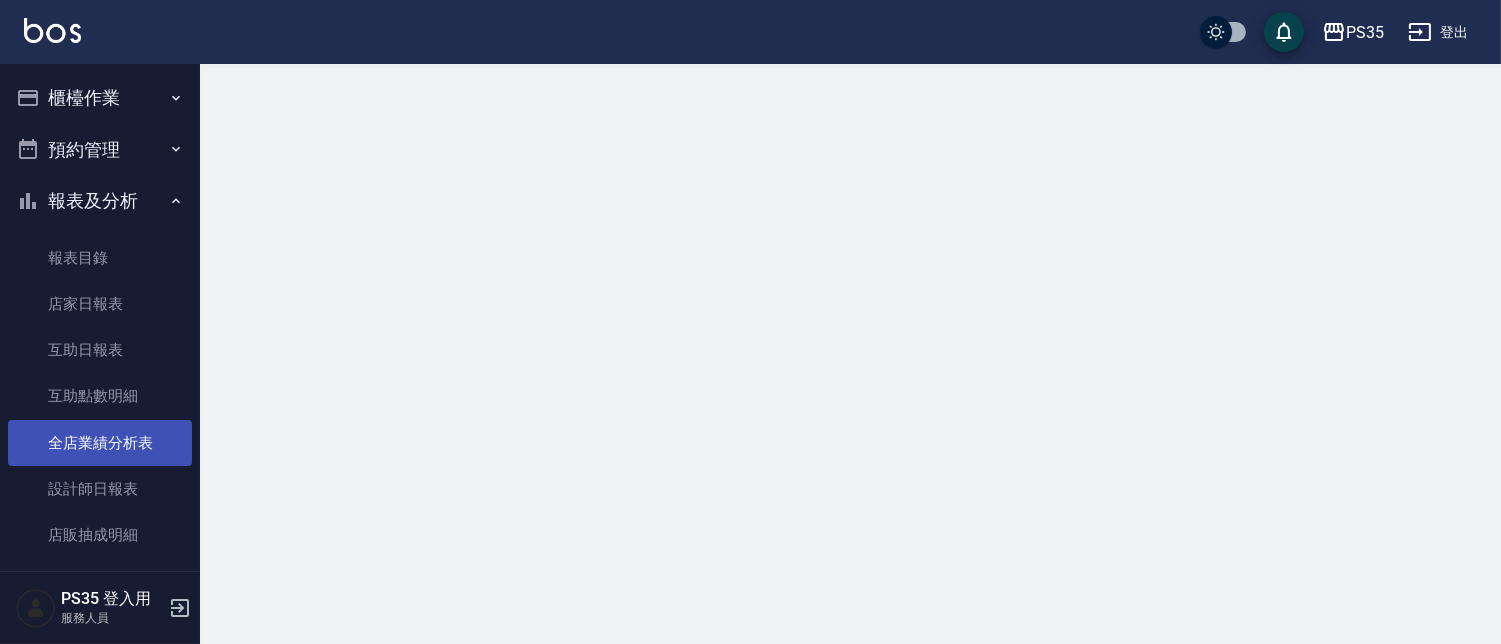 scroll, scrollTop: 0, scrollLeft: 0, axis: both 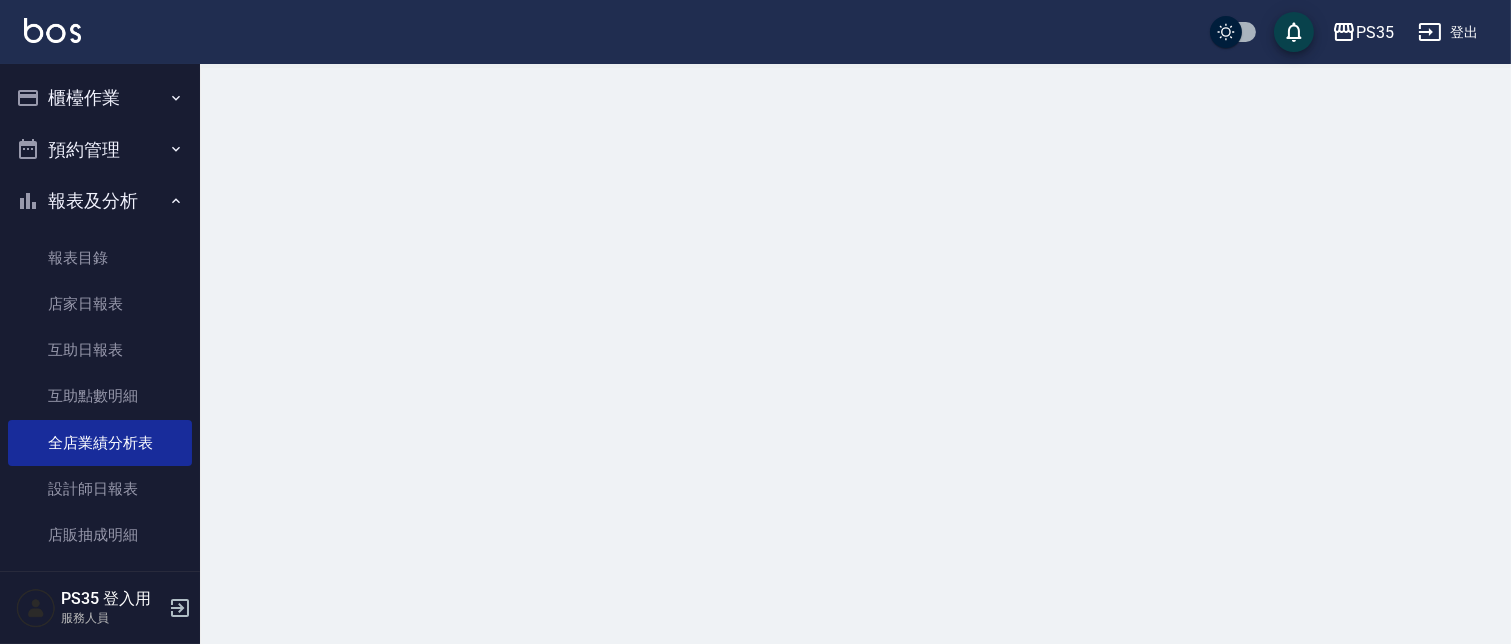 click on "設計師日報表" at bounding box center [100, 489] 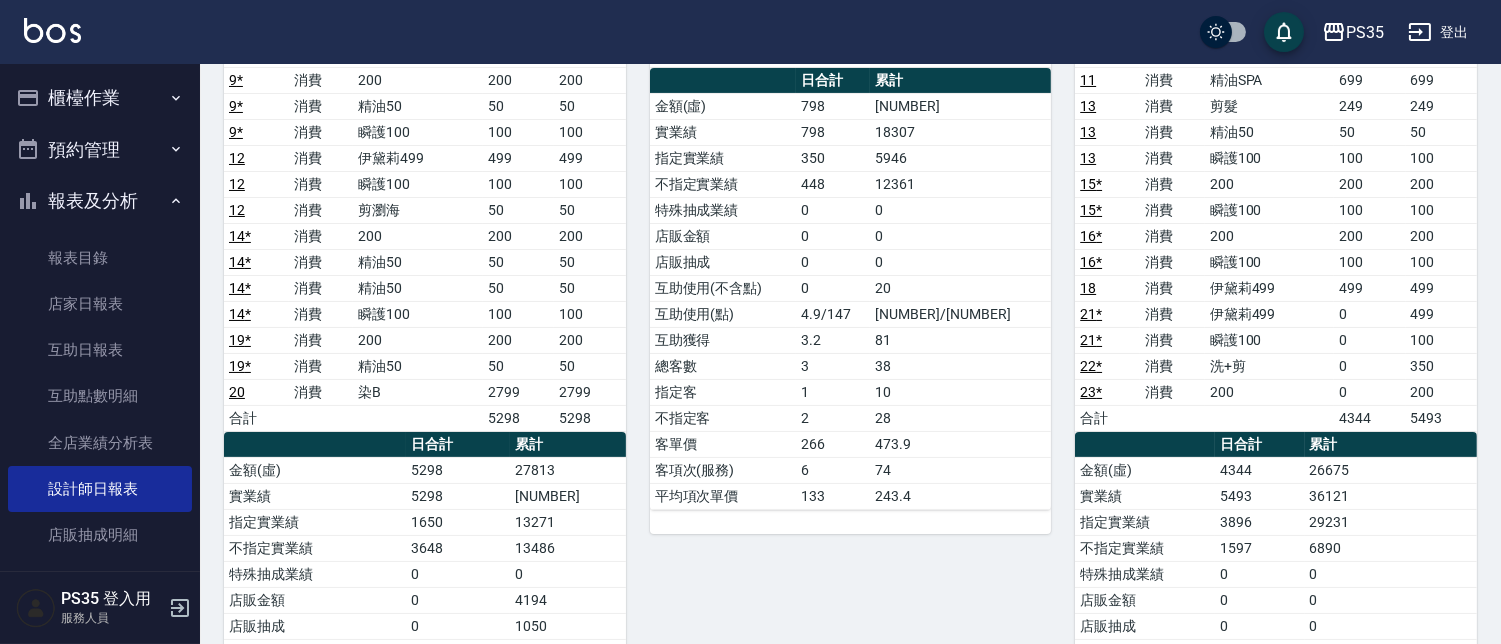 scroll, scrollTop: 140, scrollLeft: 0, axis: vertical 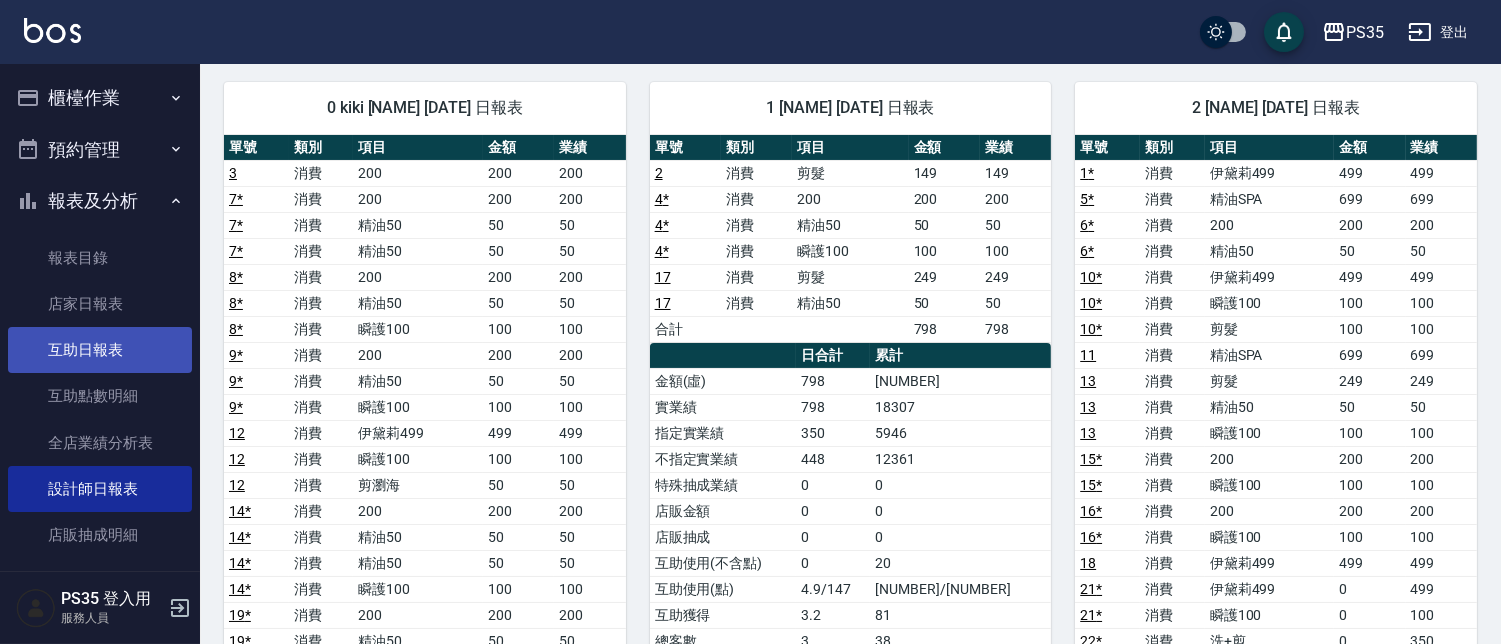 click on "互助日報表" at bounding box center (100, 350) 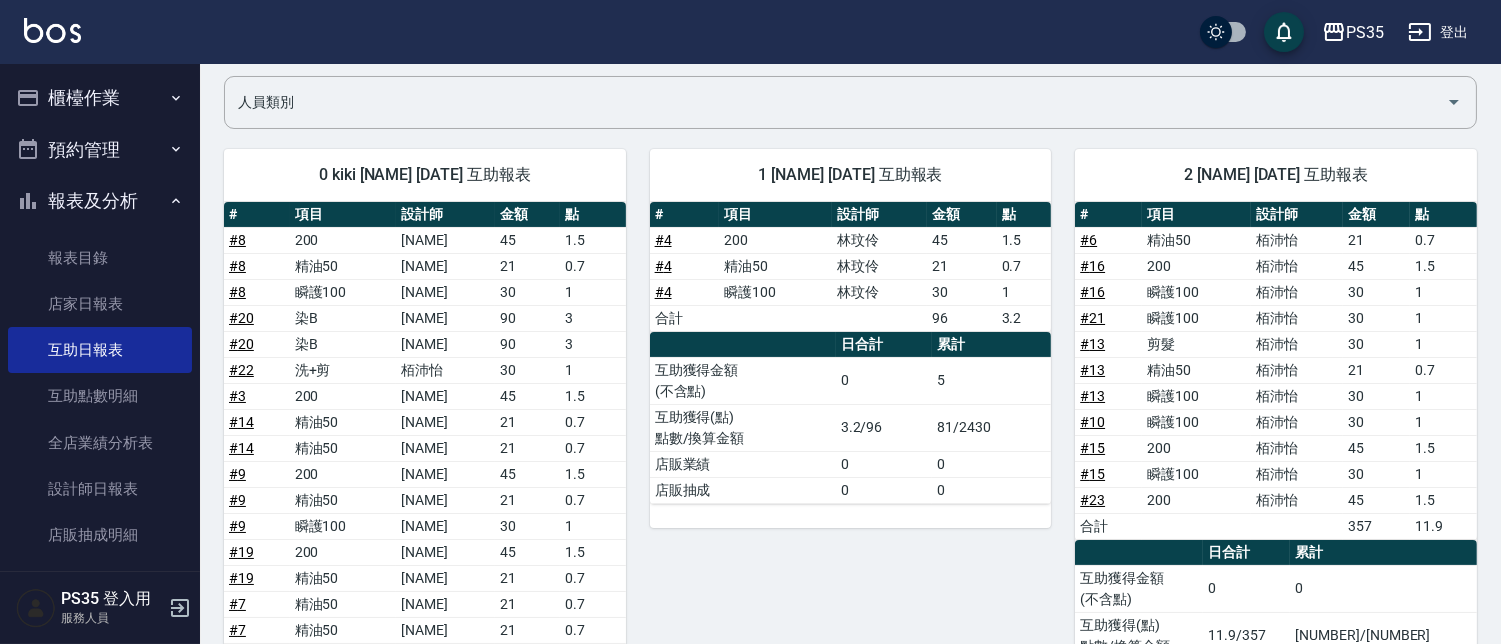scroll, scrollTop: 333, scrollLeft: 0, axis: vertical 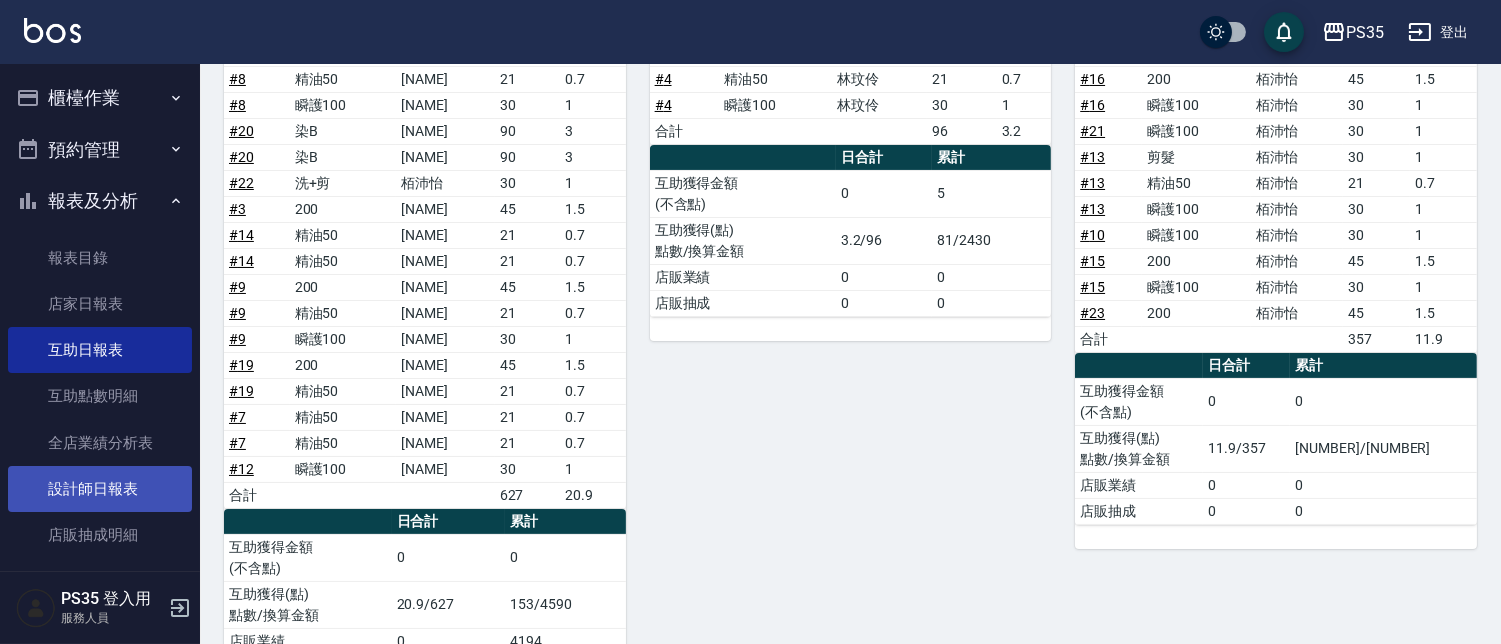 click on "設計師日報表" at bounding box center (100, 489) 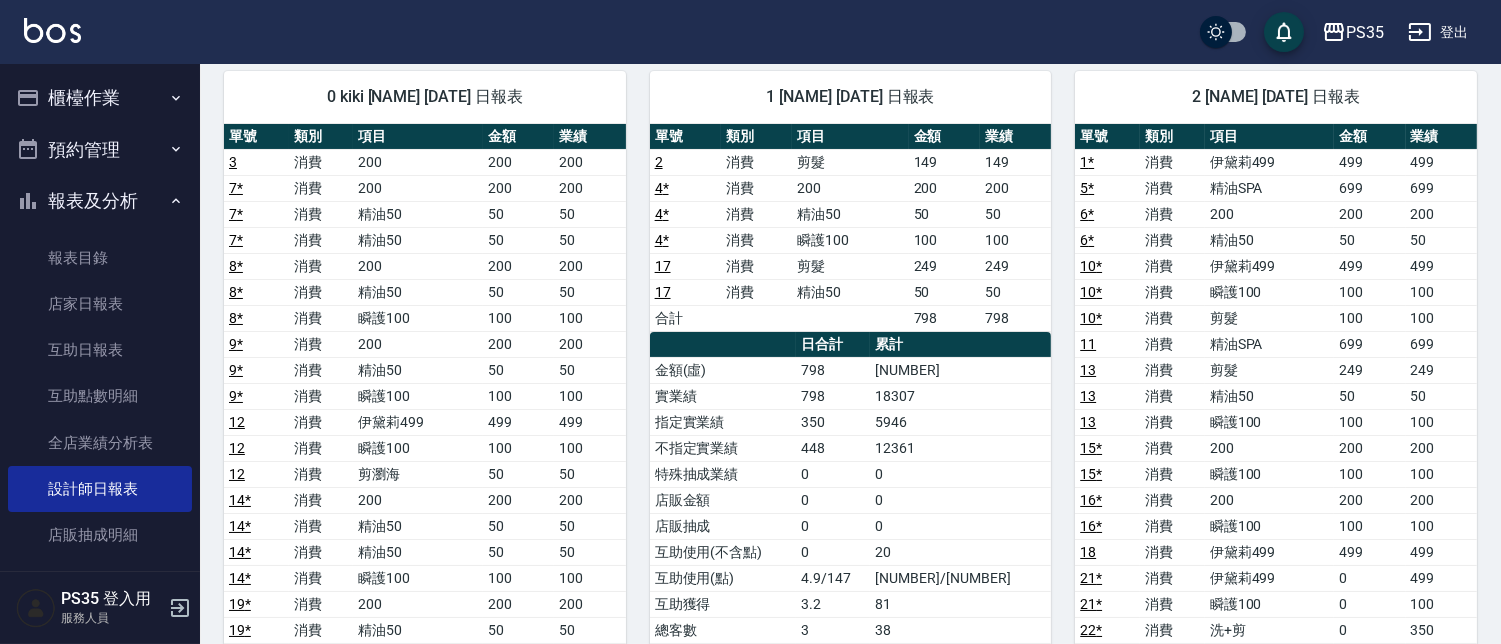 scroll, scrollTop: 111, scrollLeft: 0, axis: vertical 